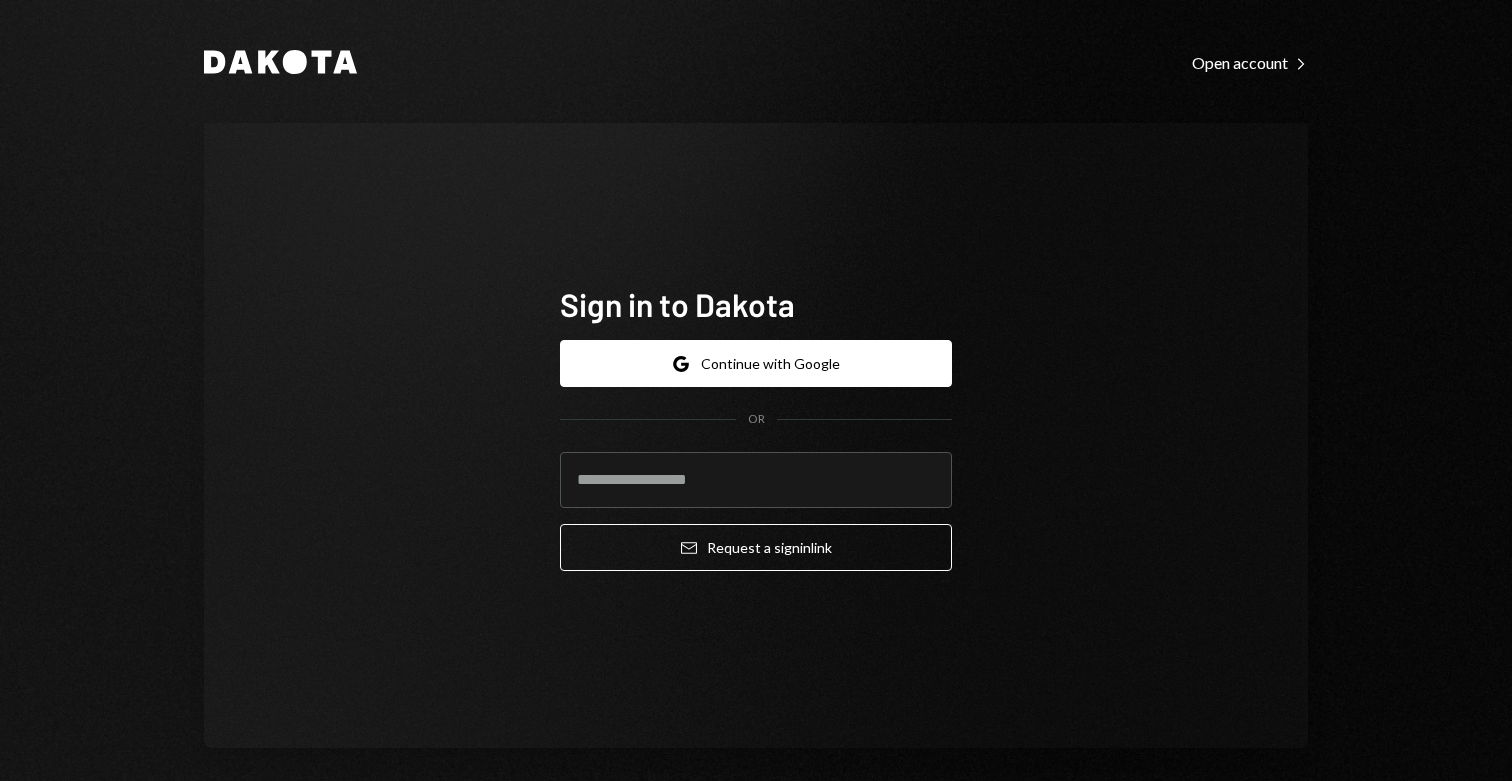 scroll, scrollTop: 0, scrollLeft: 0, axis: both 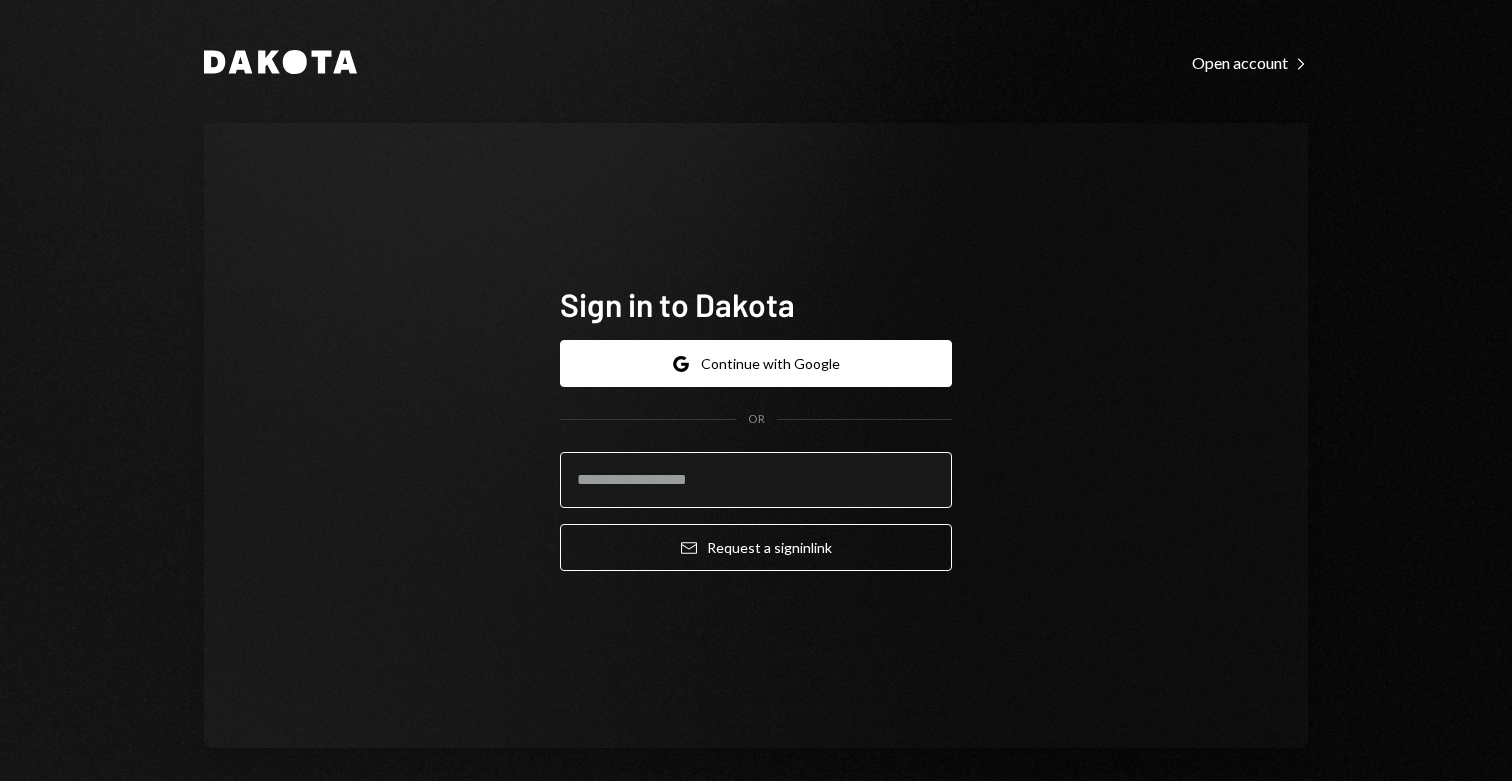 click at bounding box center (756, 480) 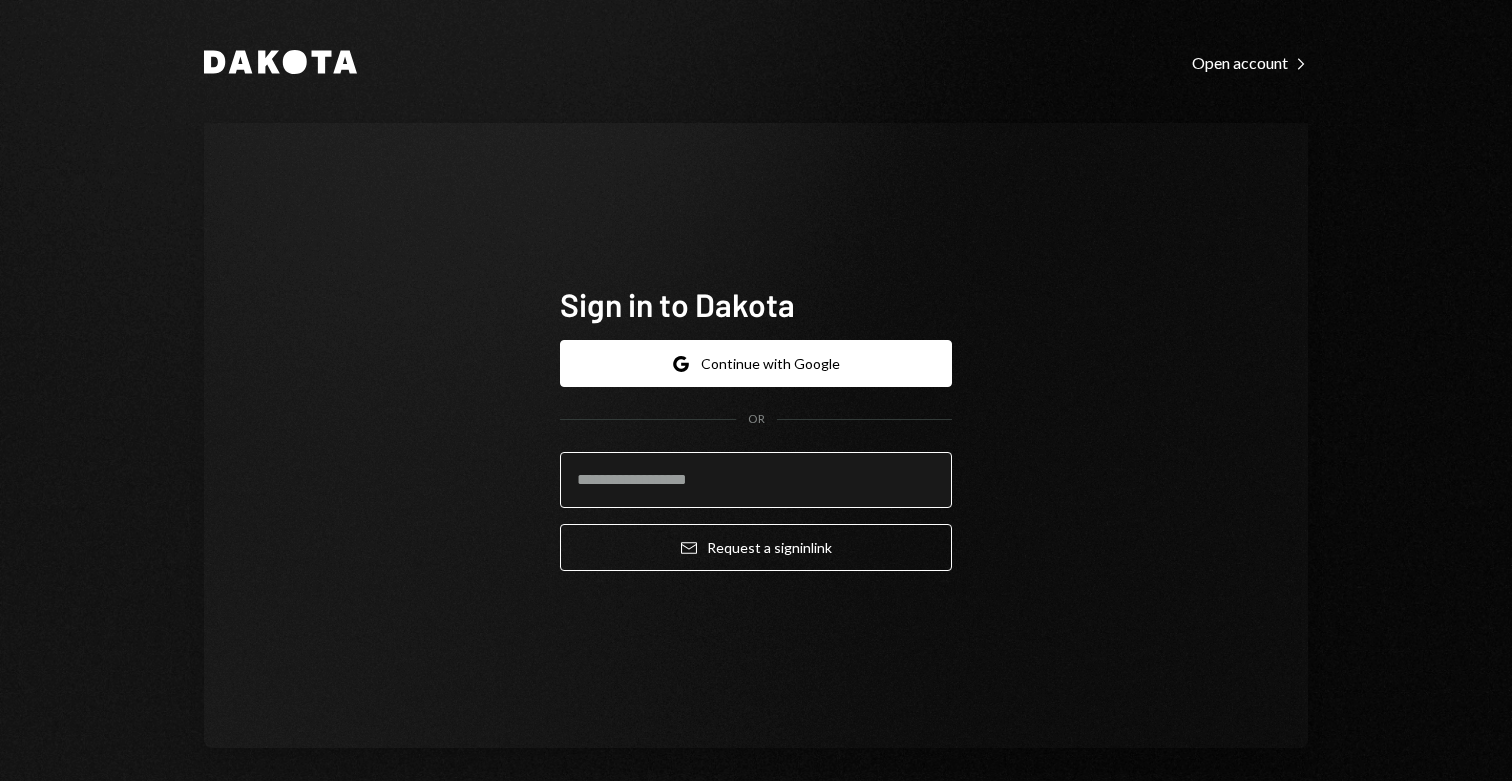type on "**********" 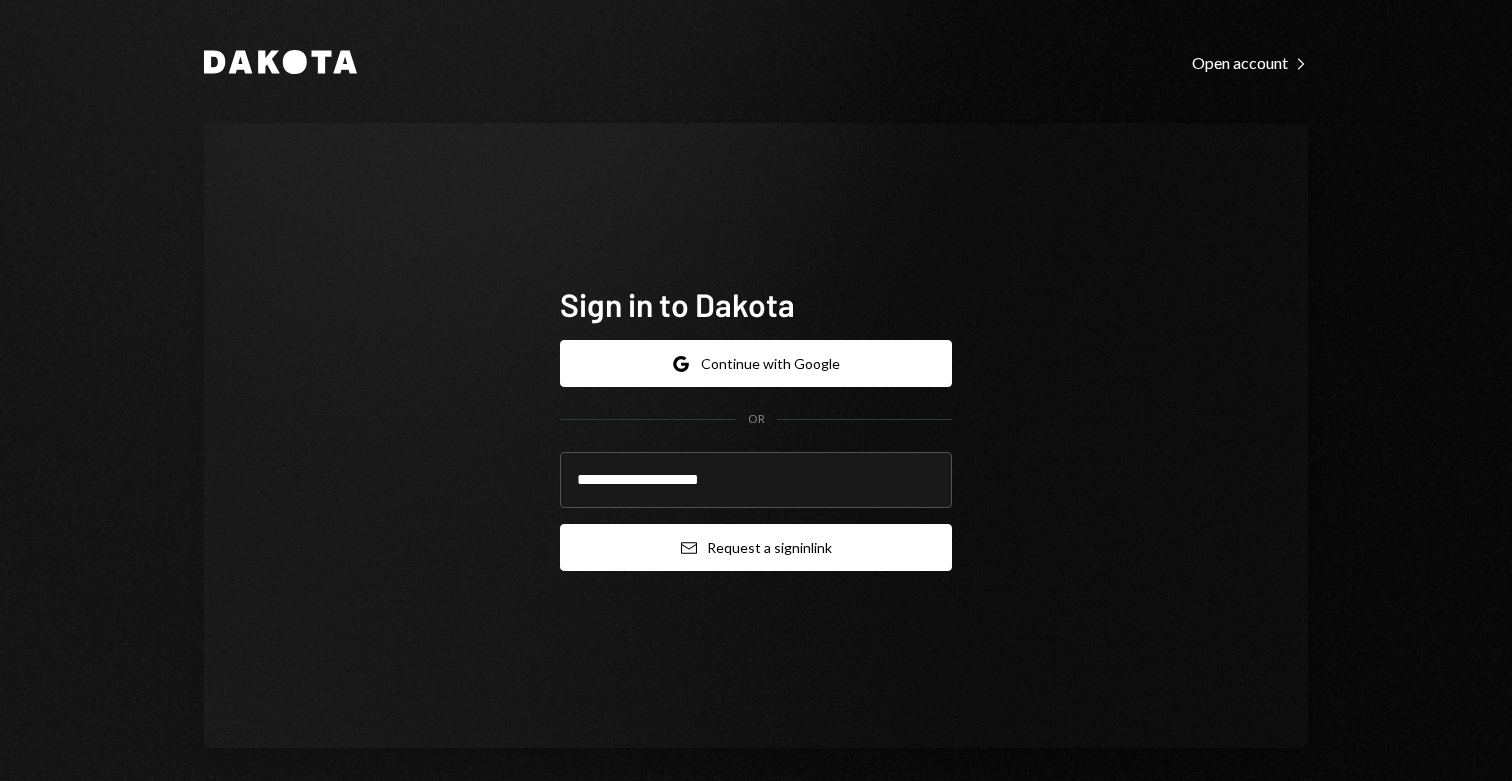 click on "Email Request a sign  in  link" at bounding box center [756, 547] 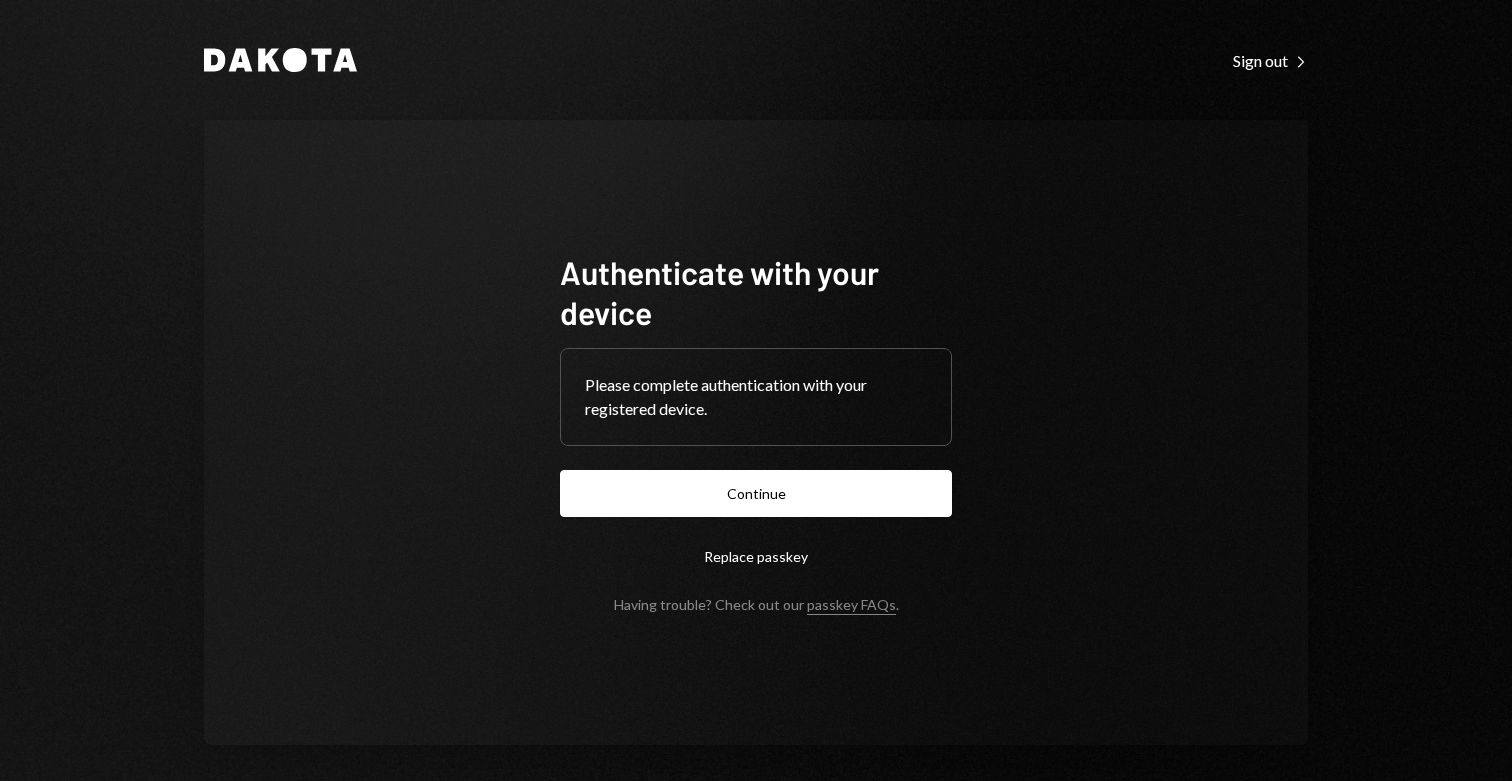 scroll, scrollTop: 0, scrollLeft: 0, axis: both 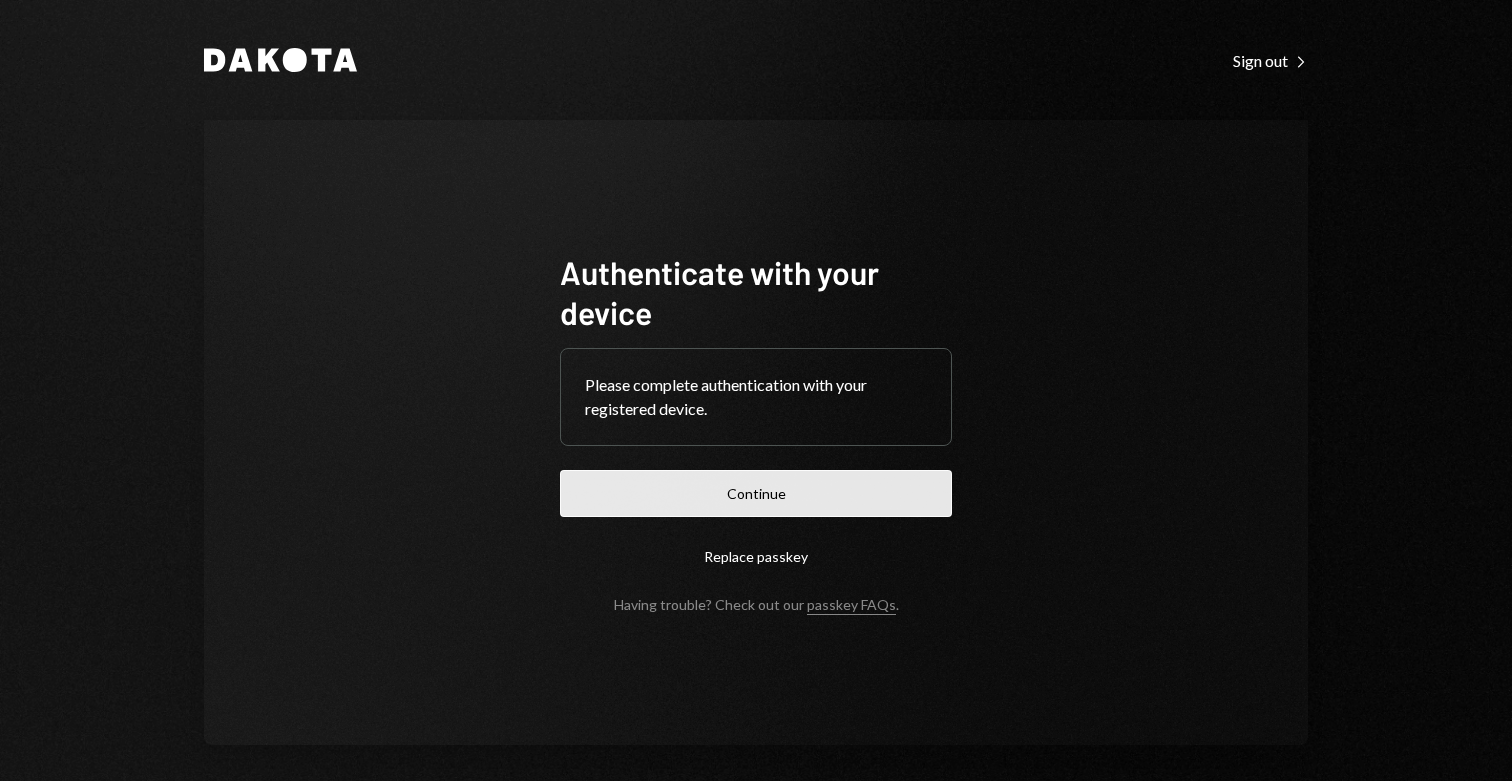 click on "Continue" at bounding box center (756, 493) 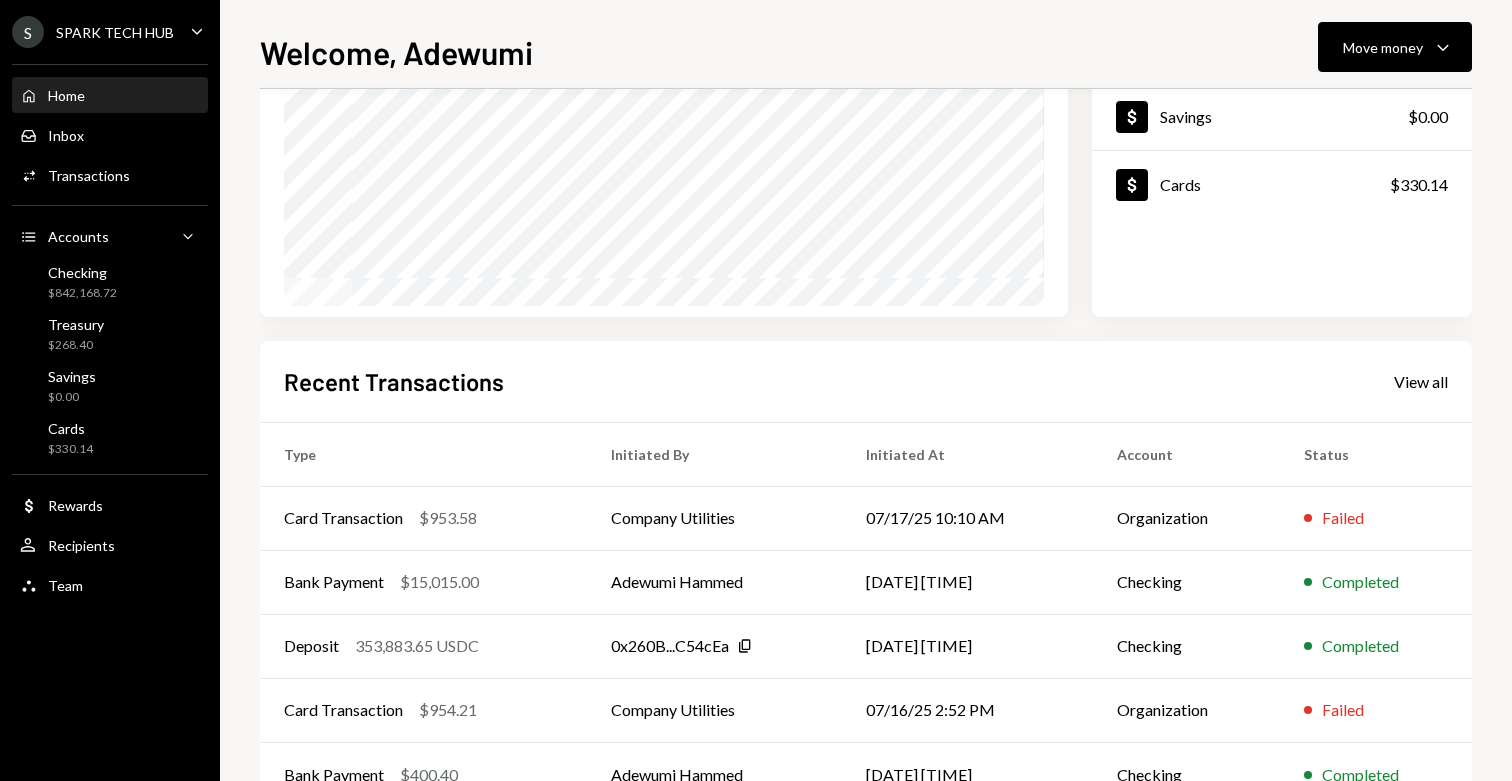 scroll, scrollTop: 280, scrollLeft: 0, axis: vertical 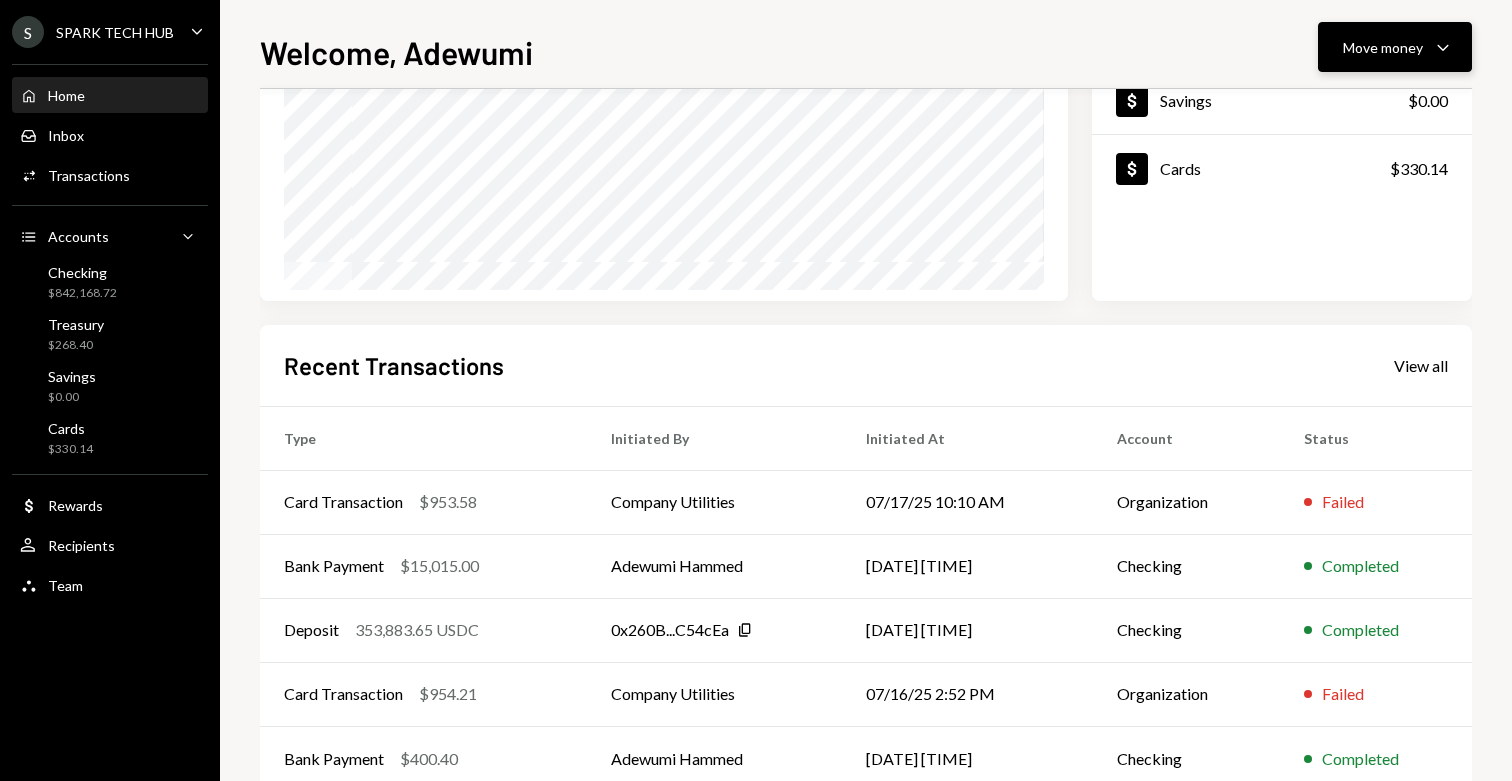 click on "Move money" at bounding box center (1383, 47) 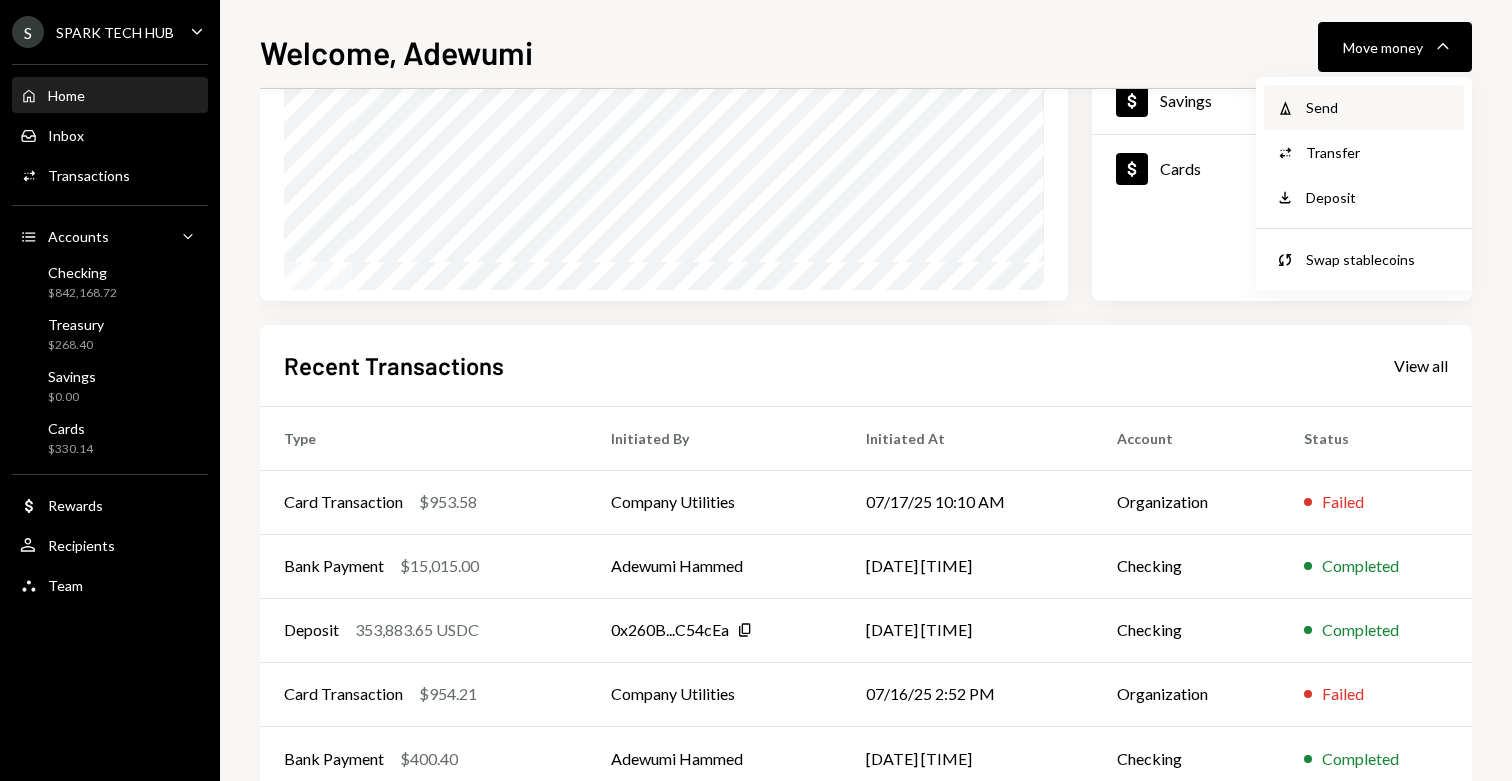 click on "Send" at bounding box center [1379, 107] 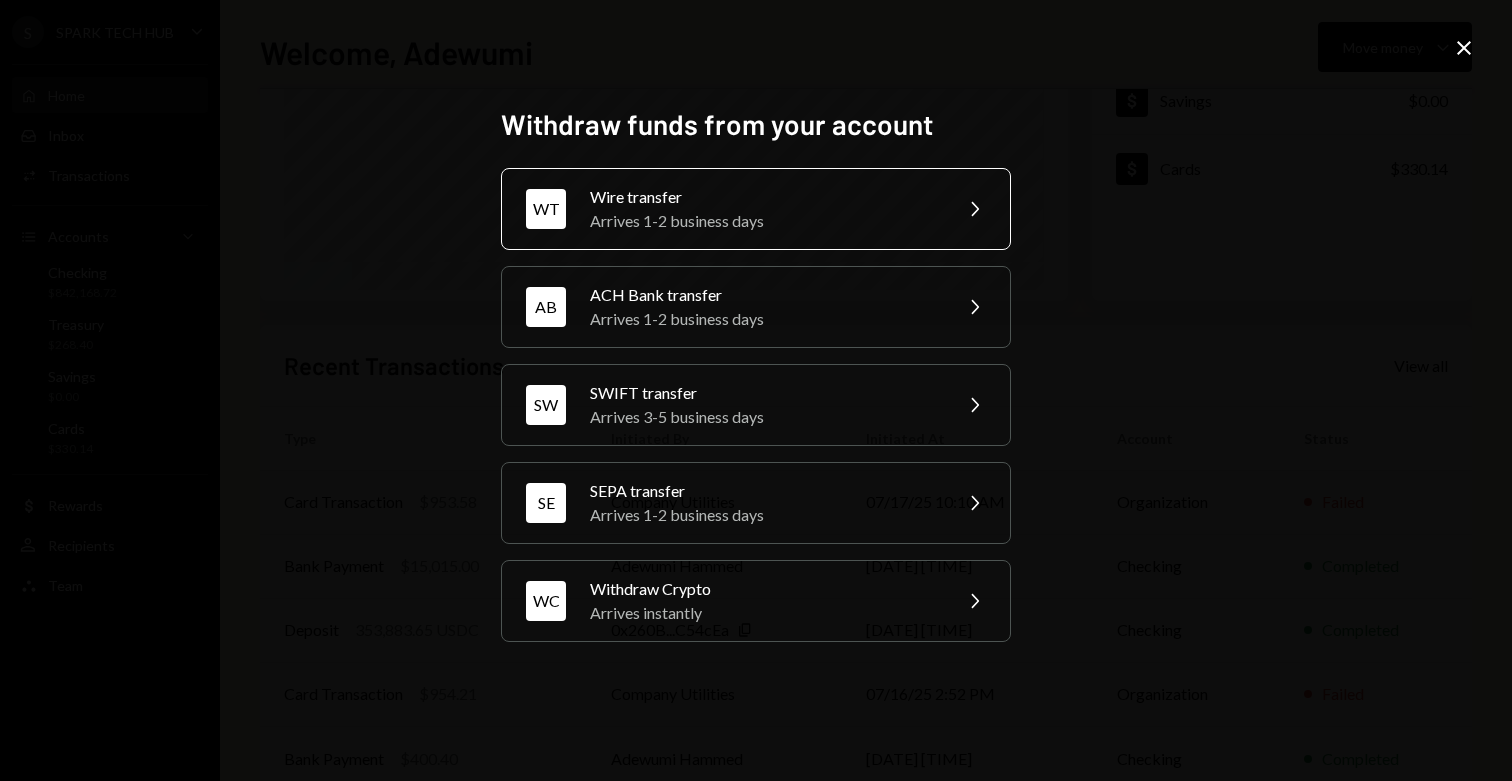 click on "Arrives 1-2 business days" at bounding box center (764, 221) 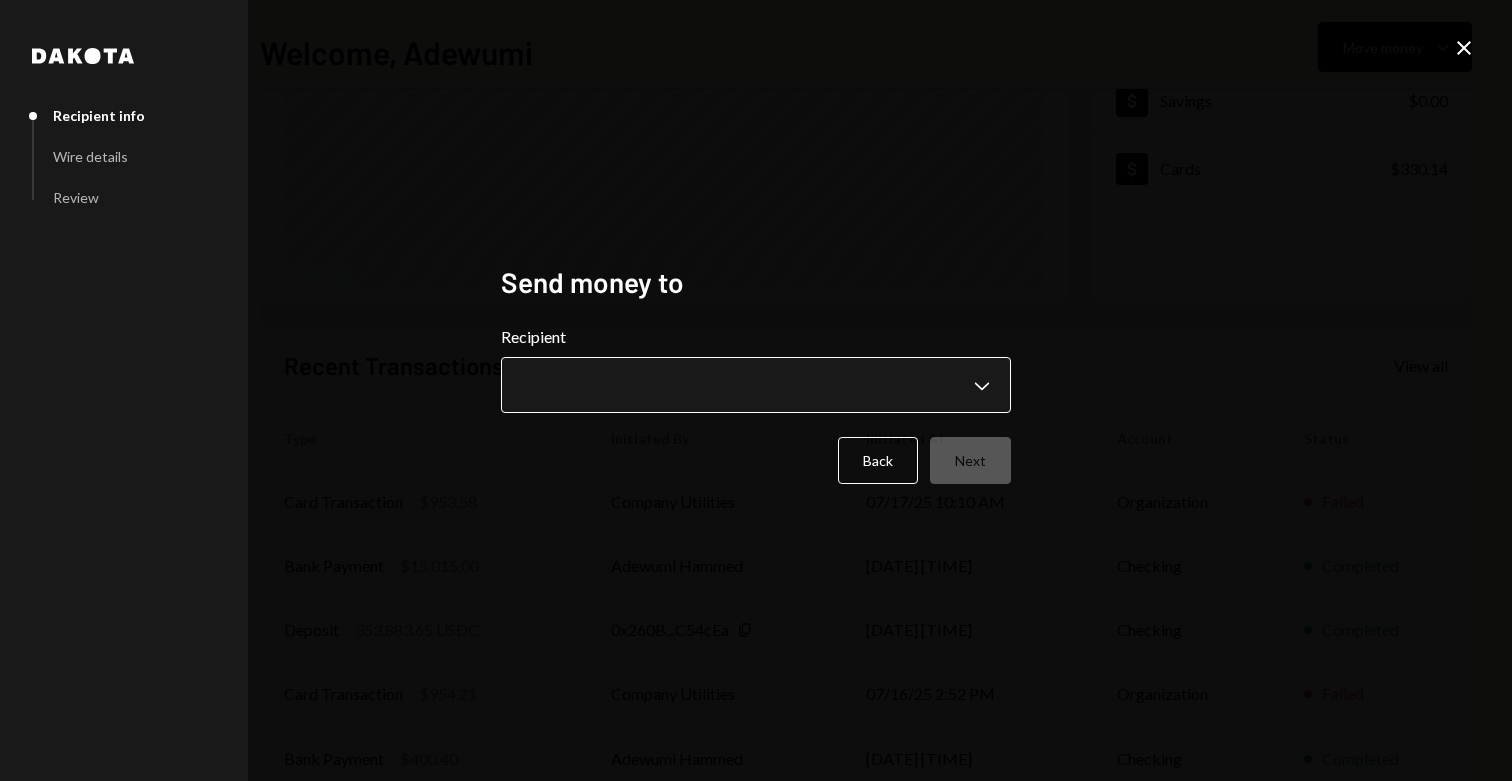 click on "**********" at bounding box center [756, 390] 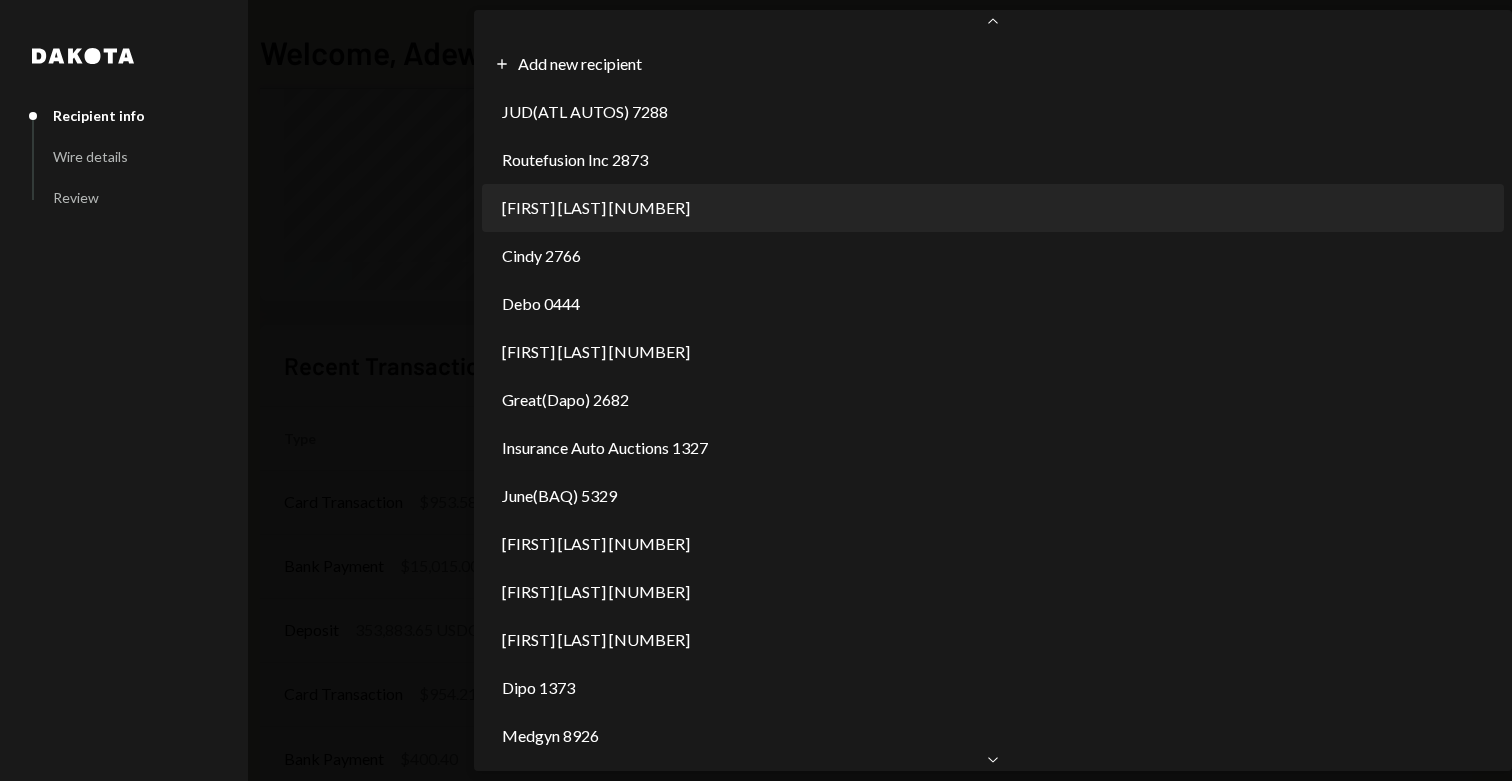 scroll, scrollTop: 9, scrollLeft: 0, axis: vertical 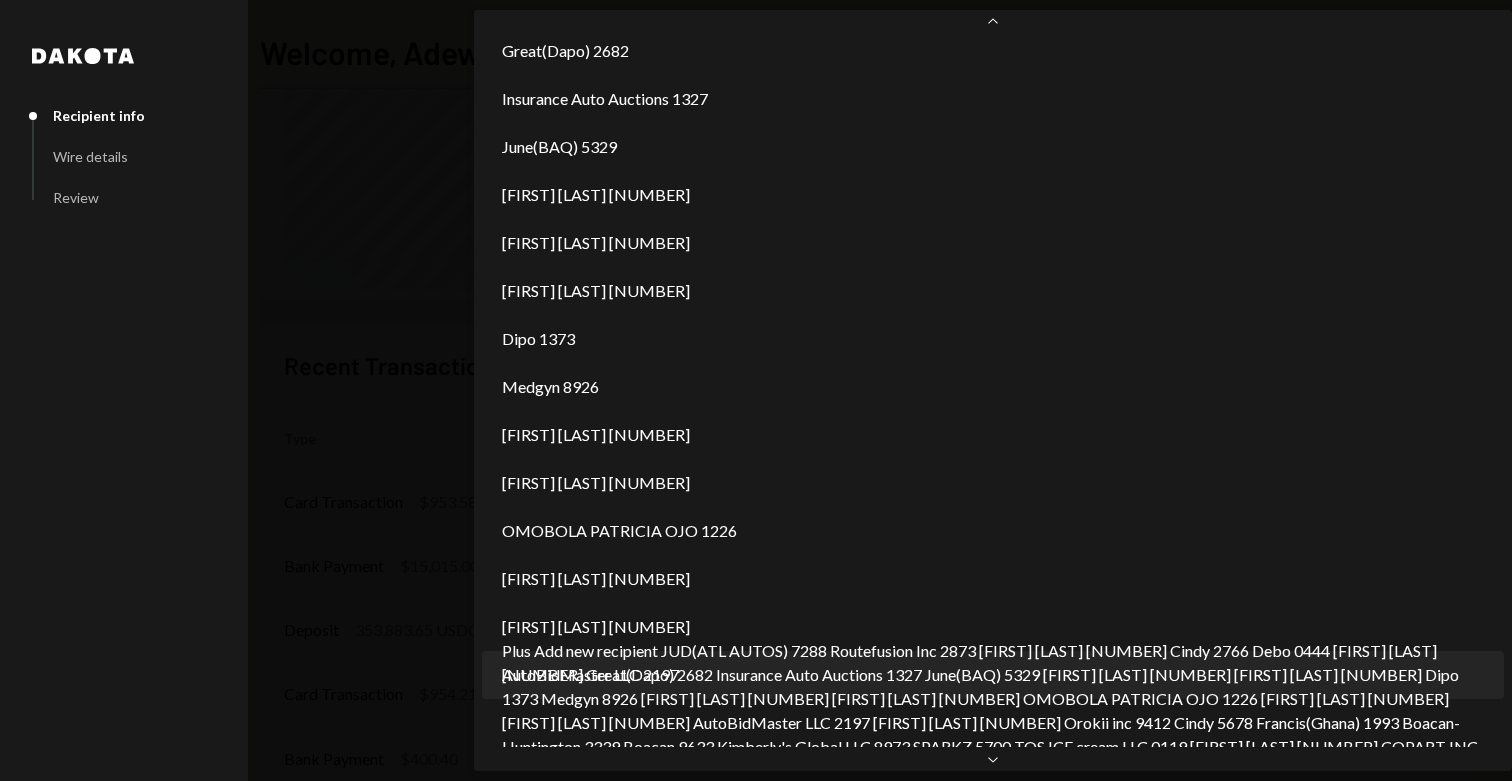 select on "**********" 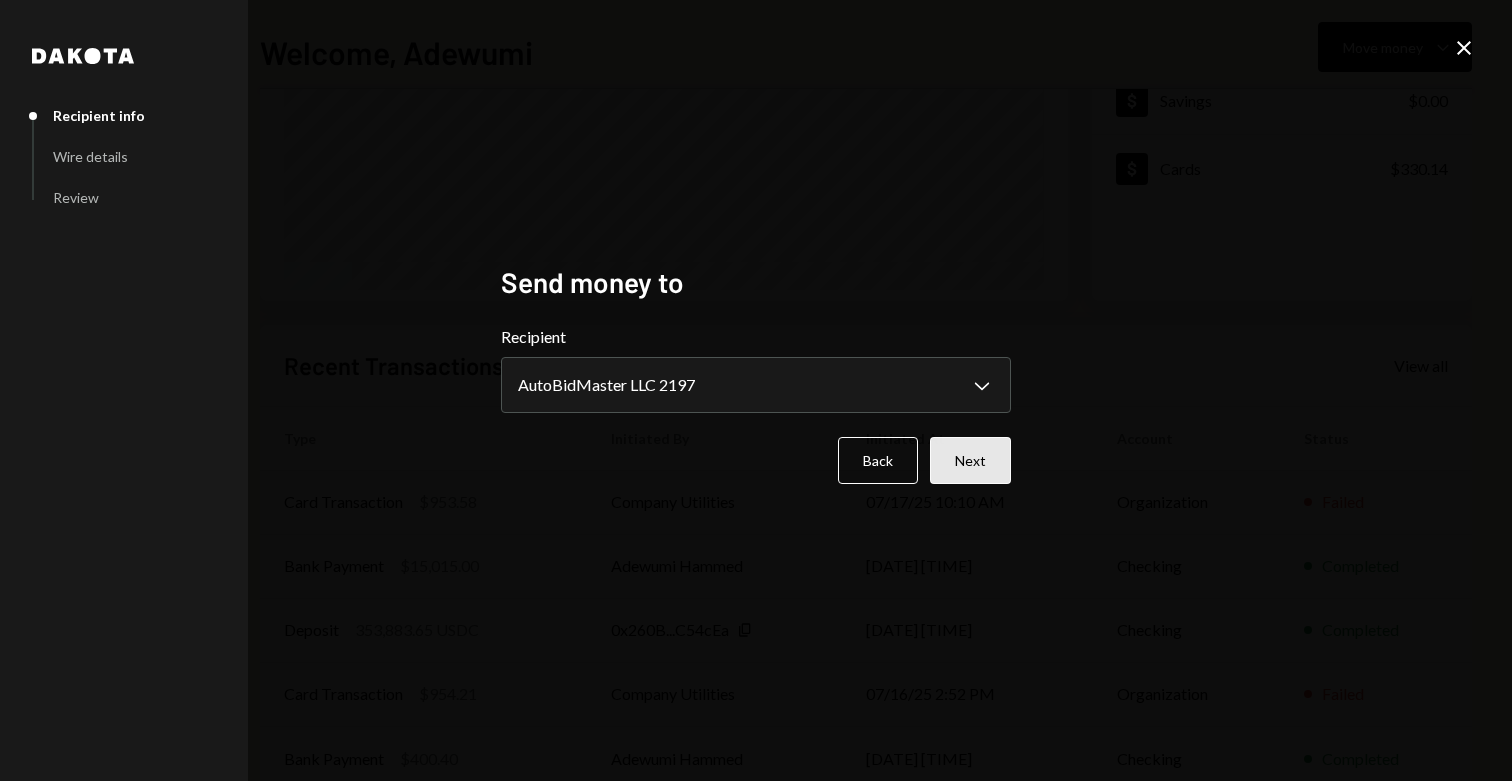 click on "Next" at bounding box center (970, 460) 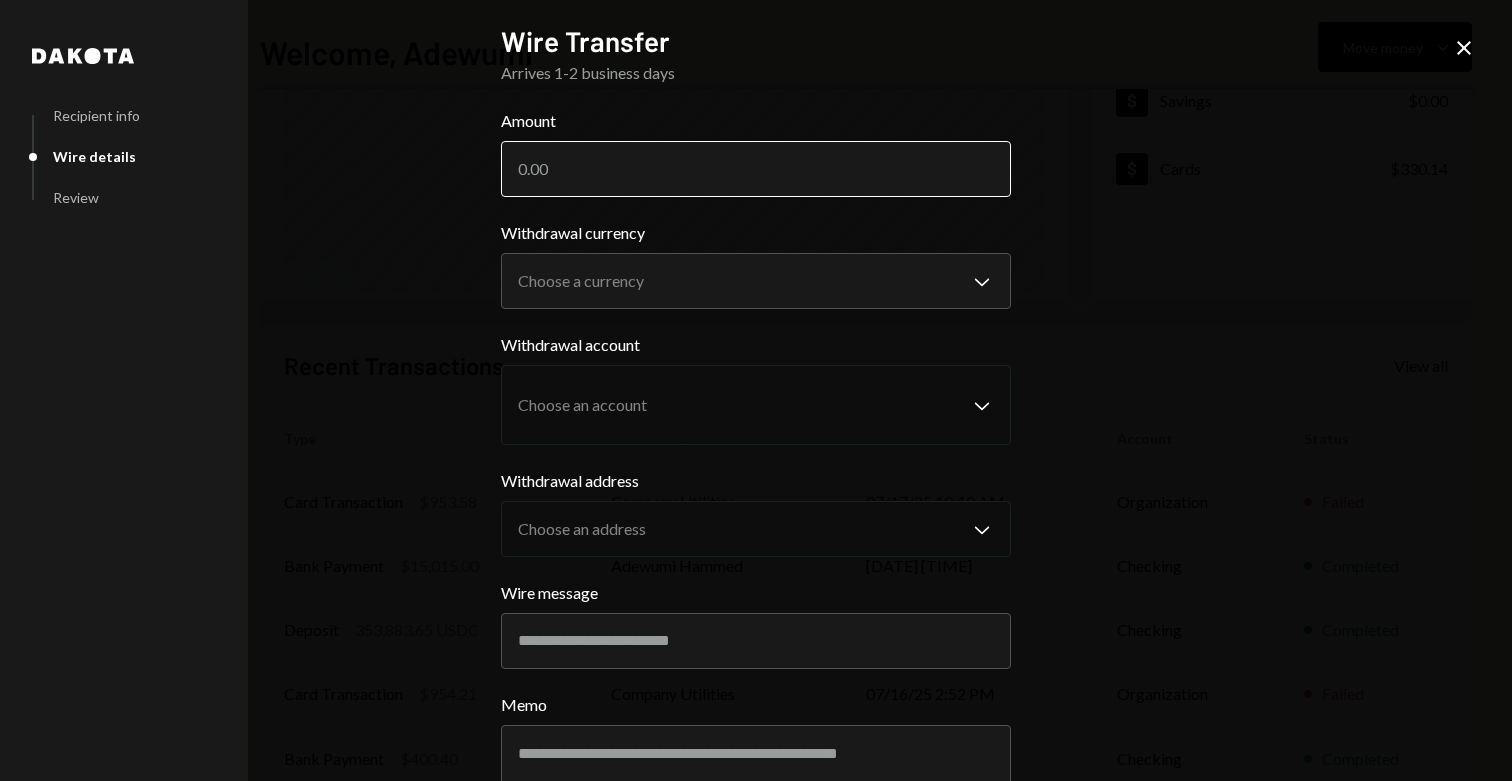 click on "Amount" at bounding box center (756, 169) 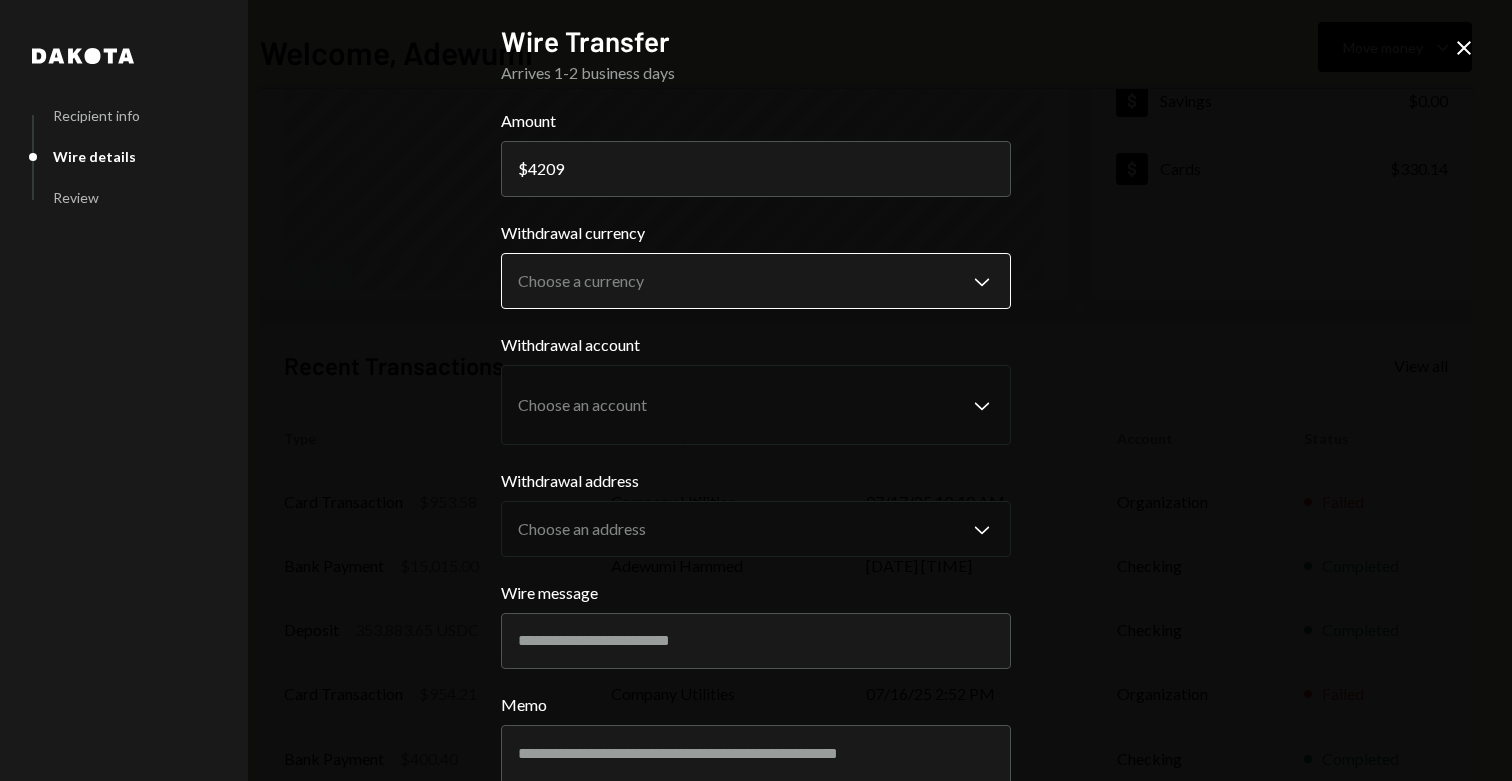 type on "4209" 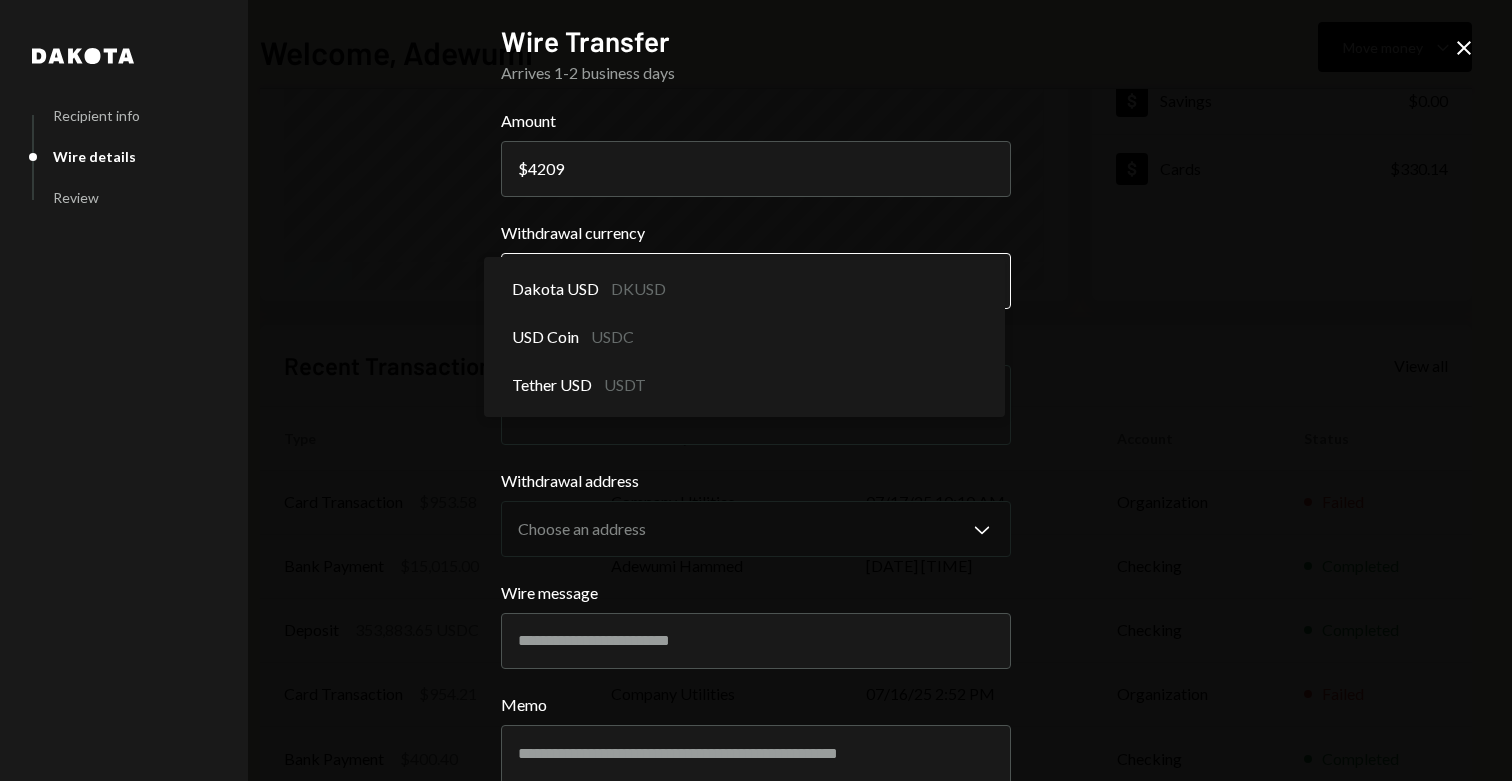 click on "S SPARK TECH HUB Caret Down Home Home Inbox Inbox Activities Transactions Accounts Accounts Caret Down Checking $842,168.72 Treasury $268.40 Savings $0.00 Cards $330.14 Dollar Rewards User Recipients Team Team Welcome, Adewumi Move money Caret Down $ 842,767.26 Total Graph Accounts 1W 1M 3M 1Y ALL Account Details Plus Dollar Checking $842,168.72 Dollar Treasury $268.40 Dollar Savings $0.00 Dollar Cards $330.14 Recent Transactions View all Type Initiated By Initiated At Account Status Card Transaction $953.58 Company Utilities 07/17/25 10:10 AM Organization Failed Bank Payment $15,015.00 Adewumi Hammed 07/17/25 10:05 AM Checking Completed Deposit 353,883.65  USDC 0x260B...C54cEa Copy 07/17/25 8:25 AM Checking Completed Card Transaction $954.21 Company Utilities 07/16/25 2:52 PM Organization Failed Bank Payment $400.40 Adewumi Hammed 07/16/25 2:06 PM Checking Completed /dashboard Dakota Recipient info Wire details Review Wire Transfer Arrives 1-2 business days Amount $ 4209 Withdrawal currency Choose a currency" at bounding box center (756, 390) 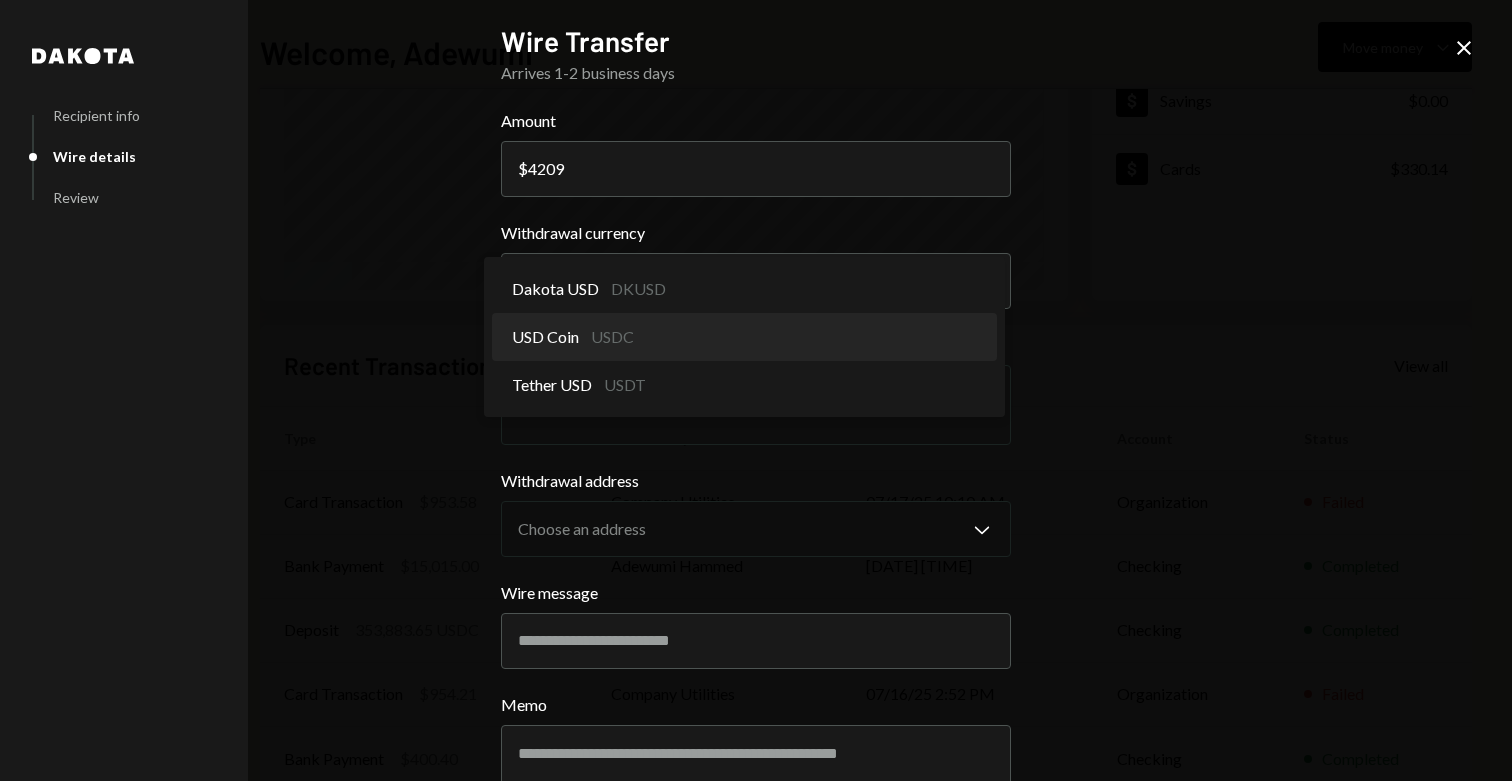 select on "****" 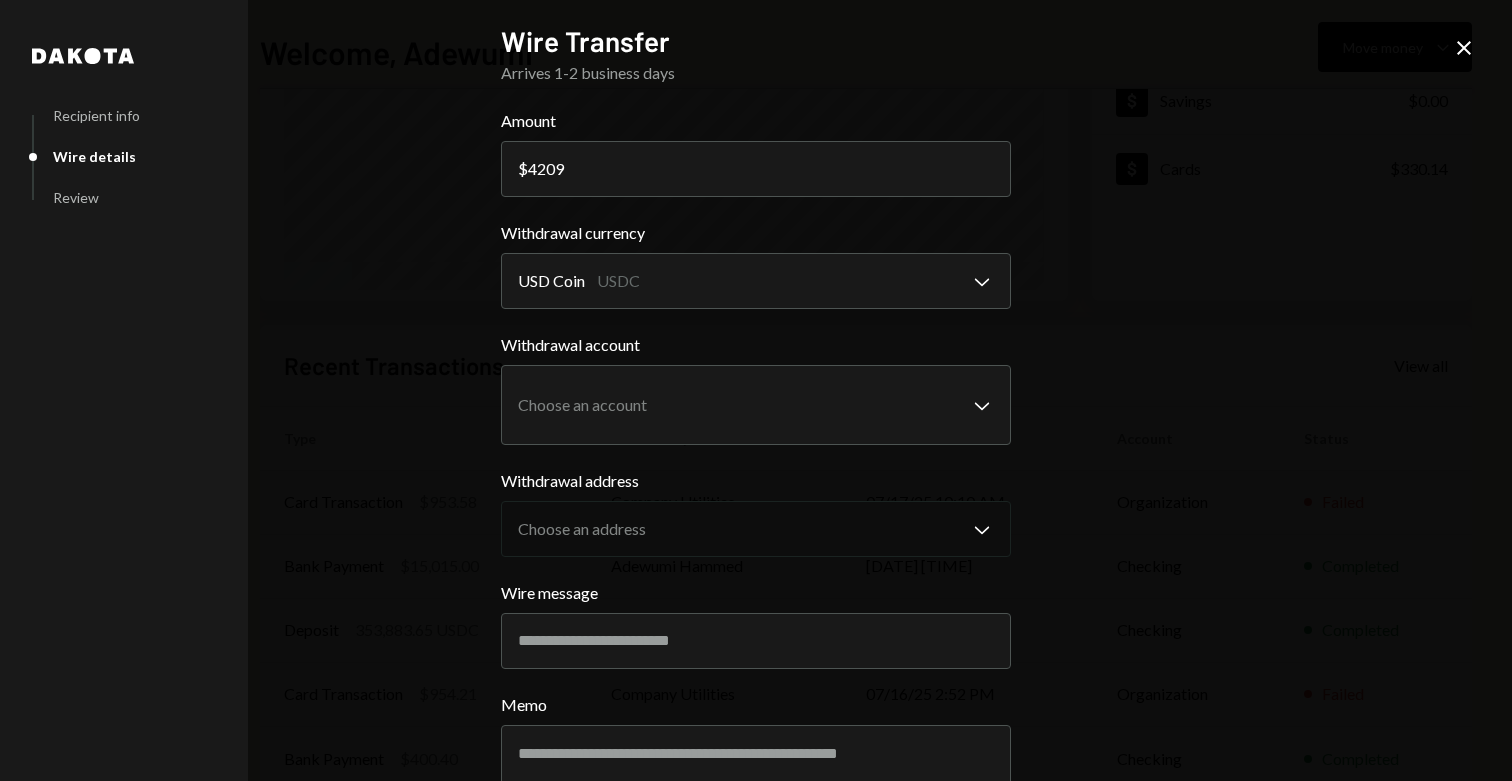 click on "**********" at bounding box center (756, 492) 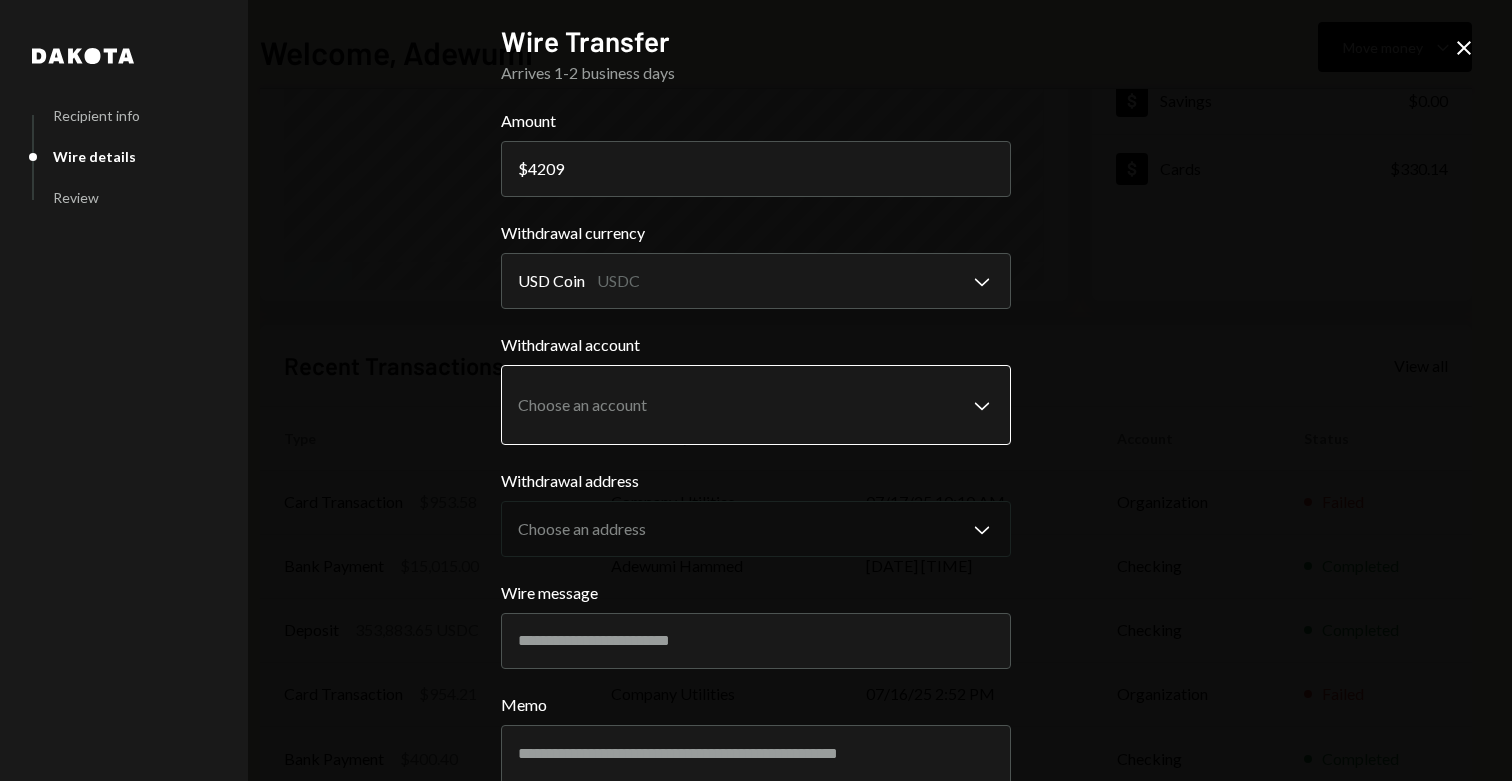 click on "S SPARK TECH HUB Caret Down Home Home Inbox Inbox Activities Transactions Accounts Accounts Caret Down Checking $842,168.72 Treasury $268.40 Savings $0.00 Cards $330.14 Dollar Rewards User Recipients Team Team Welcome, Adewumi Move money Caret Down $ 842,767.26 Total Graph Accounts 1W 1M 3M 1Y ALL Account Details Plus Dollar Checking $842,168.72 Dollar Treasury $268.40 Dollar Savings $0.00 Dollar Cards $330.14 Recent Transactions View all Type Initiated By Initiated At Account Status Card Transaction $953.58 Company Utilities 07/17/25 10:10 AM Organization Failed Bank Payment $15,015.00 Adewumi Hammed 07/17/25 10:05 AM Checking Completed Deposit 353,883.65  USDC 0x260B...C54cEa Copy 07/17/25 8:25 AM Checking Completed Card Transaction $954.21 Company Utilities 07/16/25 2:52 PM Organization Failed Bank Payment $400.40 Adewumi Hammed 07/16/25 2:06 PM Checking Completed /dashboard Dakota Recipient info Wire details Review Wire Transfer Arrives 1-2 business days Amount $ 4209 Withdrawal currency USD Coin USDC" at bounding box center (756, 390) 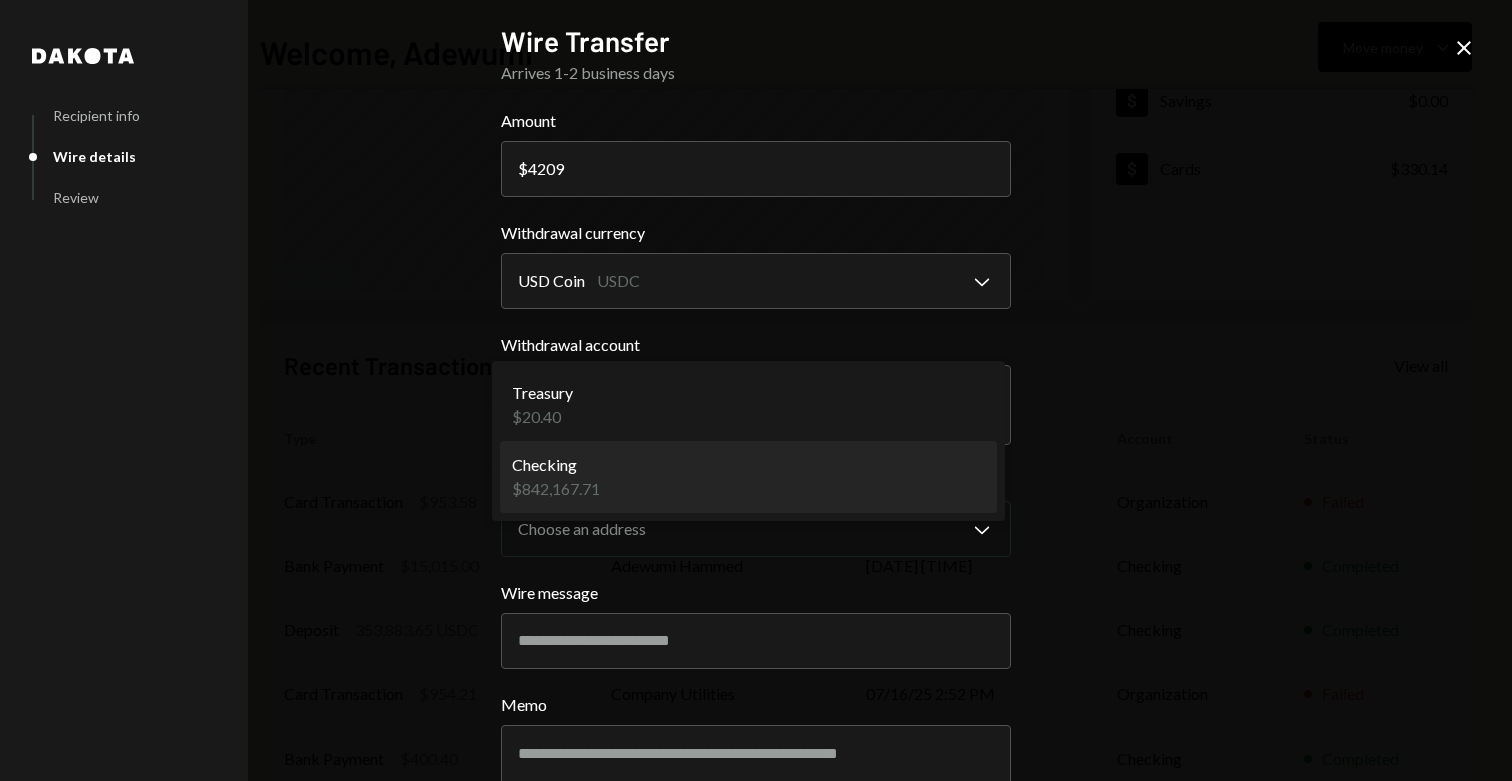 select on "**********" 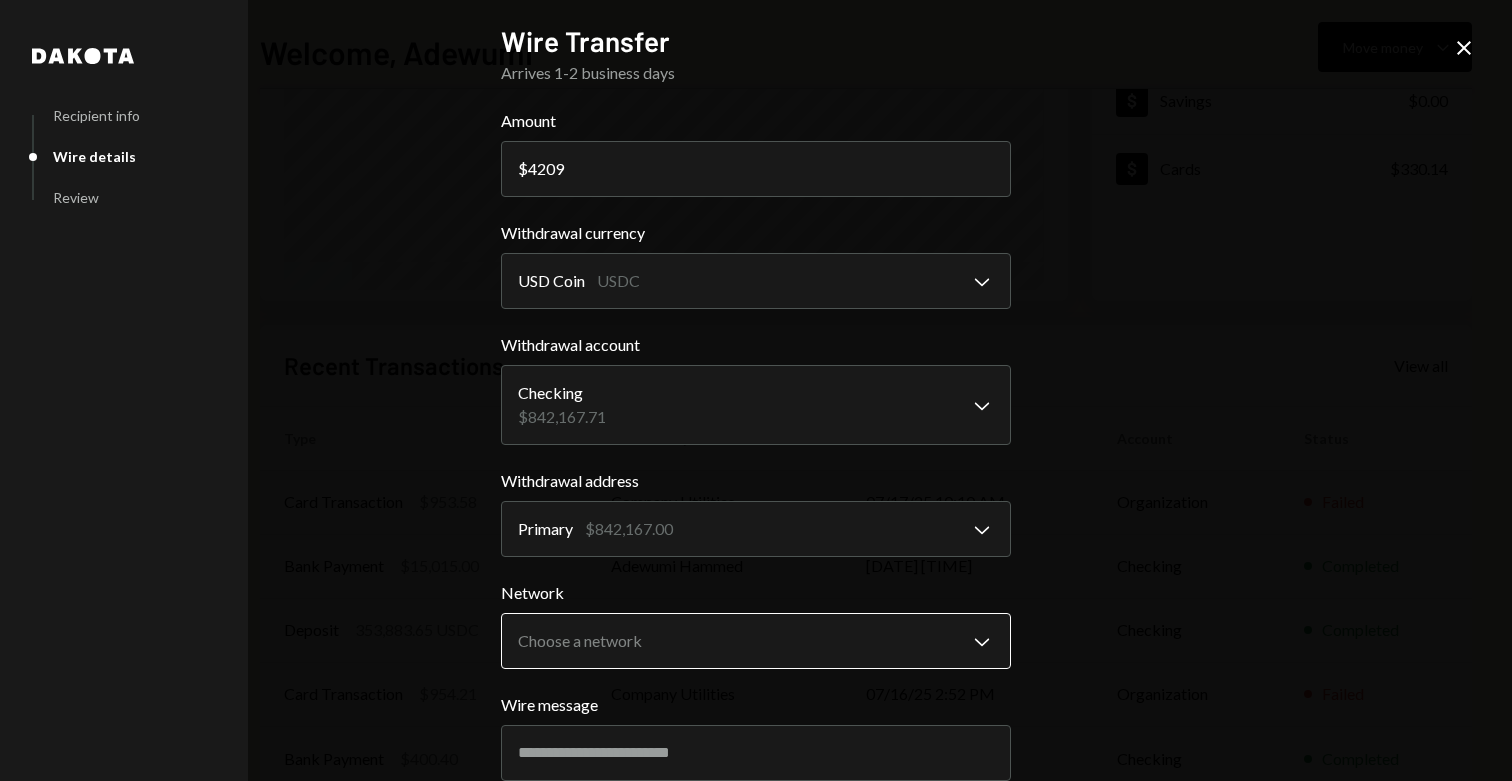 click on "S SPARK TECH HUB Caret Down Home Home Inbox Inbox Activities Transactions Accounts Accounts Caret Down Checking $842,168.72 Treasury $268.40 Savings $0.00 Cards $330.14 Dollar Rewards User Recipients Team Team Welcome, Adewumi Move money Caret Down $ 842,767.26 Total Graph Accounts 1W 1M 3M 1Y ALL Account Details Plus Dollar Checking $842,168.72 Dollar Treasury $268.40 Dollar Savings $0.00 Dollar Cards $330.14 Recent Transactions View all Type Initiated By Initiated At Account Status Card Transaction $953.58 Company Utilities 07/17/25 10:10 AM Organization Failed Bank Payment $15,015.00 Adewumi Hammed 07/17/25 10:05 AM Checking Completed Deposit 353,883.65  USDC 0x260B...C54cEa Copy 07/17/25 8:25 AM Checking Completed Card Transaction $954.21 Company Utilities 07/16/25 2:52 PM Organization Failed Bank Payment $400.40 Adewumi Hammed 07/16/25 2:06 PM Checking Completed /dashboard Dakota Recipient info Wire details Review Wire Transfer Arrives 1-2 business days Amount $ 4209 Withdrawal currency USD Coin USDC" at bounding box center [756, 390] 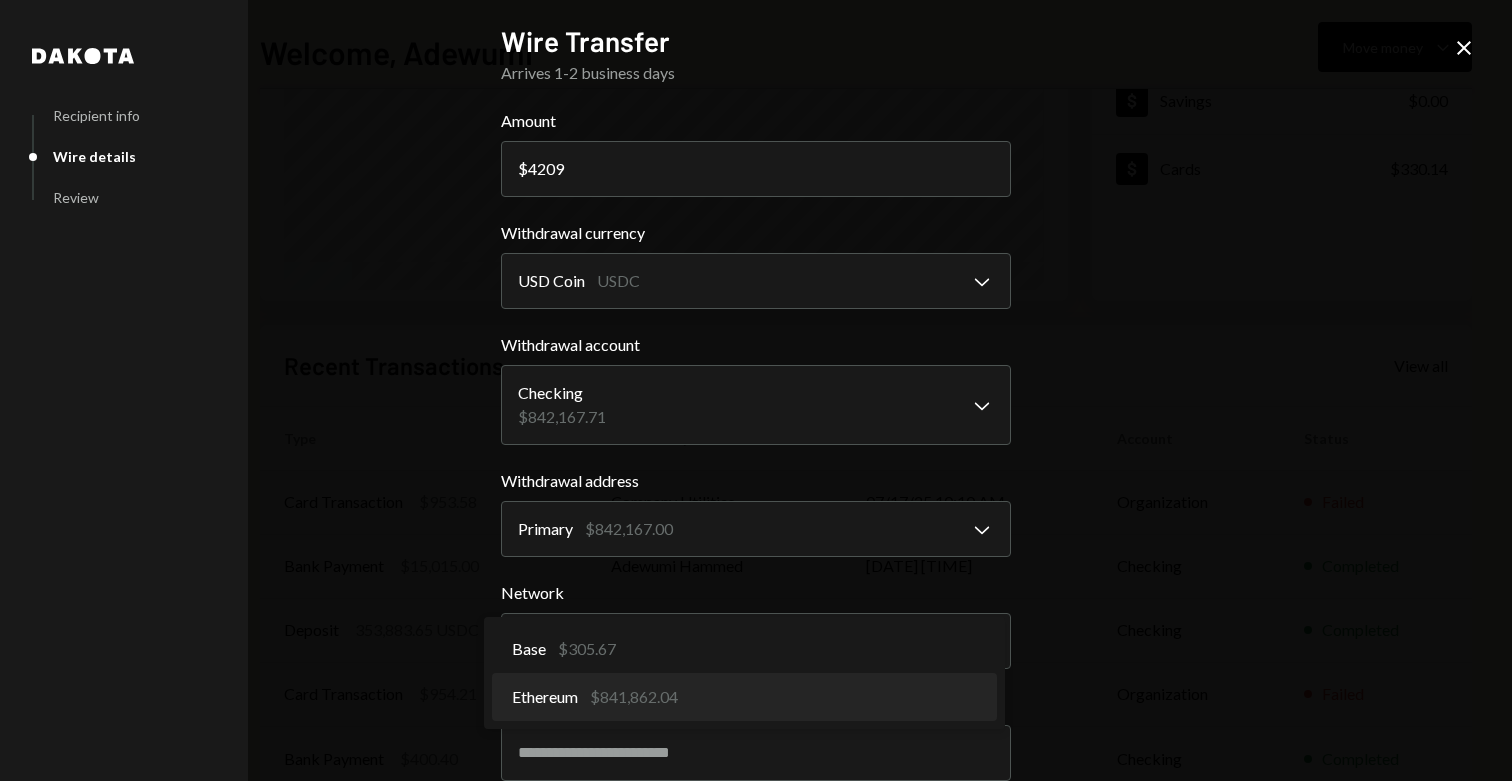 select on "**********" 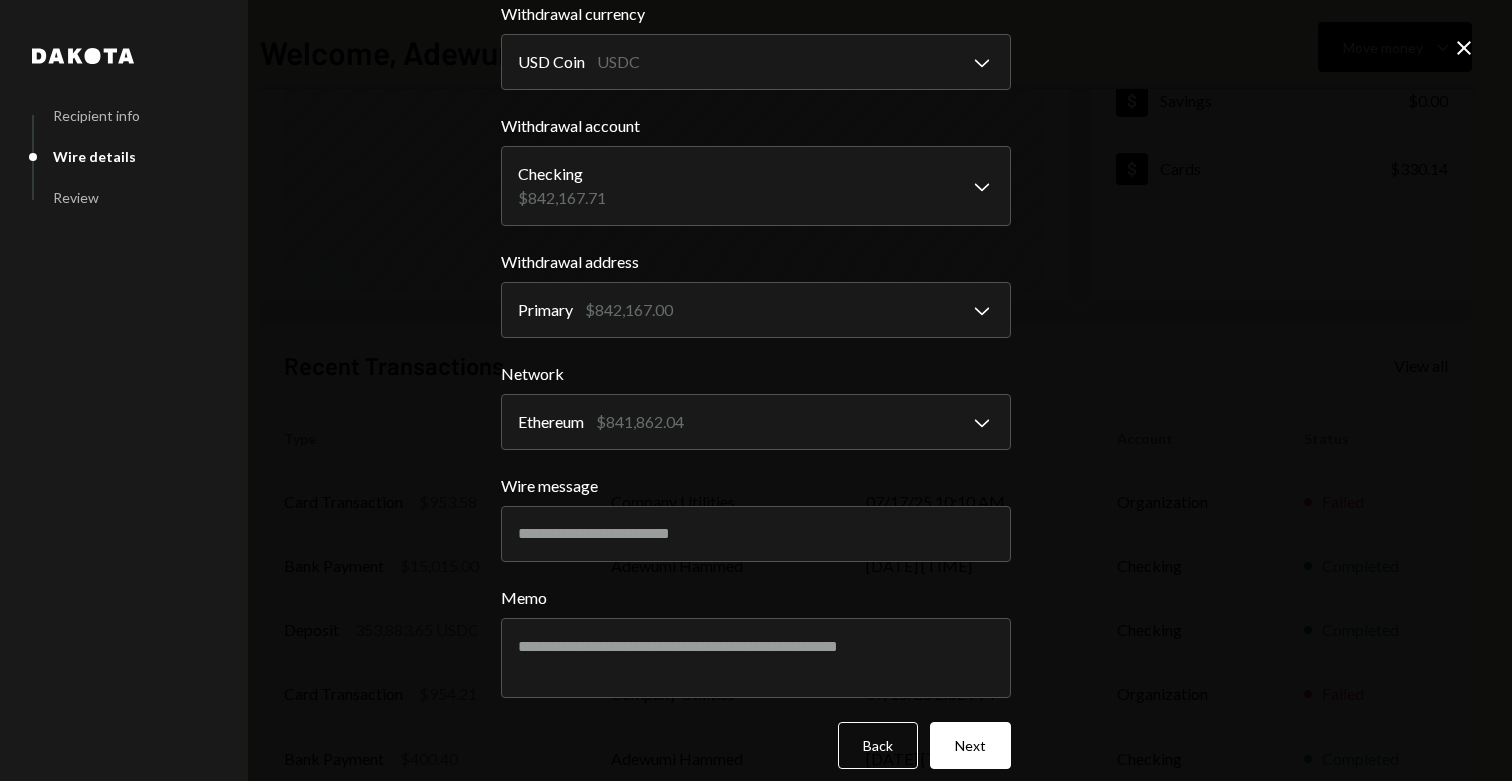 scroll, scrollTop: 238, scrollLeft: 0, axis: vertical 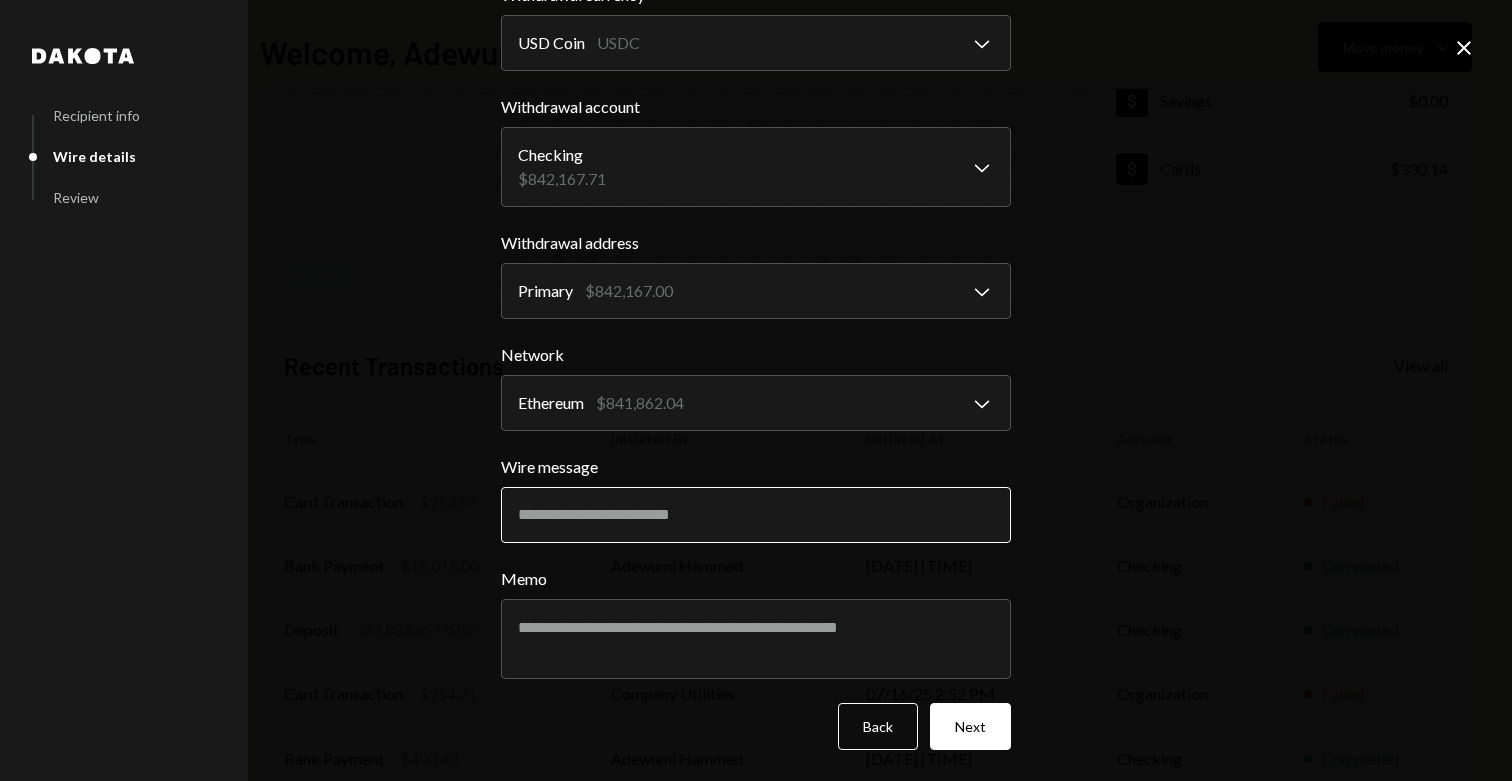 type 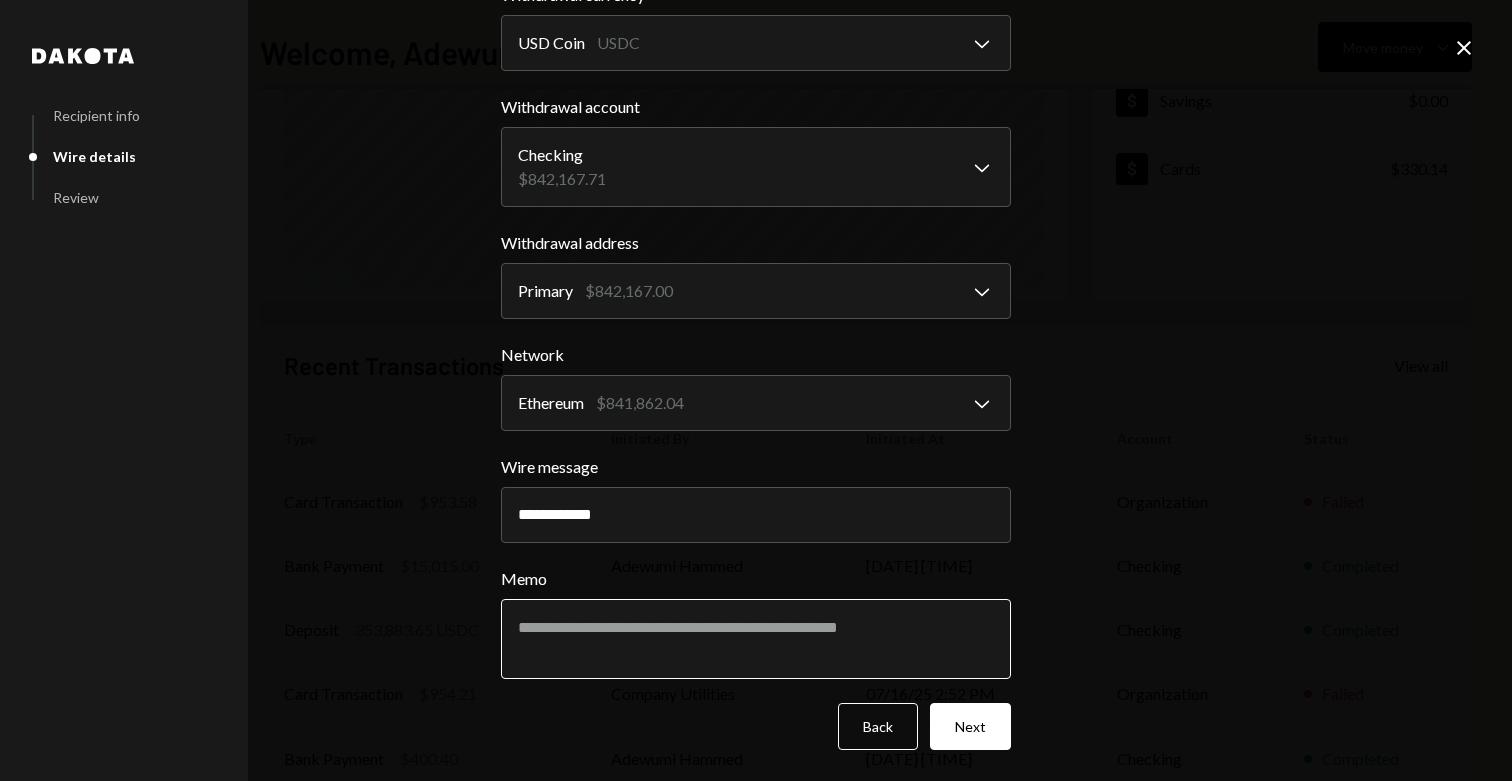 type on "**********" 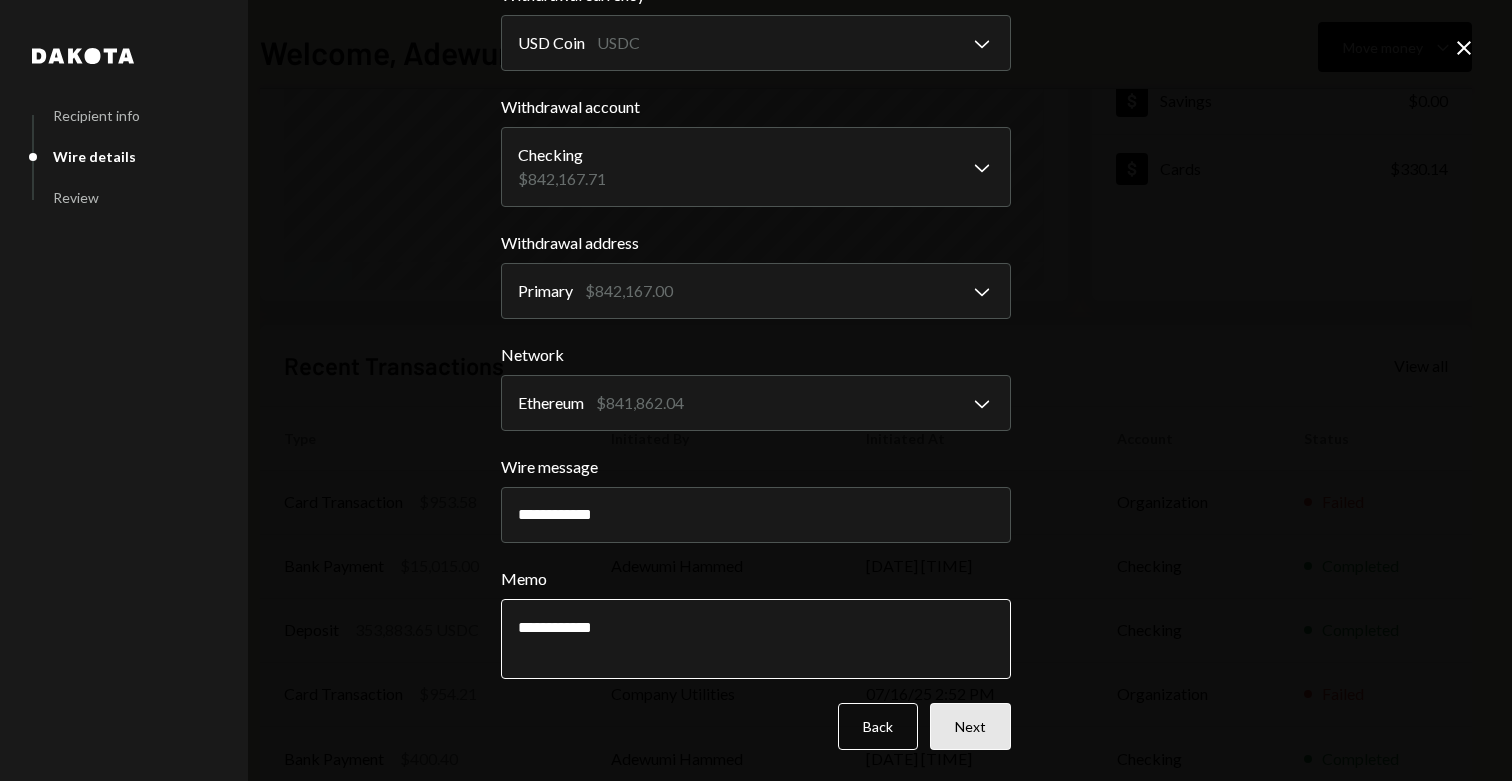 type on "**********" 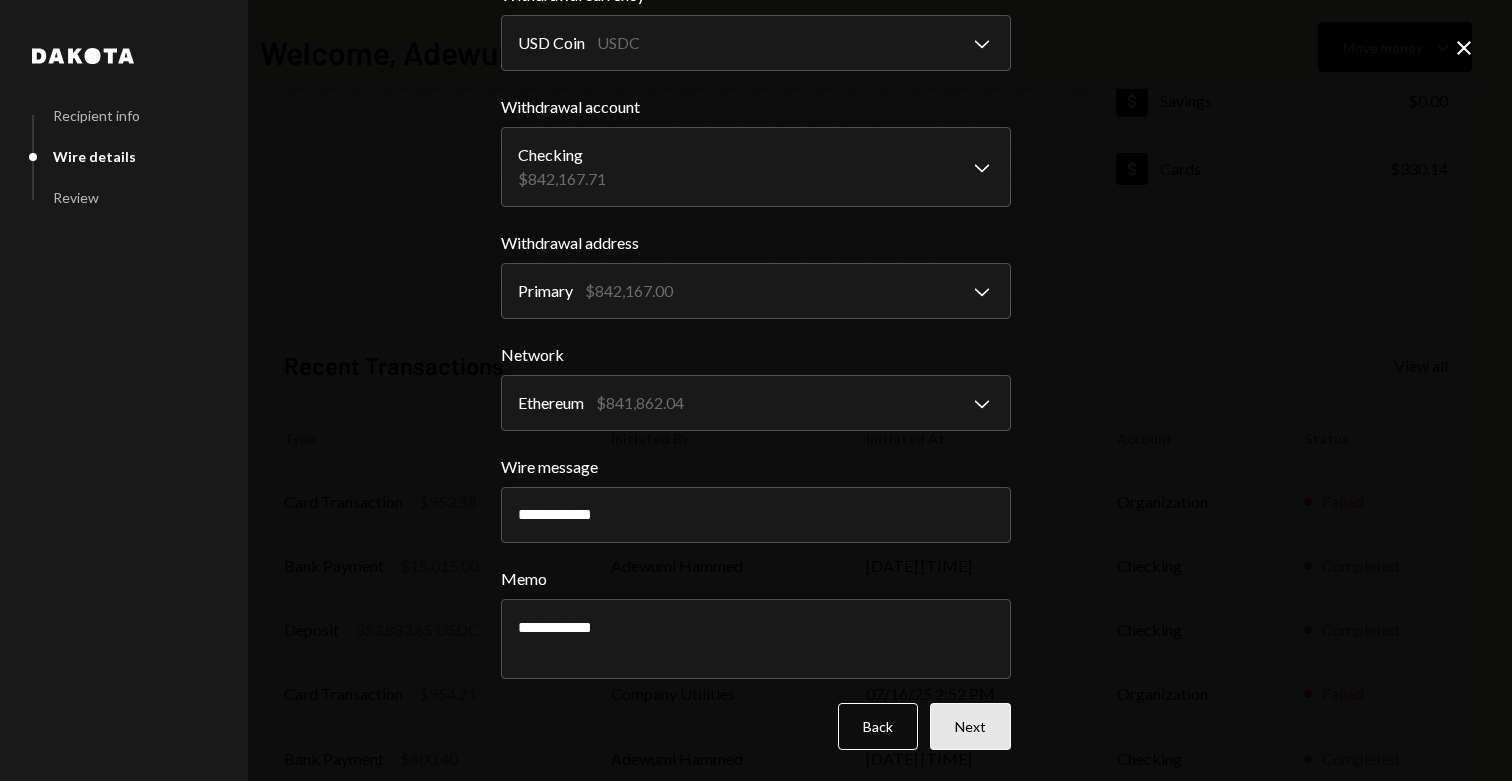 click on "Next" at bounding box center (970, 726) 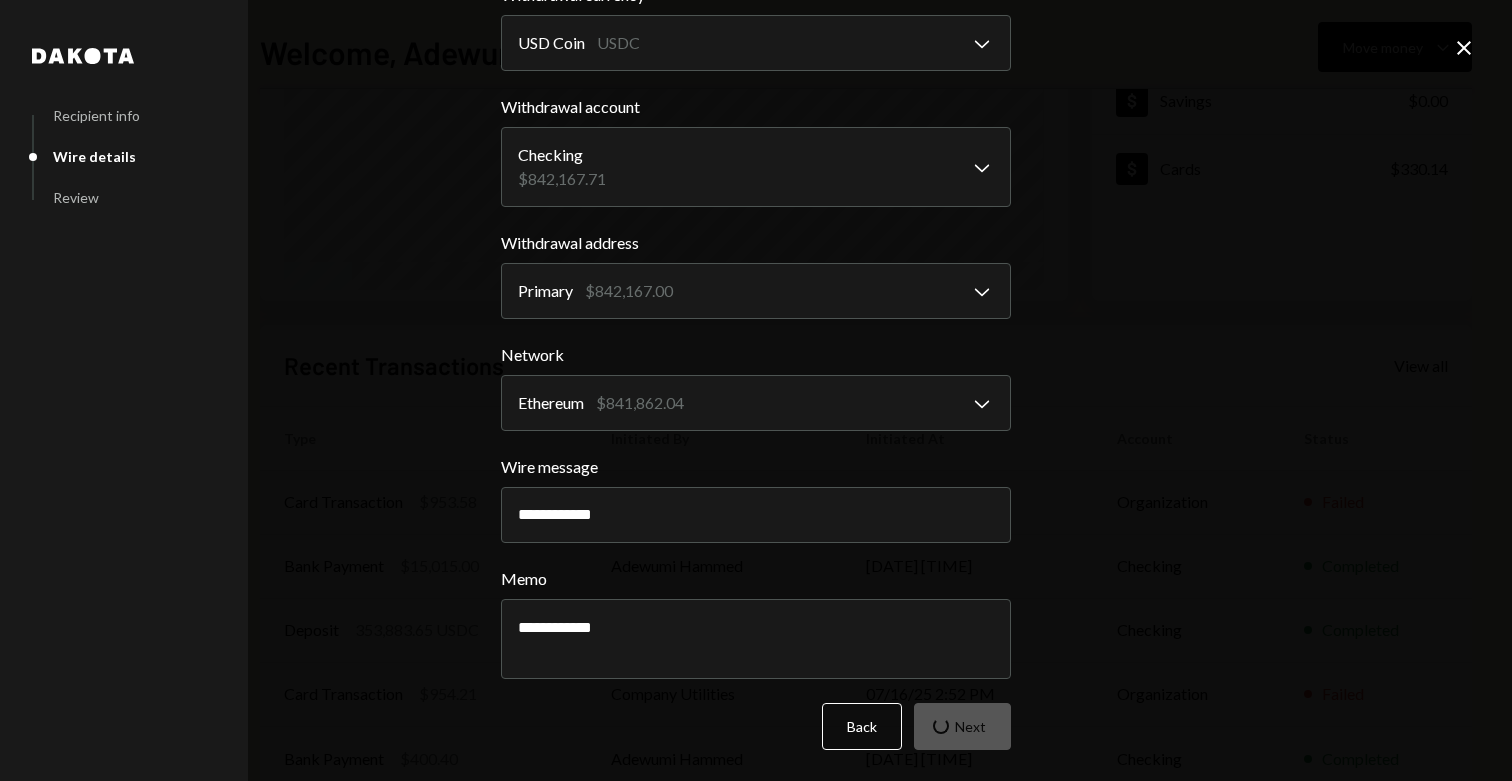 scroll, scrollTop: 0, scrollLeft: 0, axis: both 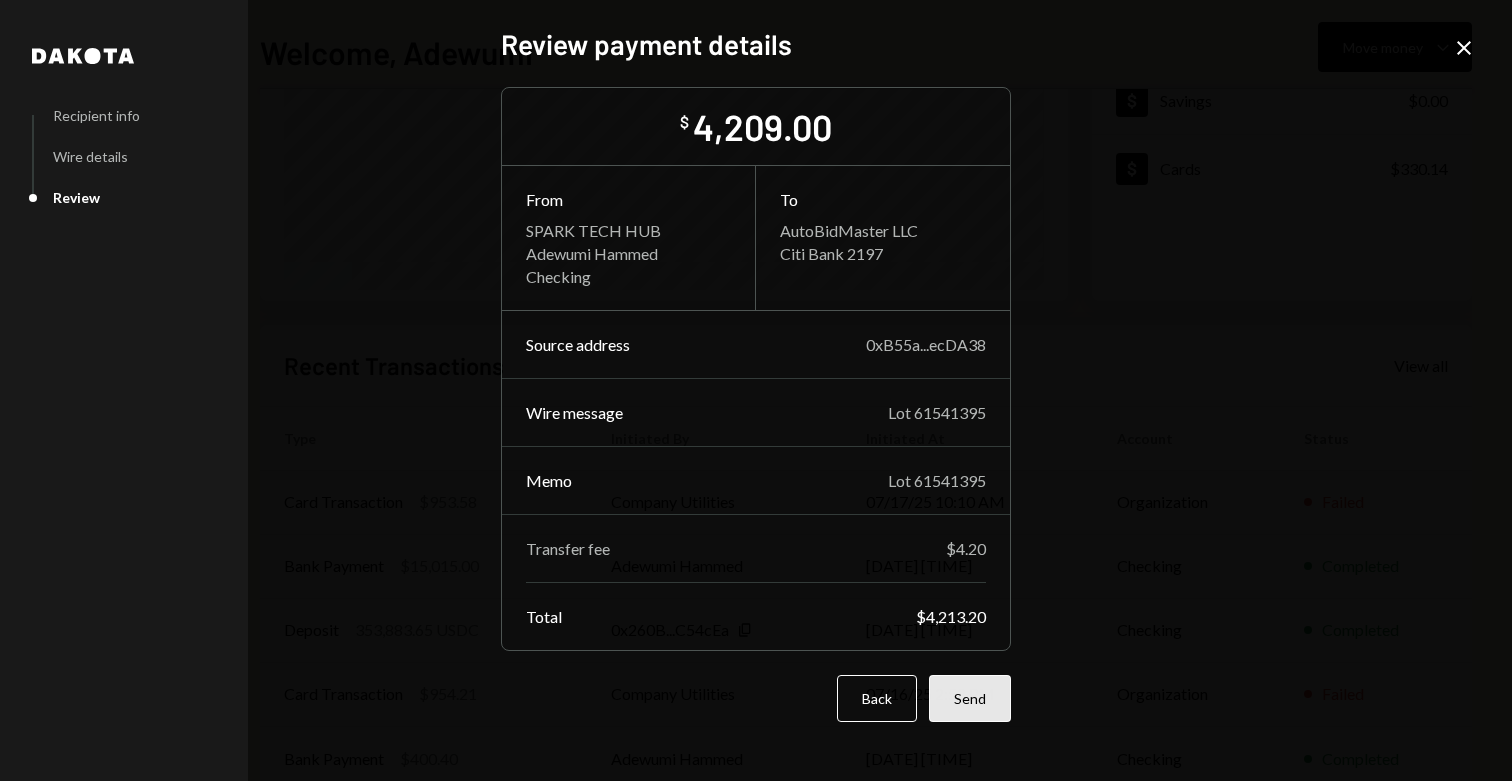 click on "Send" at bounding box center (970, 698) 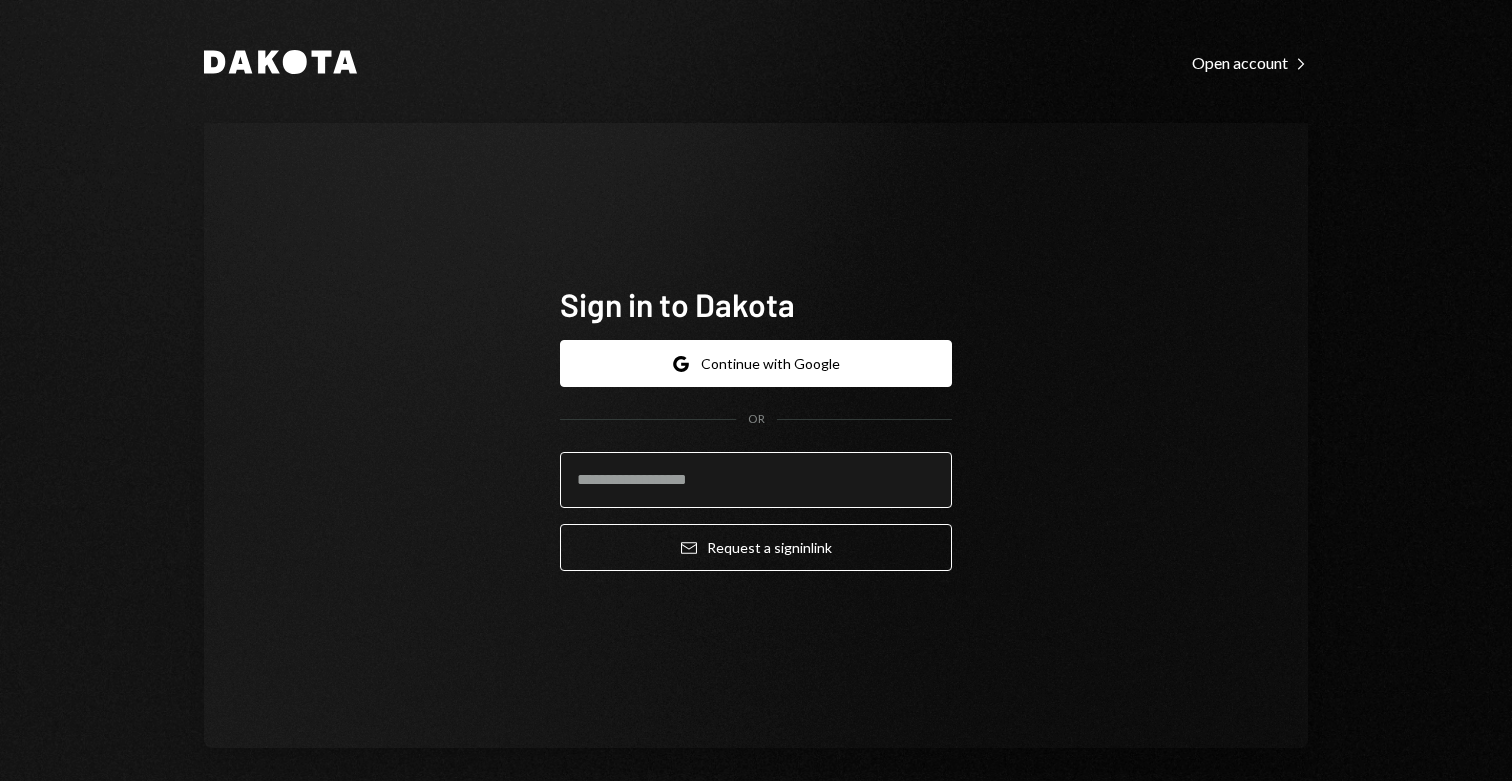 click at bounding box center [756, 480] 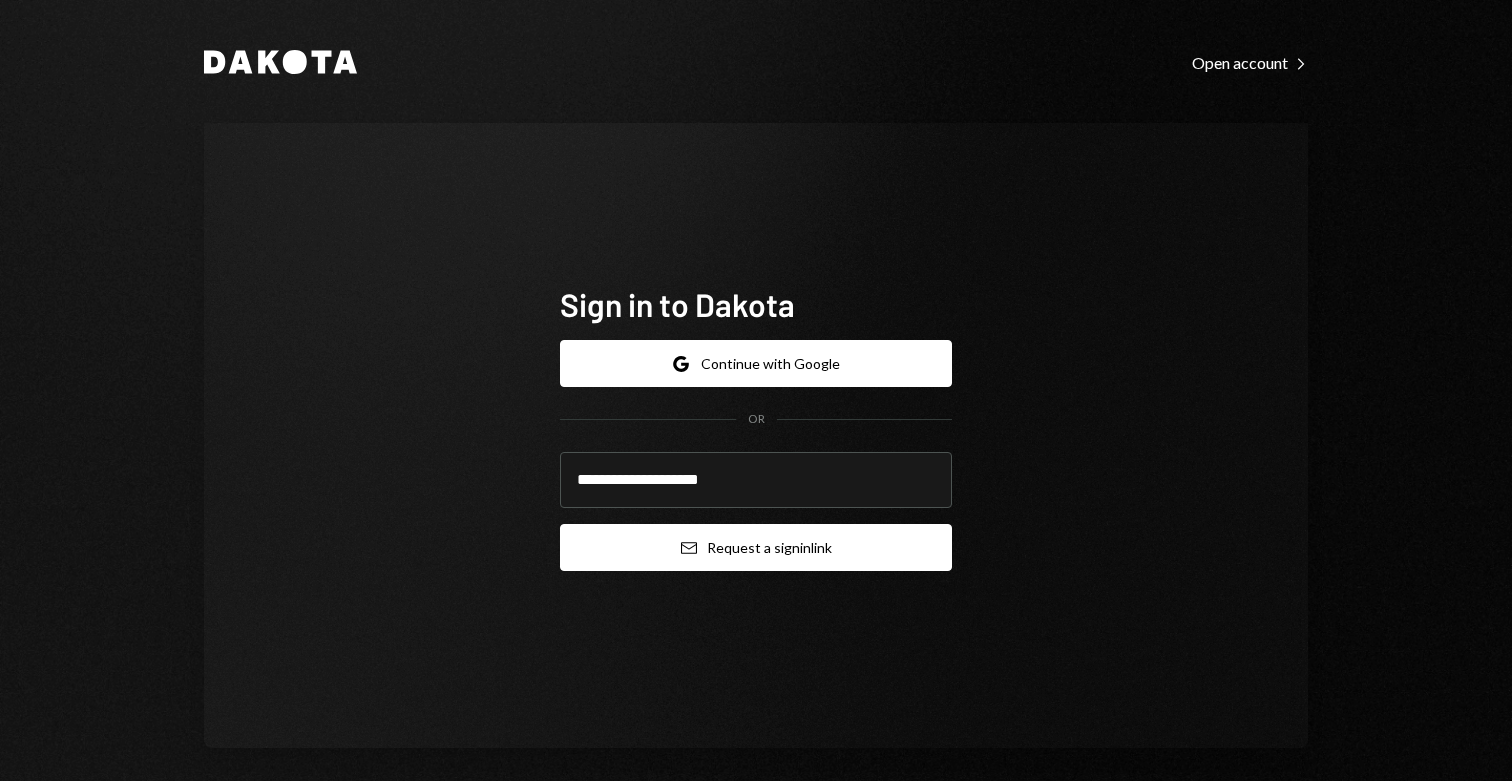 click on "Email Request a sign  in  link" at bounding box center [756, 547] 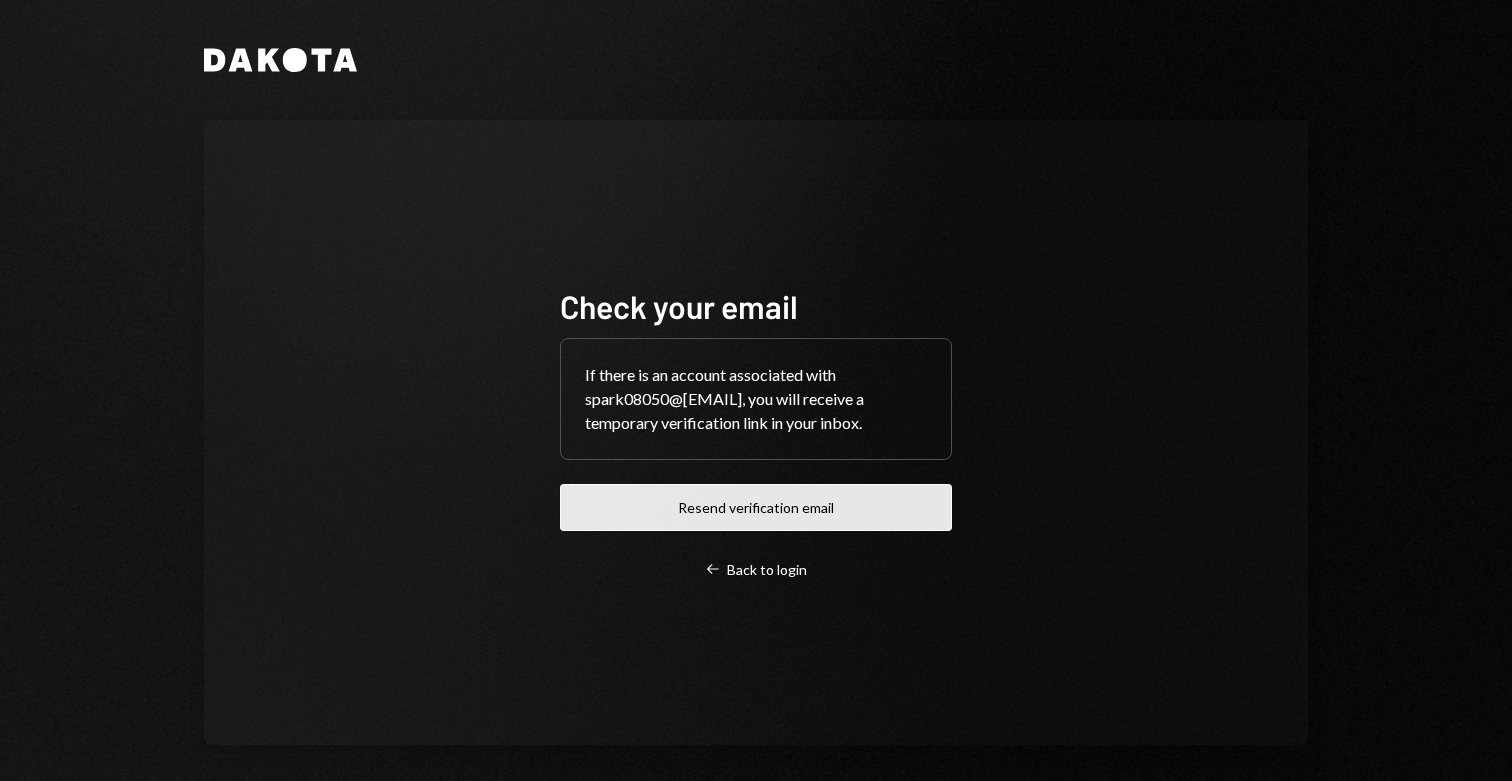 click on "Resend verification email" at bounding box center (756, 507) 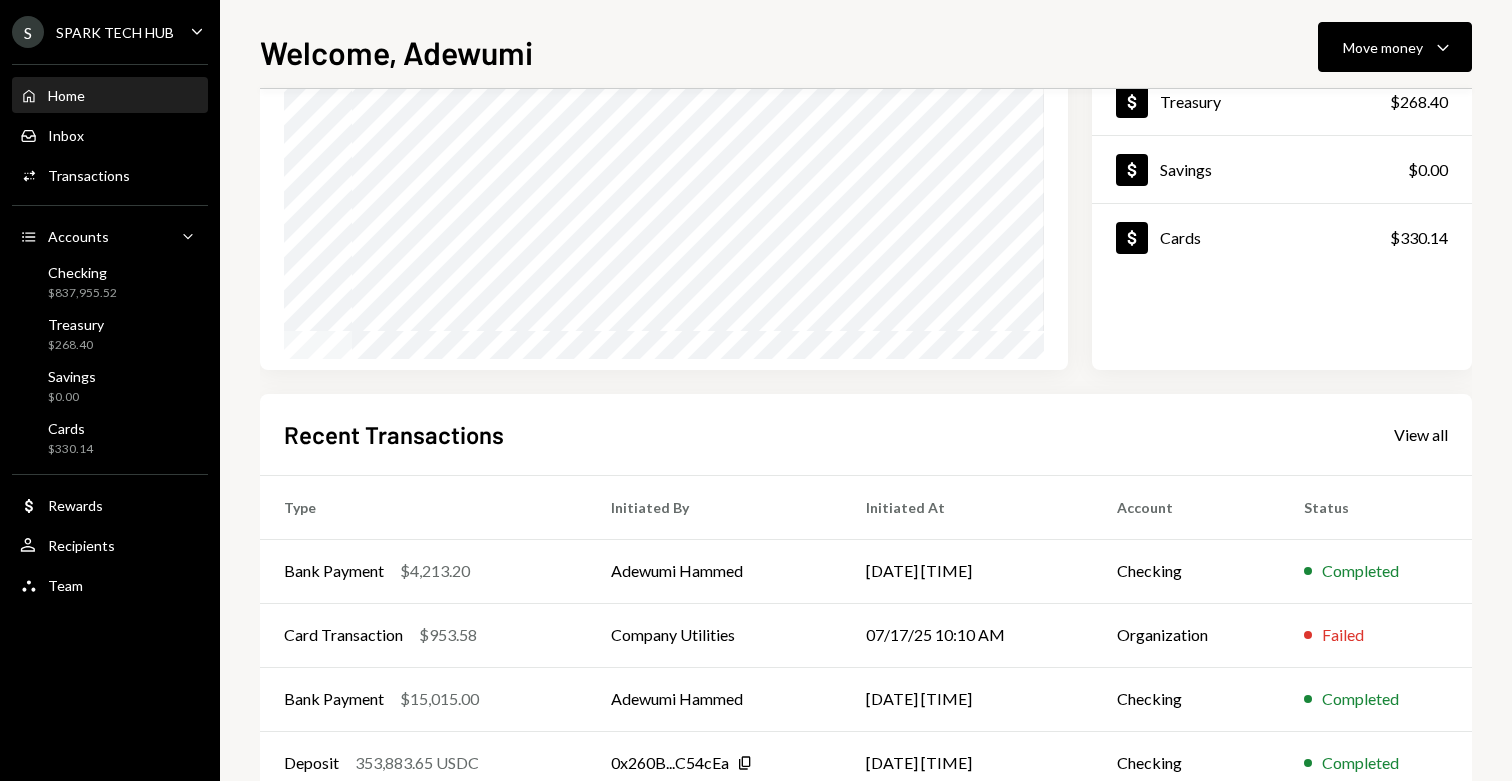 scroll, scrollTop: 329, scrollLeft: 0, axis: vertical 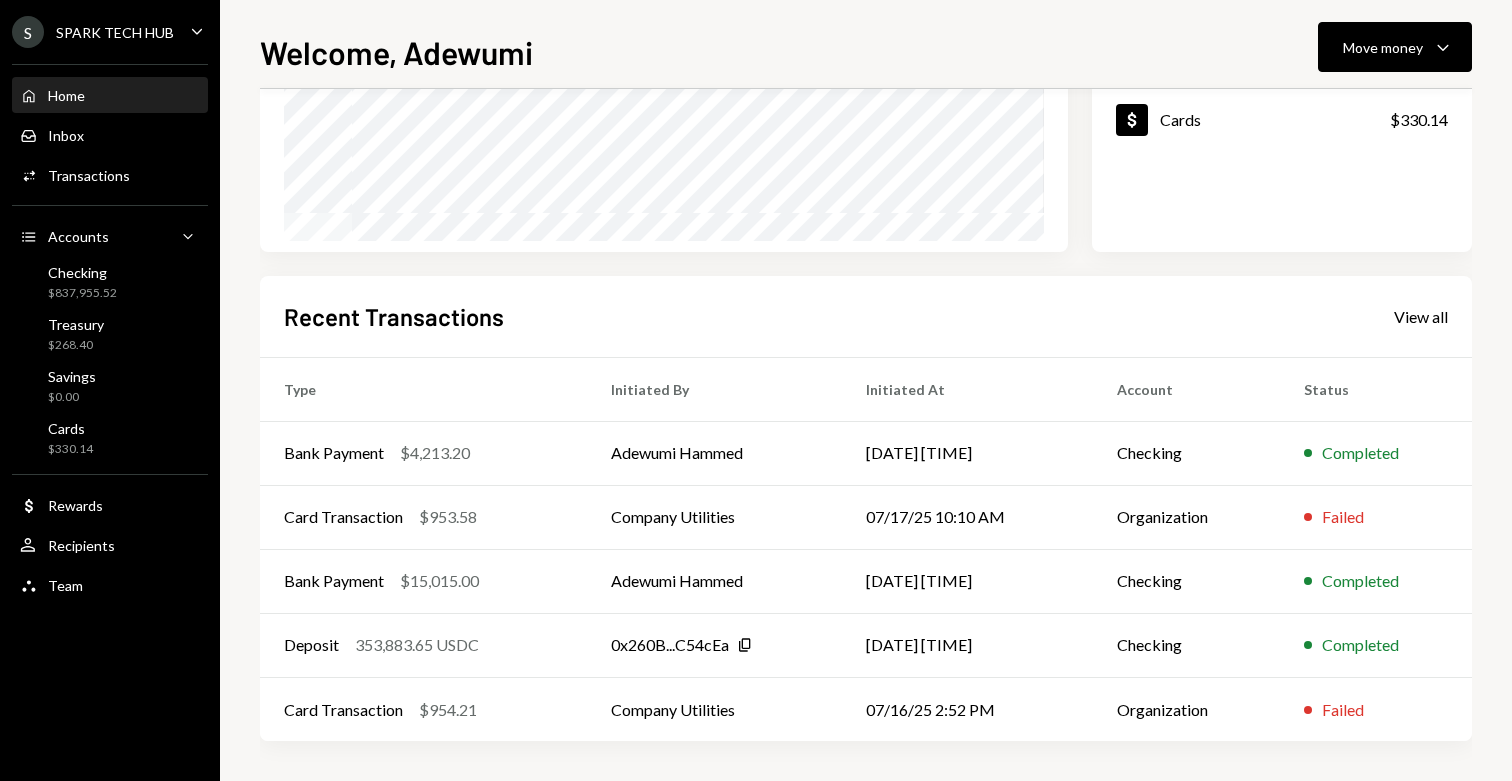 click on "View all" at bounding box center (1421, 316) 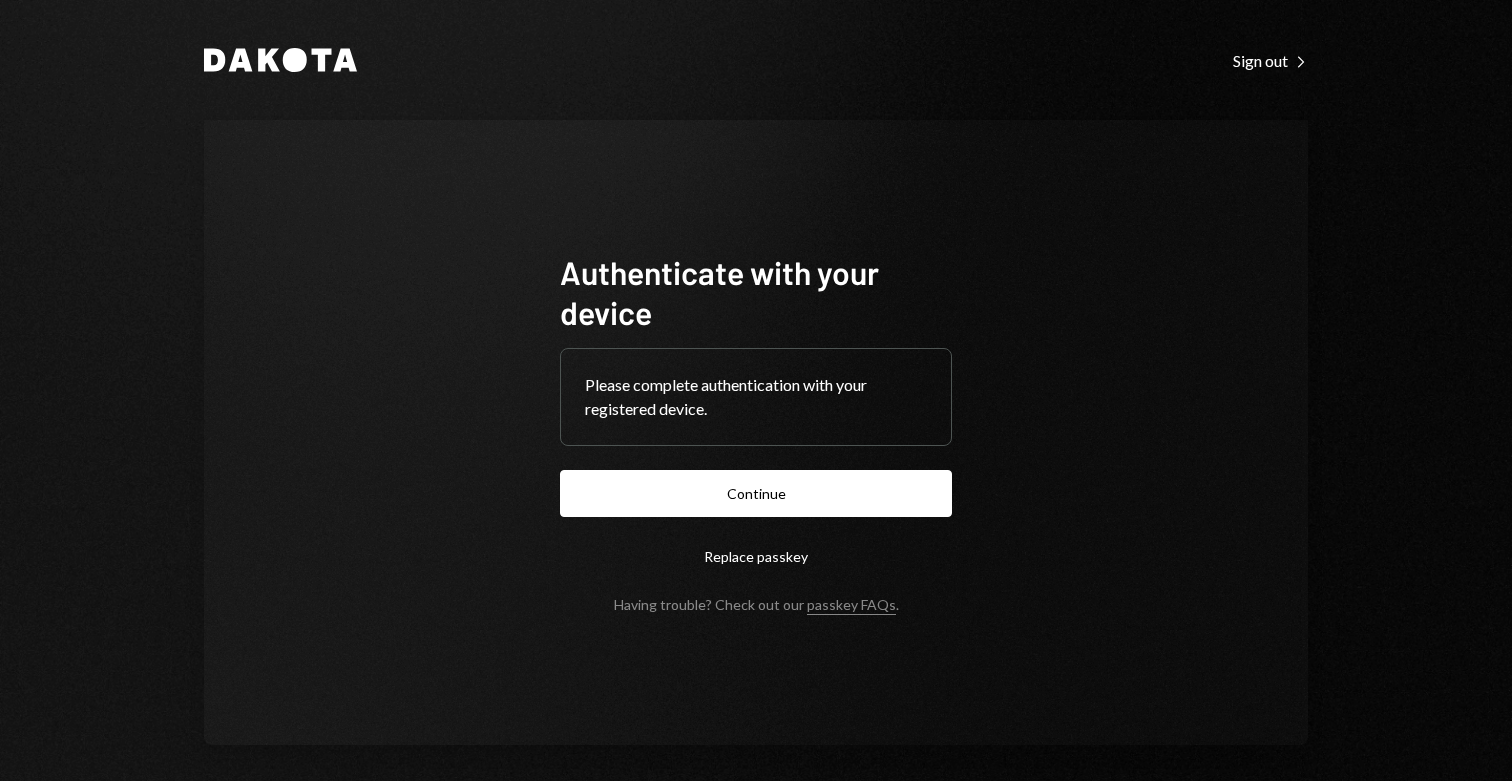 scroll, scrollTop: 0, scrollLeft: 0, axis: both 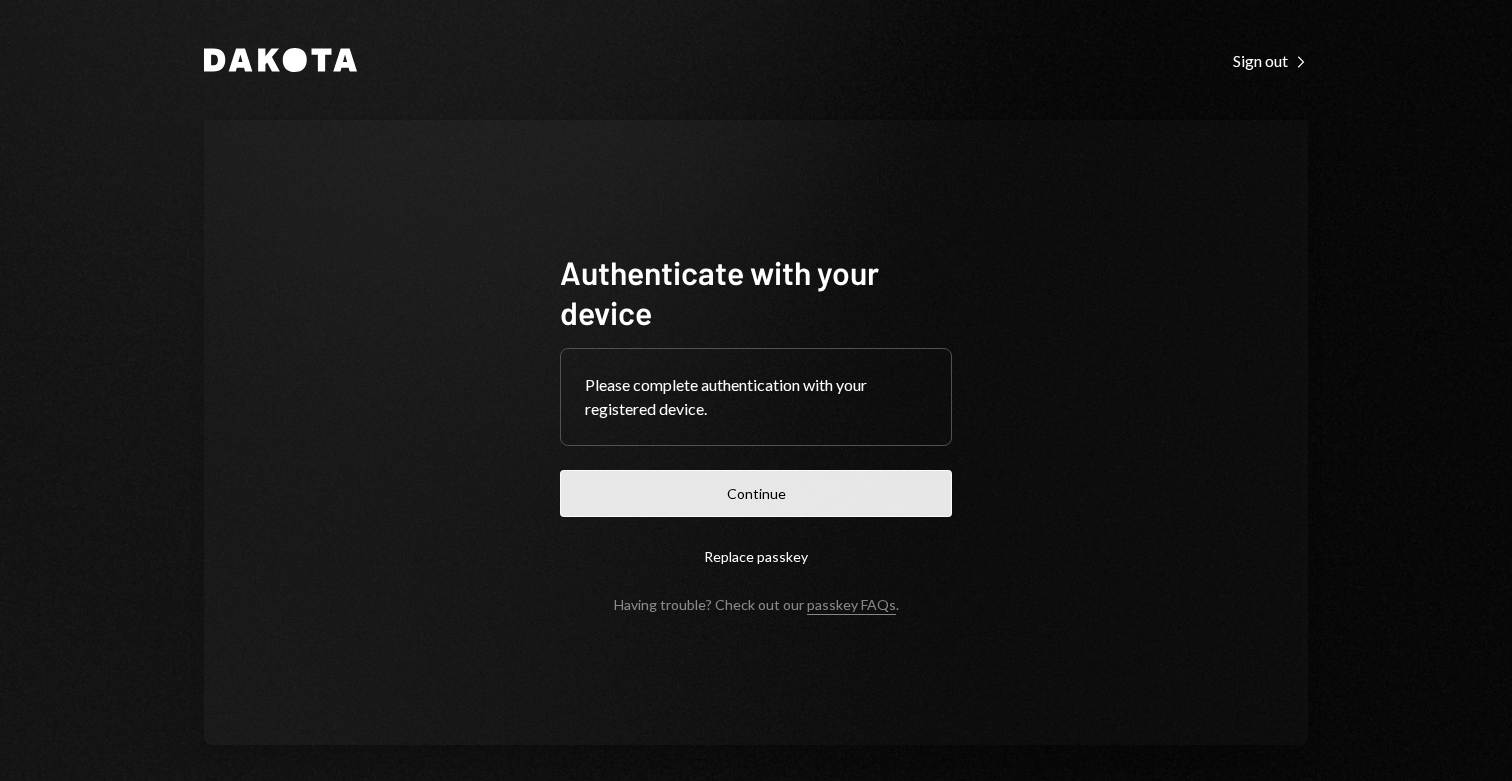 click on "Continue" at bounding box center [756, 493] 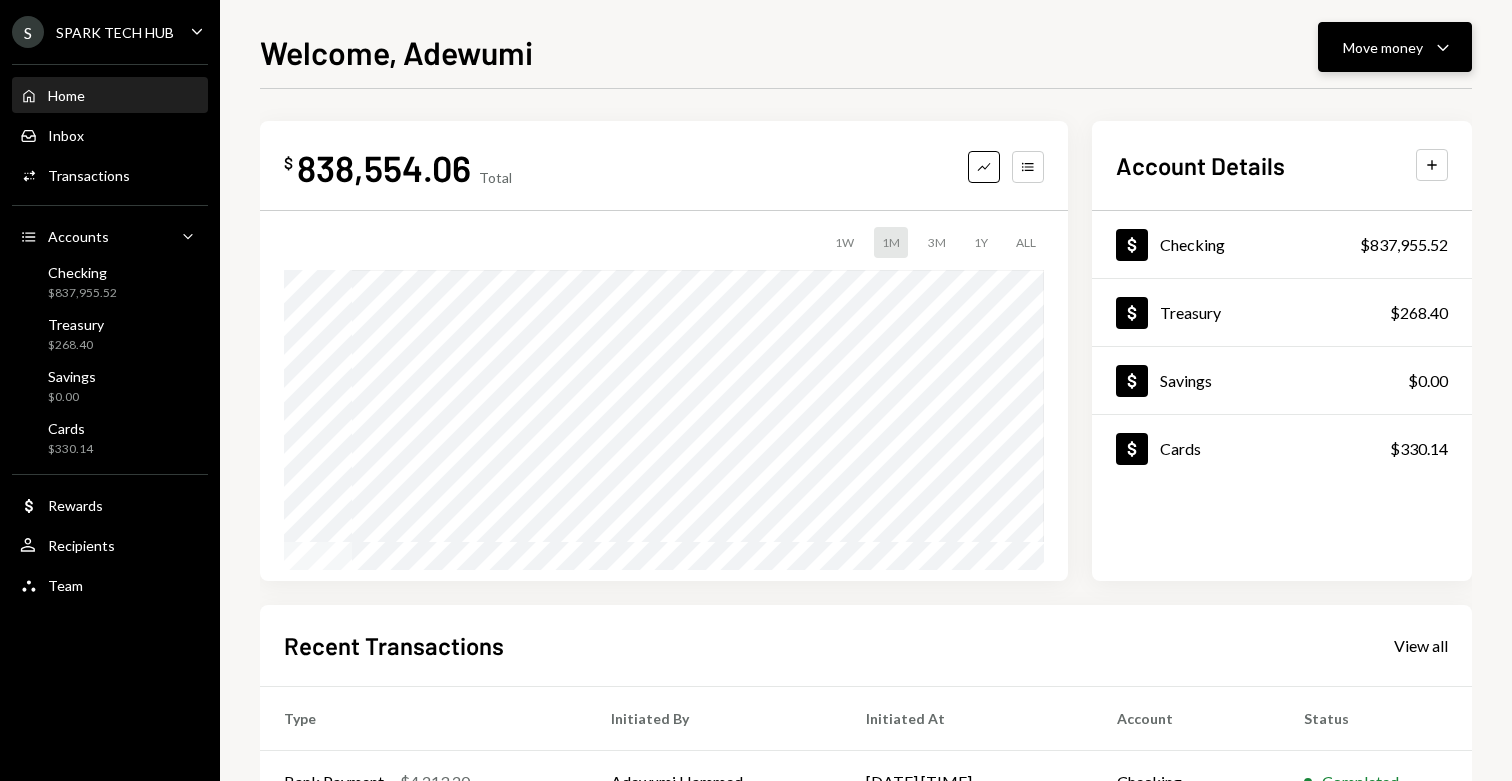 click on "Move money Caret Down" at bounding box center (1395, 47) 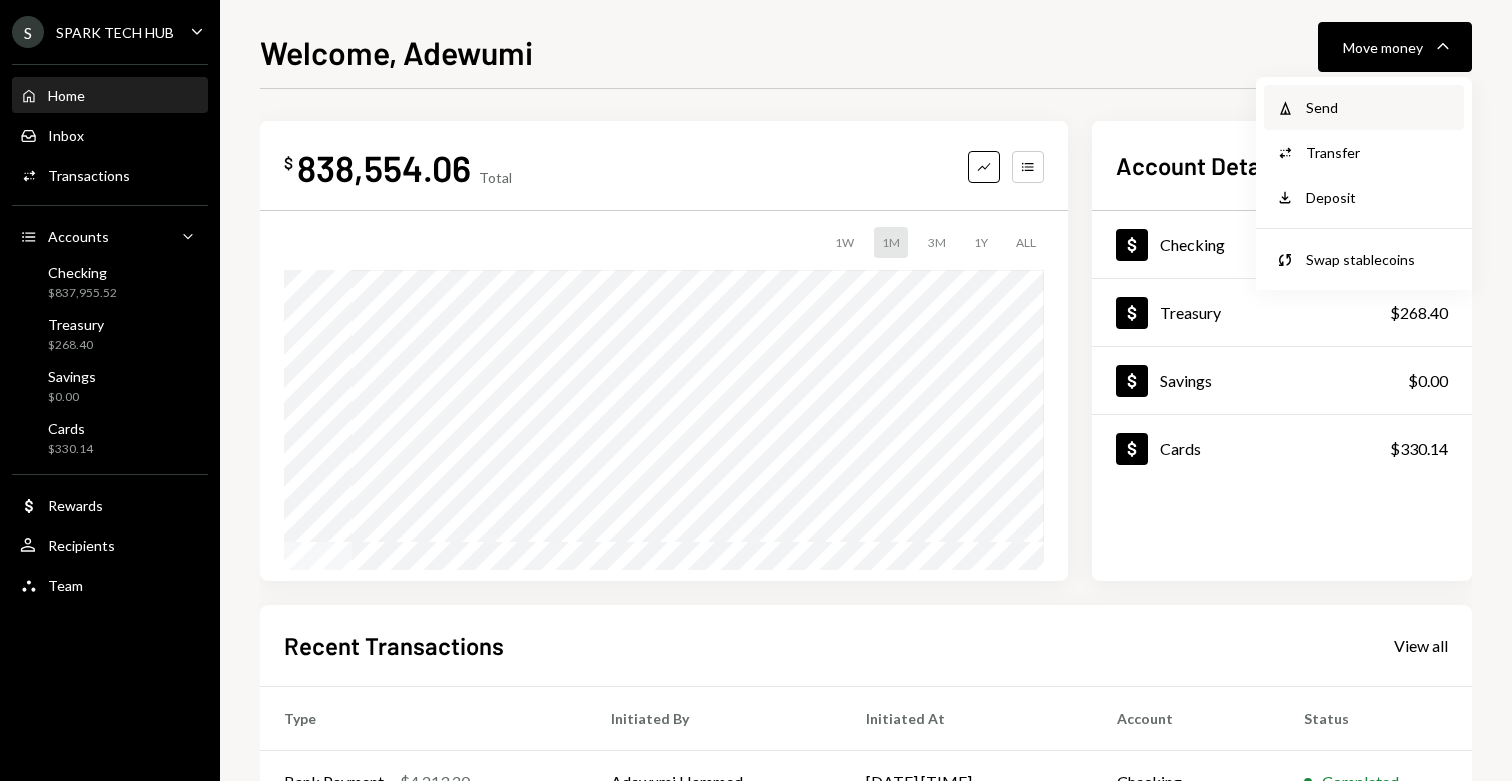 click on "Send" at bounding box center [1379, 107] 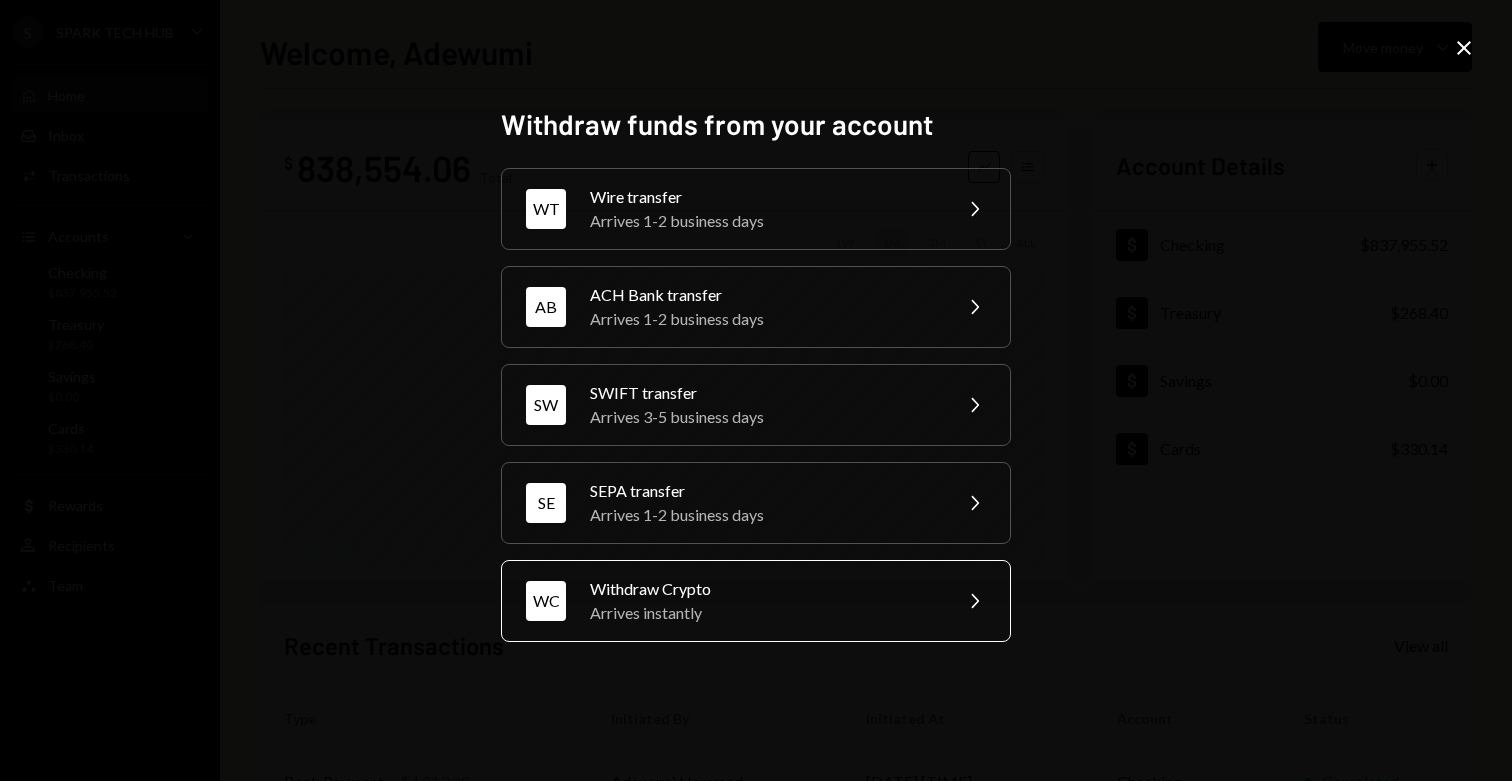 click on "Arrives instantly" at bounding box center (764, 613) 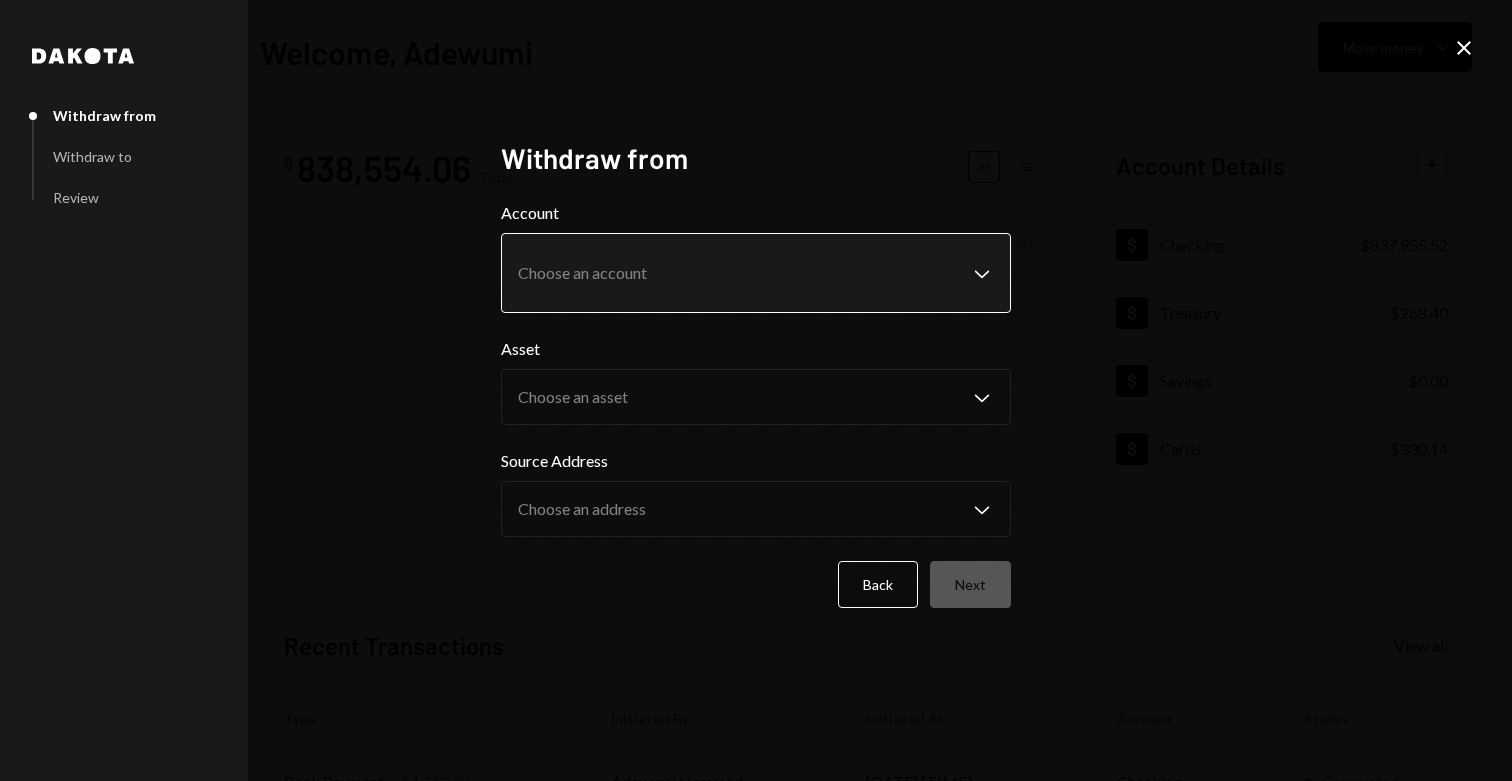 click on "**********" at bounding box center (756, 390) 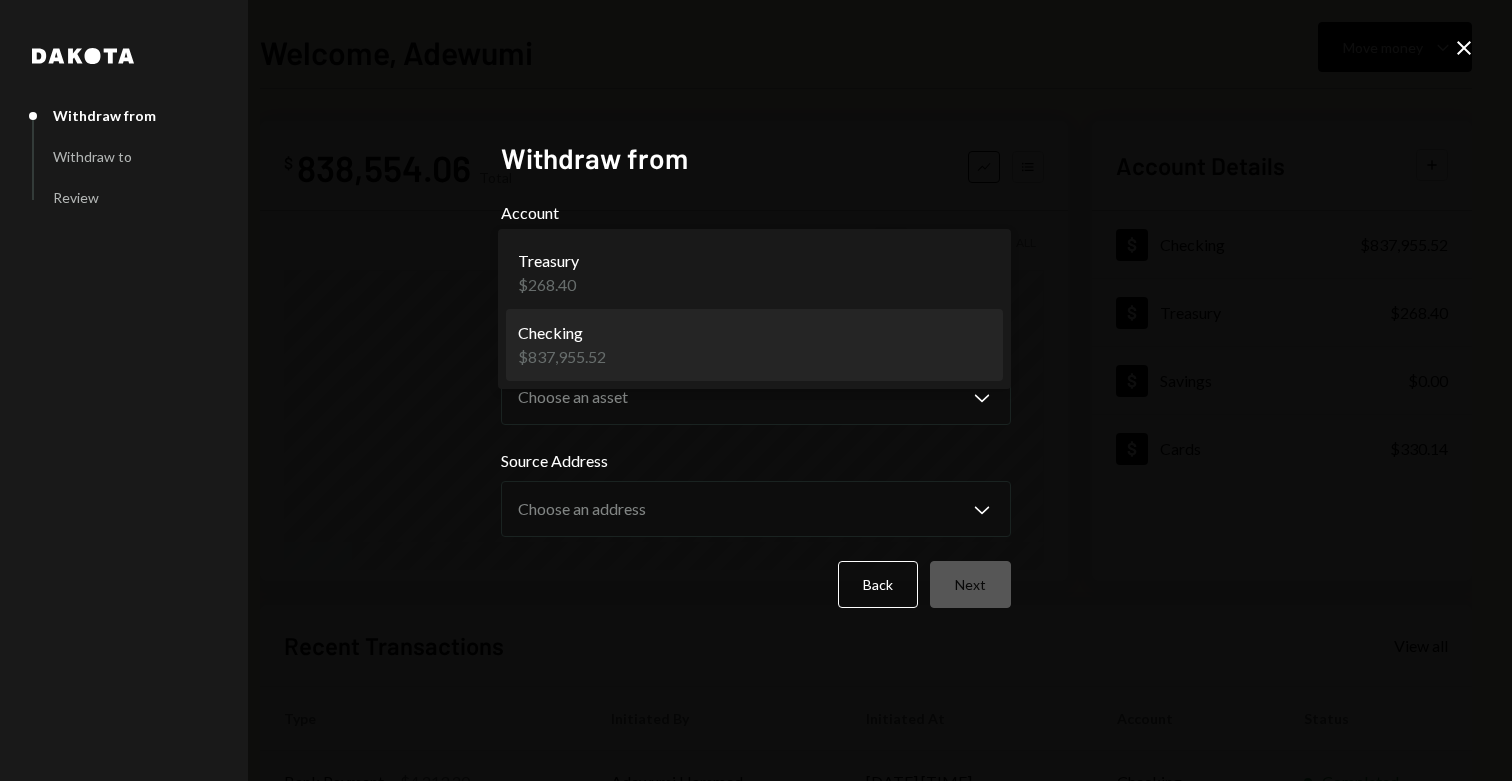 select on "**********" 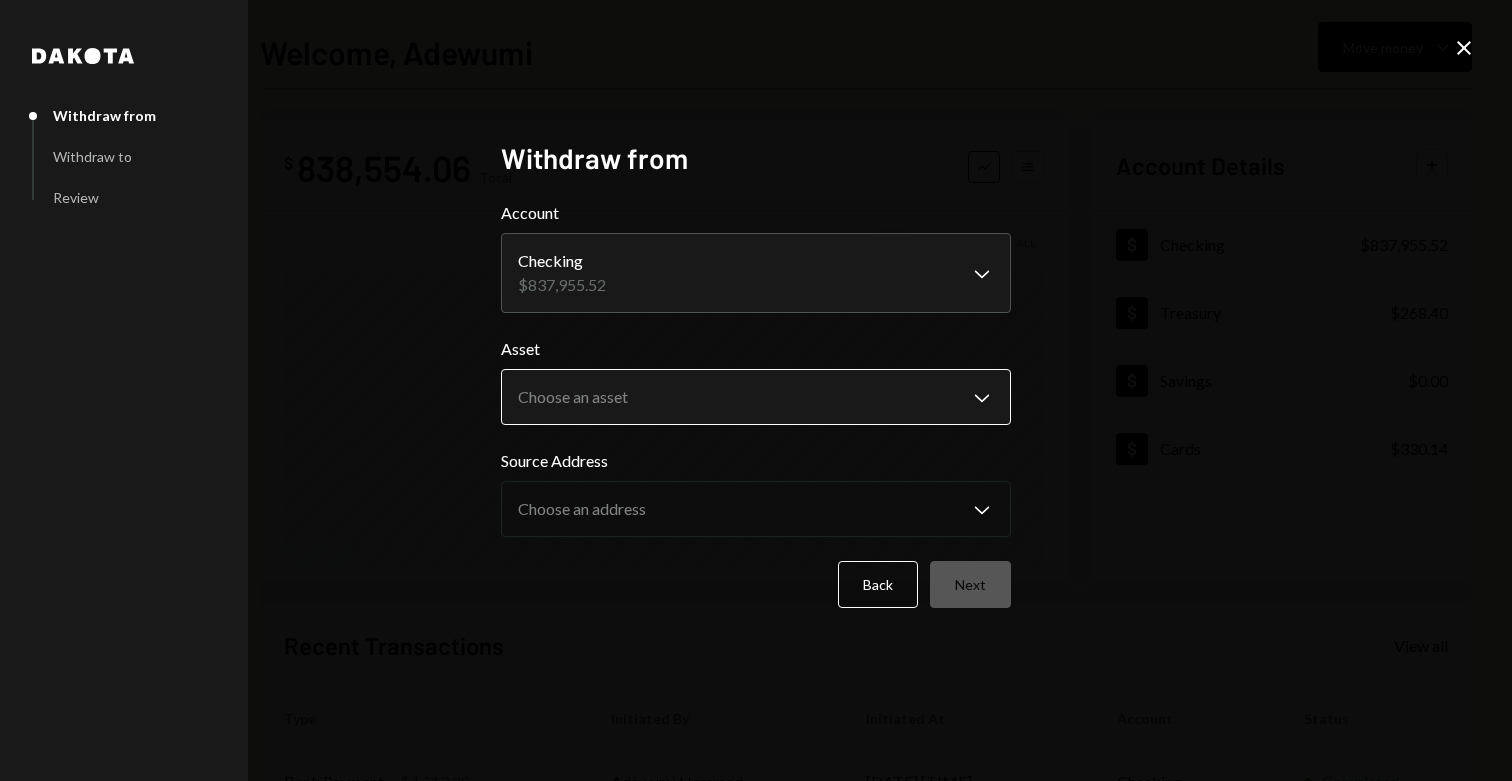 click on "**********" at bounding box center [756, 390] 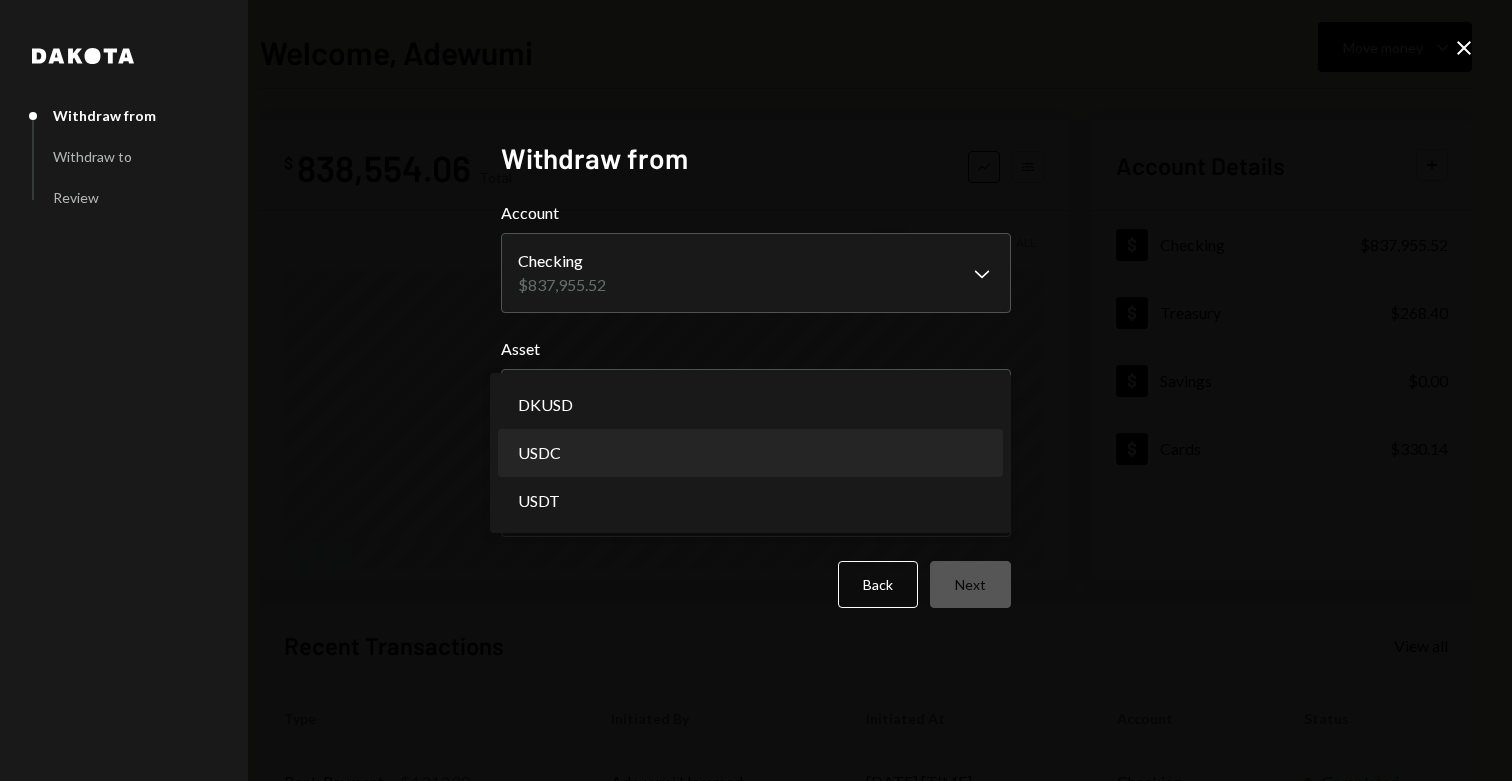 select on "****" 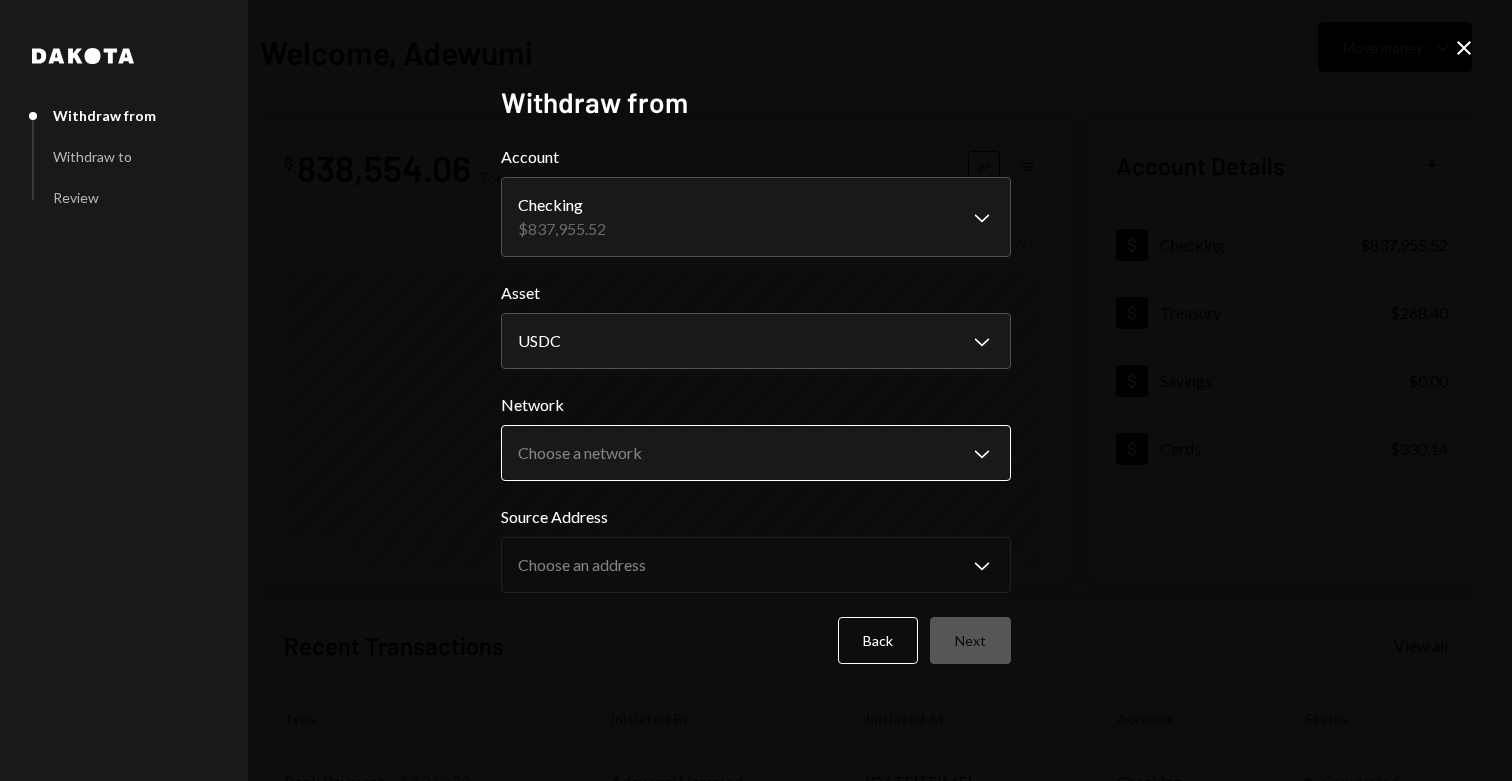 click on "**********" at bounding box center [756, 390] 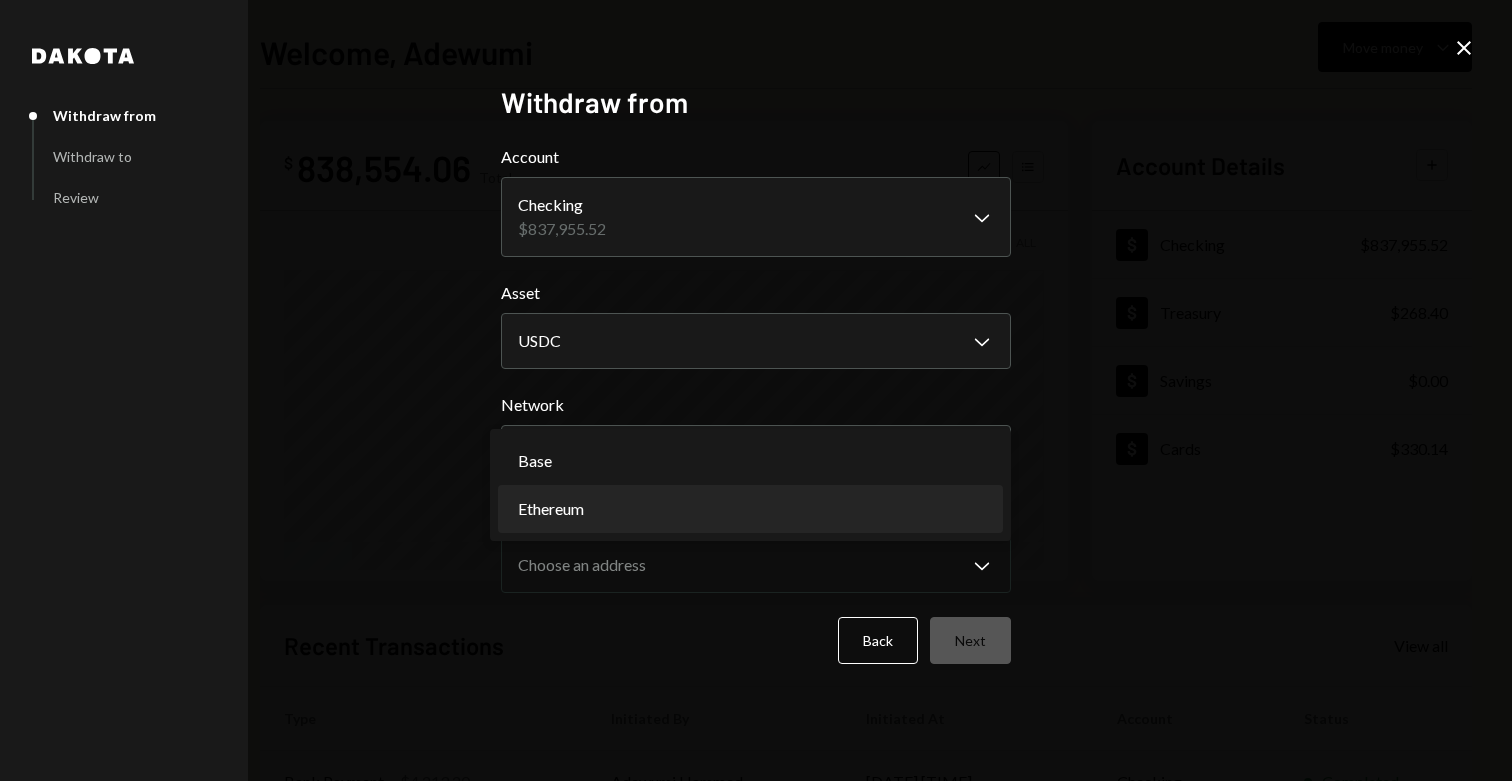 select on "**********" 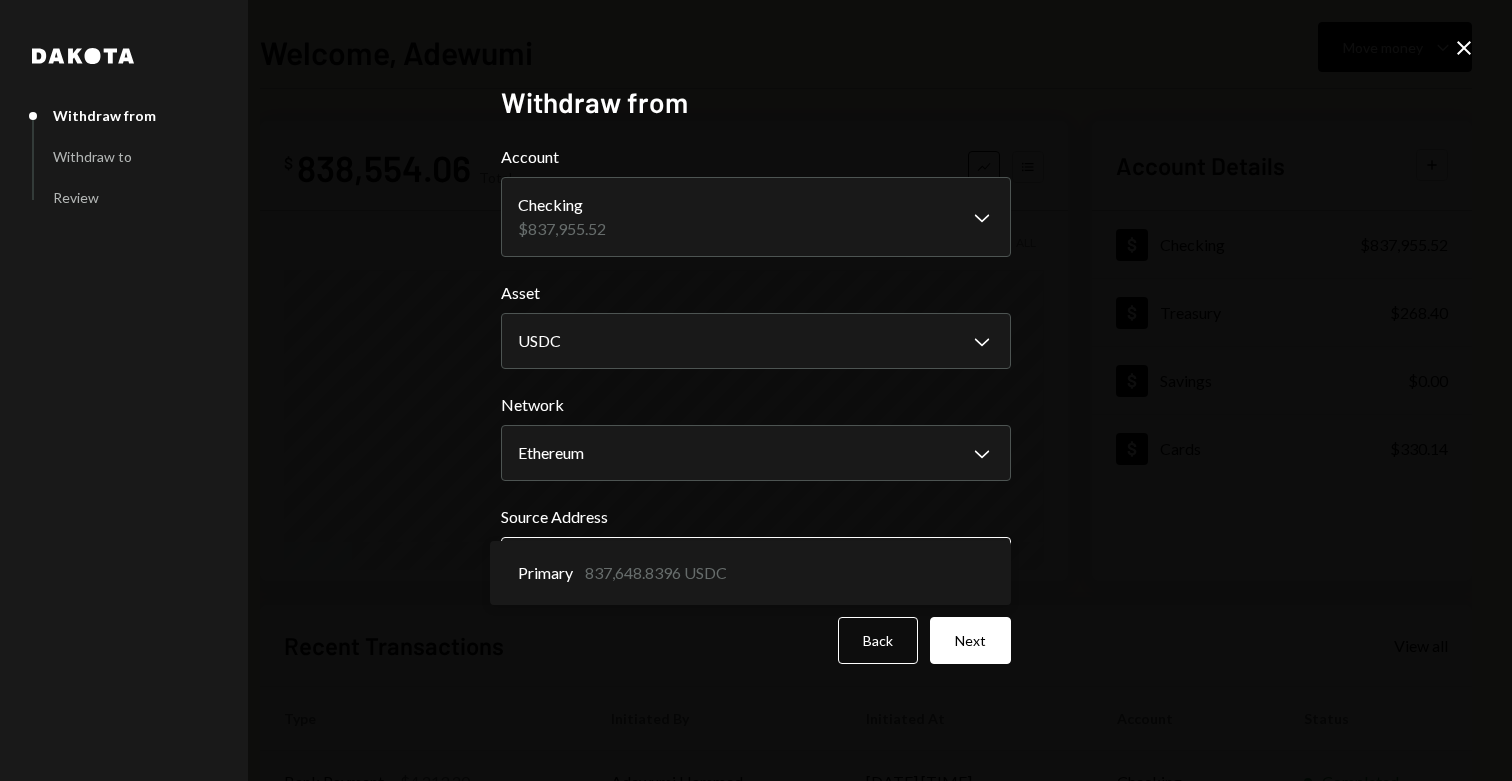 click on "**********" at bounding box center [756, 390] 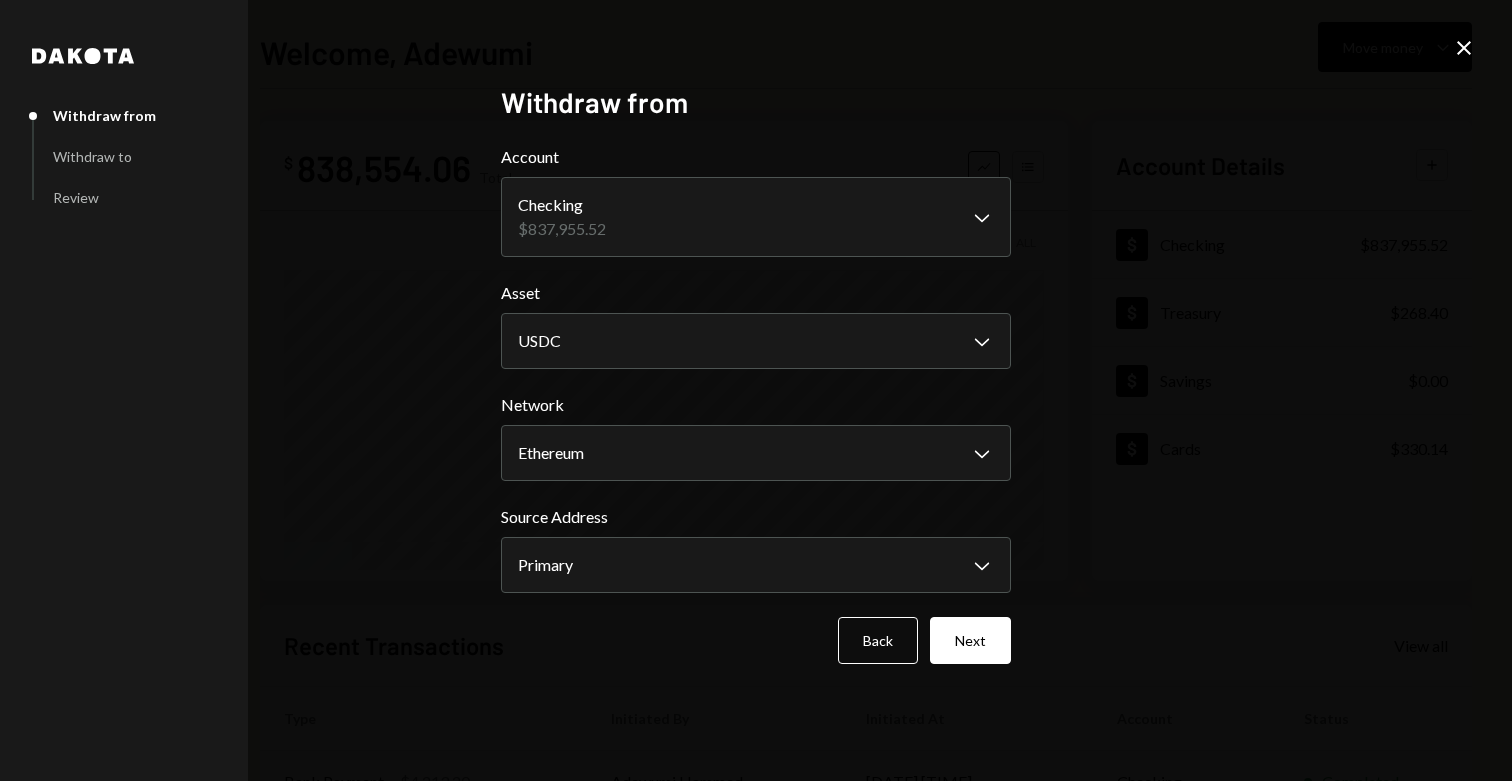 click on "Next" at bounding box center [970, 640] 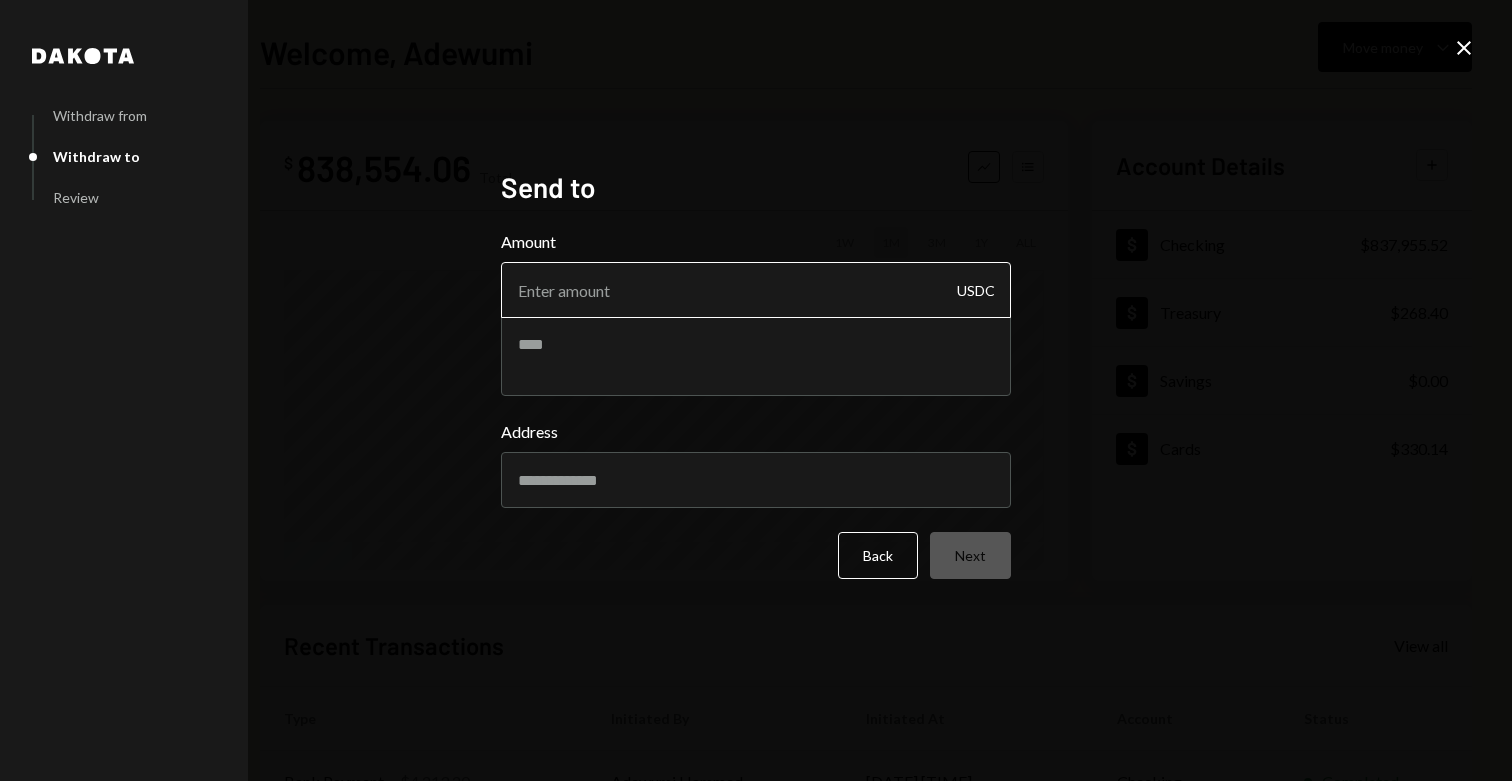 click on "Amount" at bounding box center (756, 290) 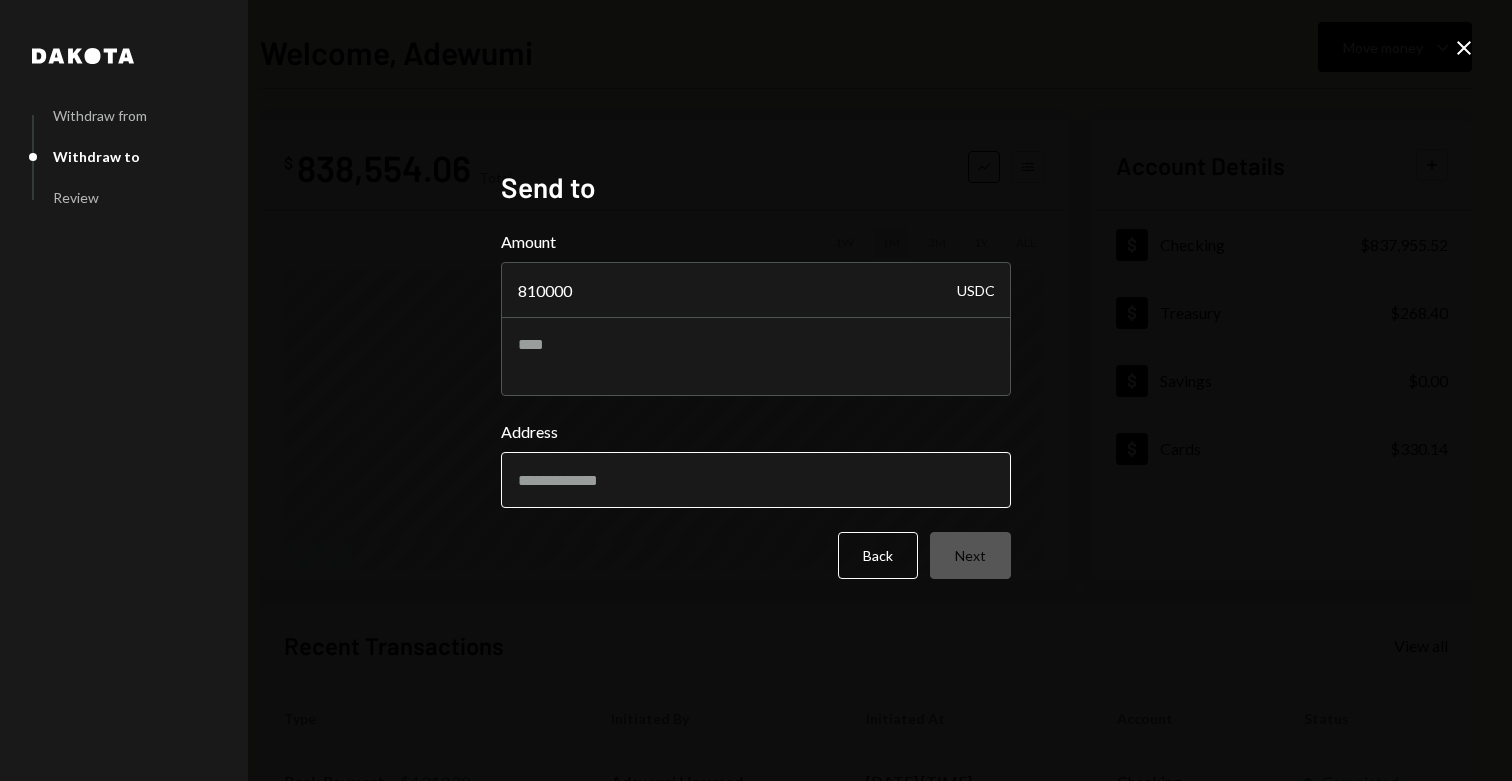 type on "810000" 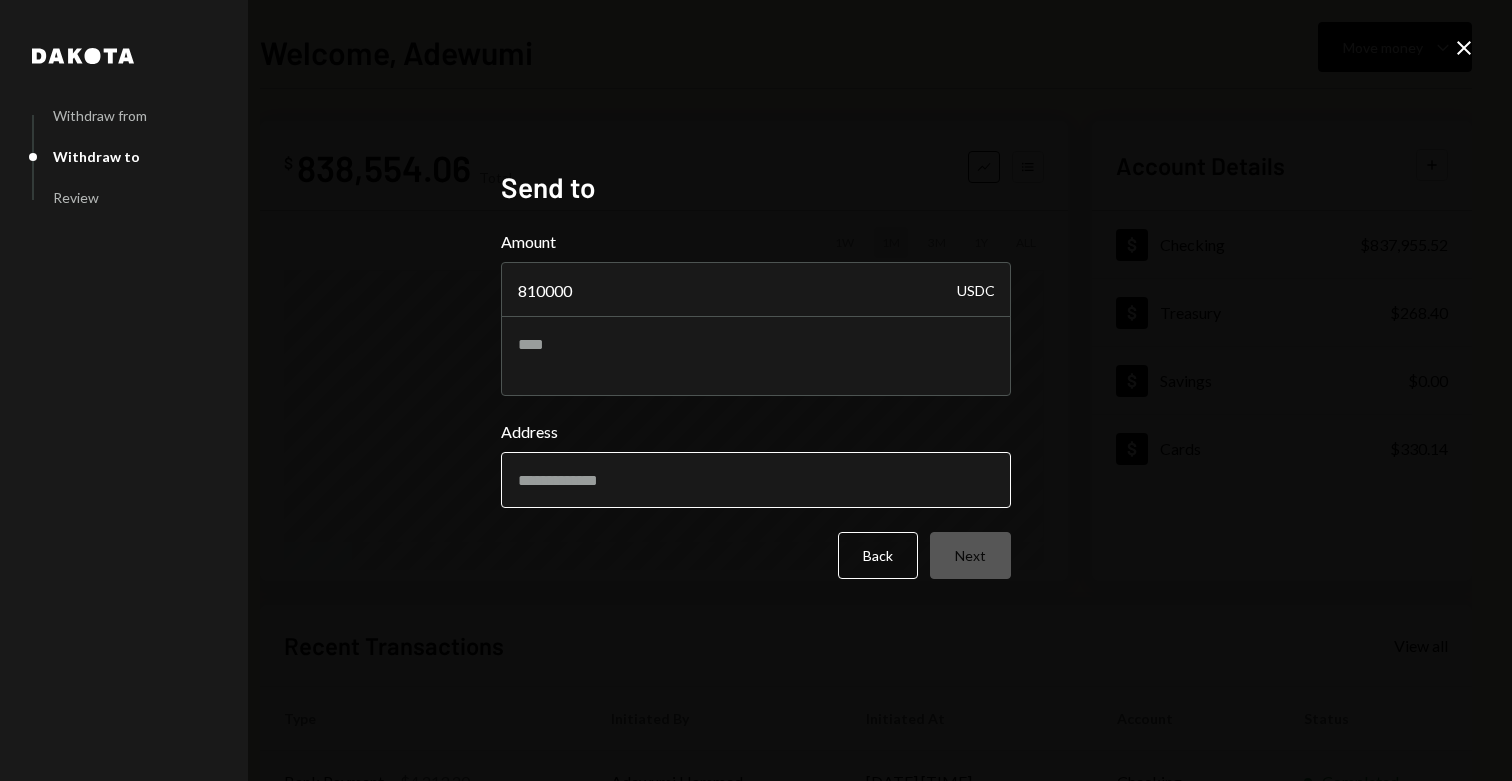 click on "Address" at bounding box center [756, 480] 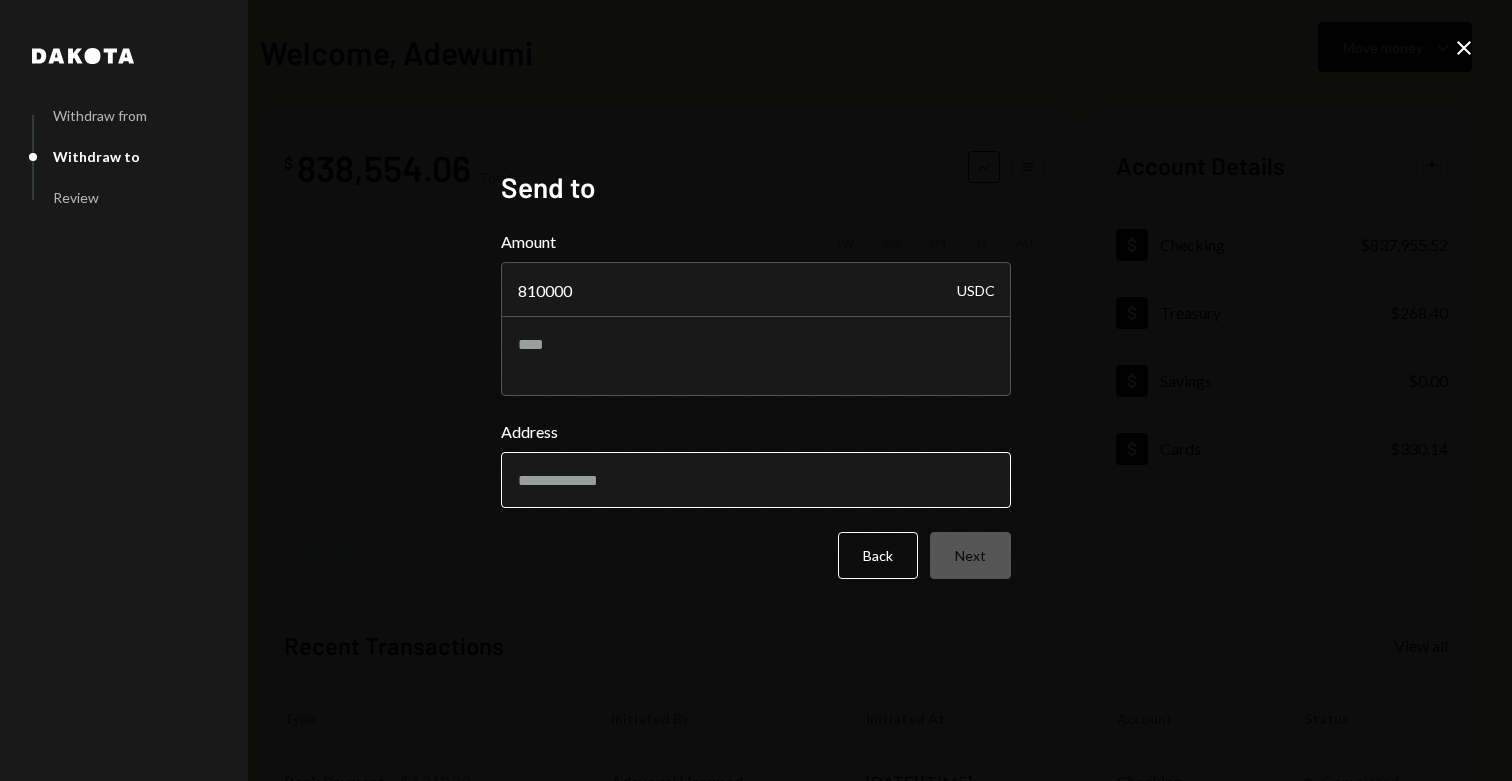 paste on "**********" 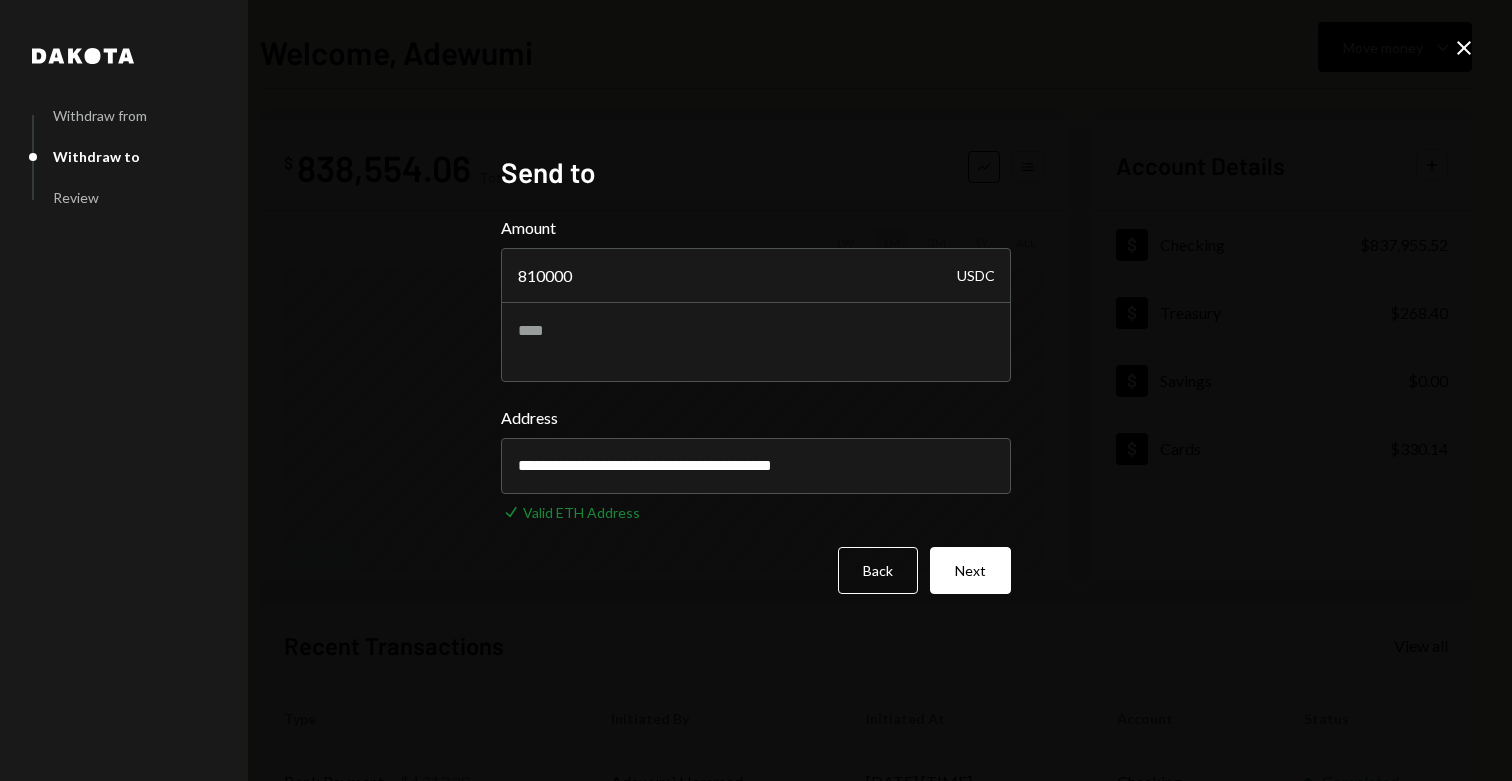 type on "**********" 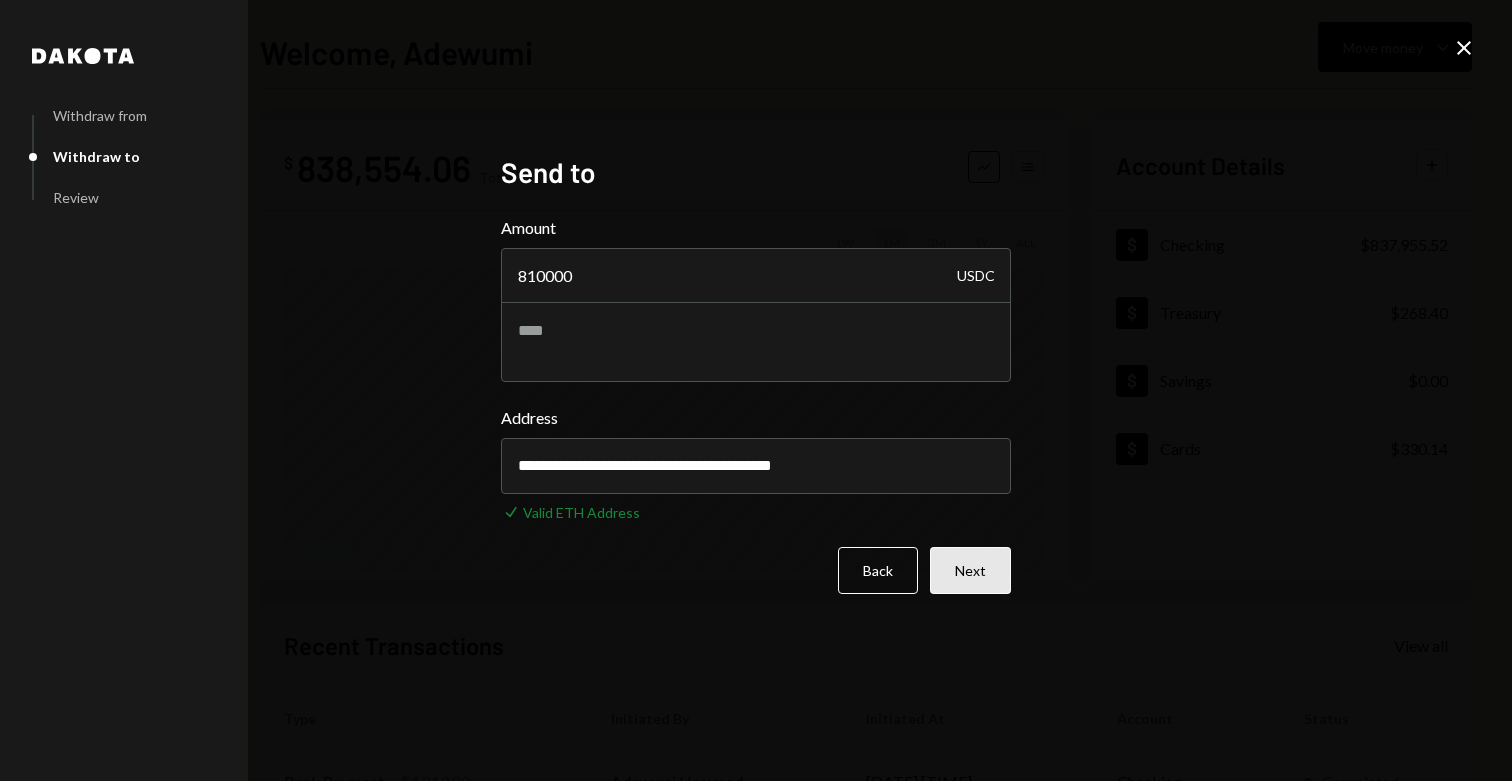 click on "Next" at bounding box center [970, 570] 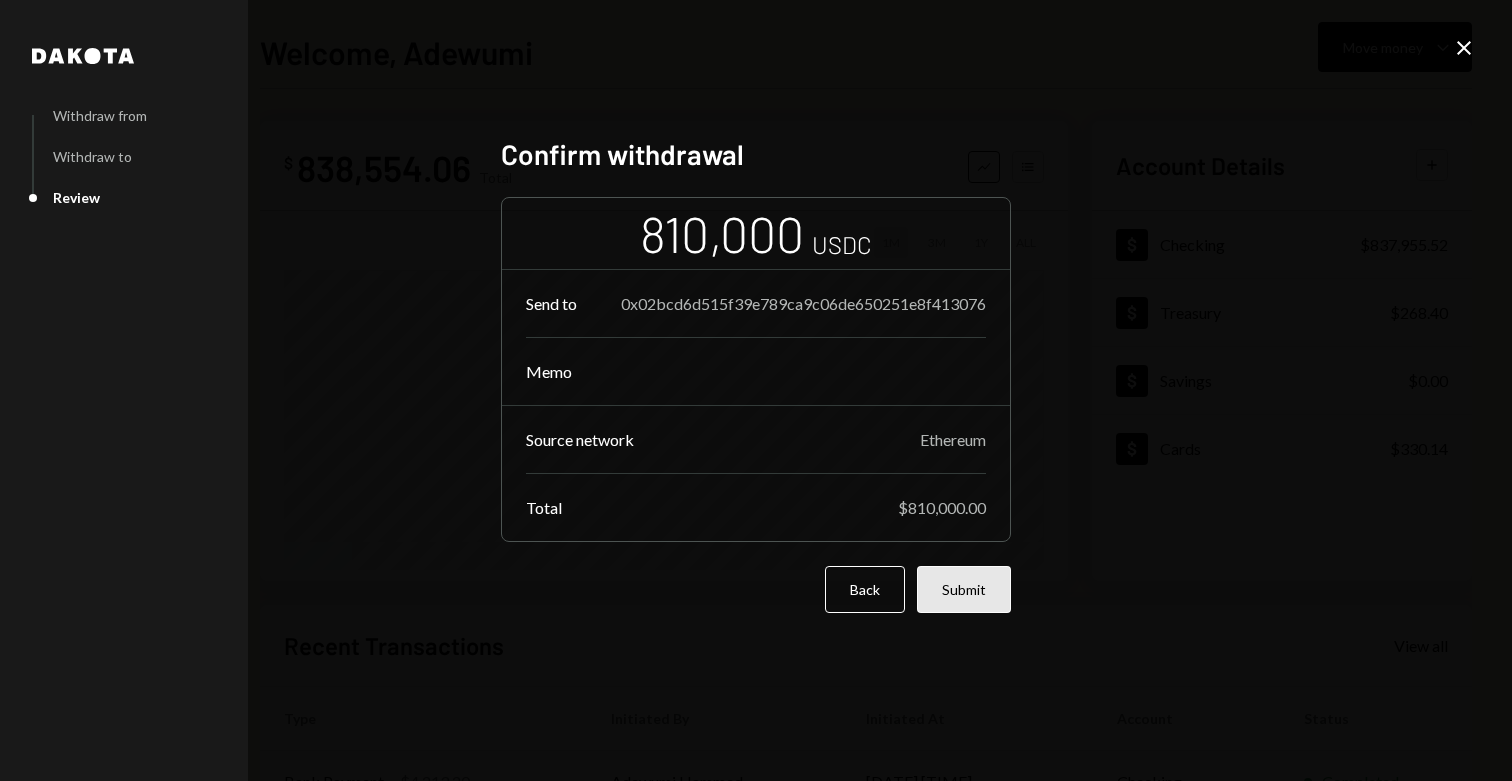 click on "Submit" at bounding box center (964, 589) 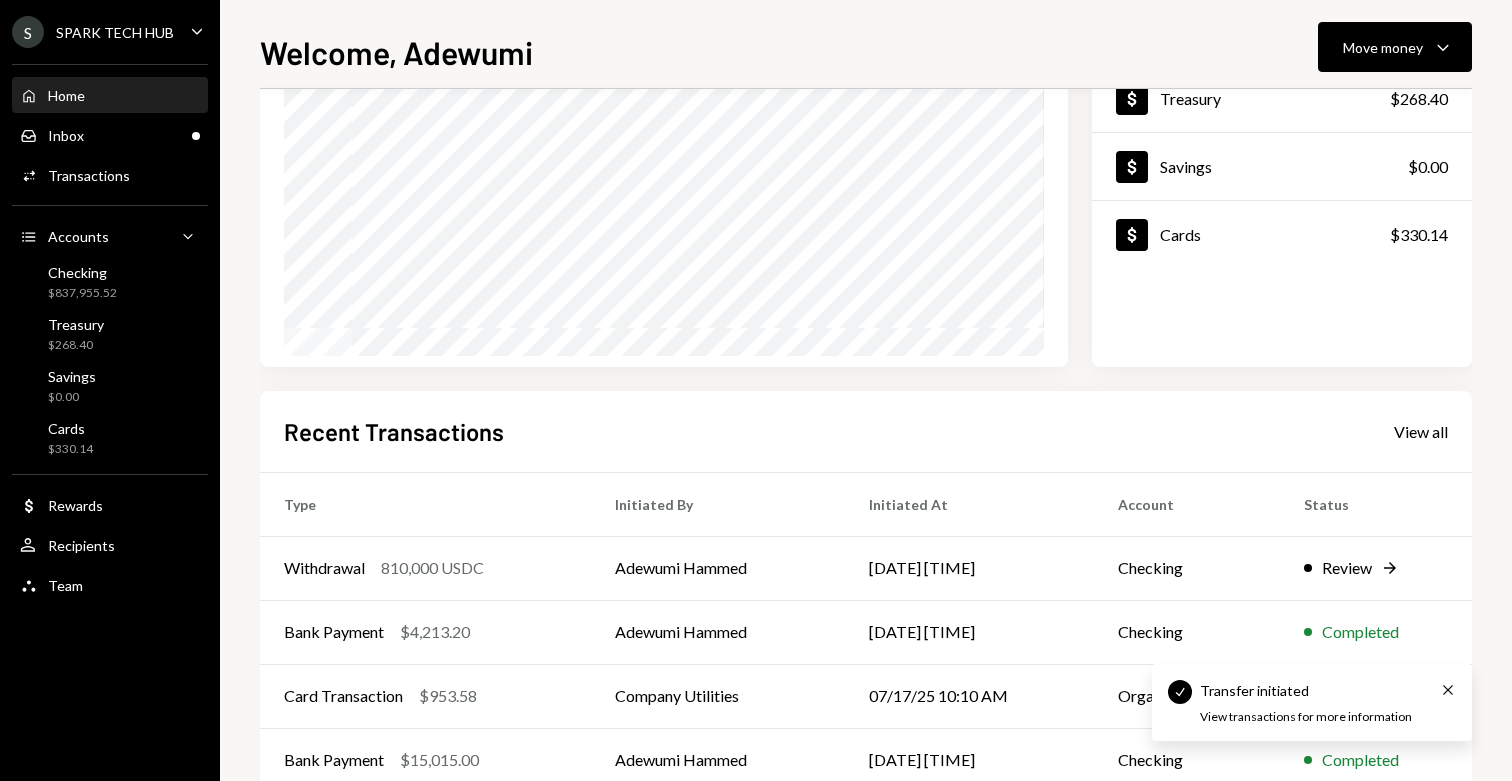 scroll, scrollTop: 238, scrollLeft: 0, axis: vertical 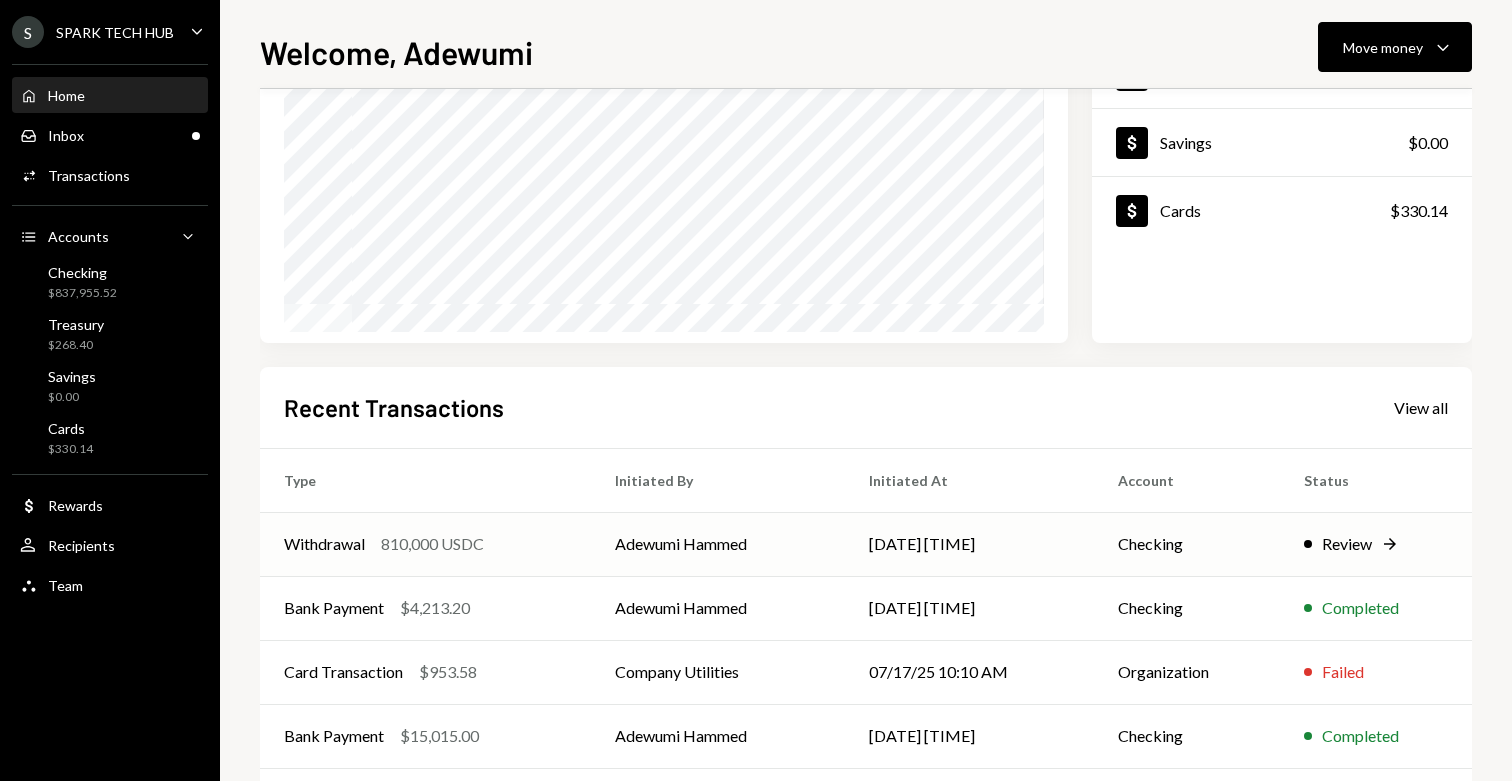 click on "Adewumi Hammed" at bounding box center [718, 544] 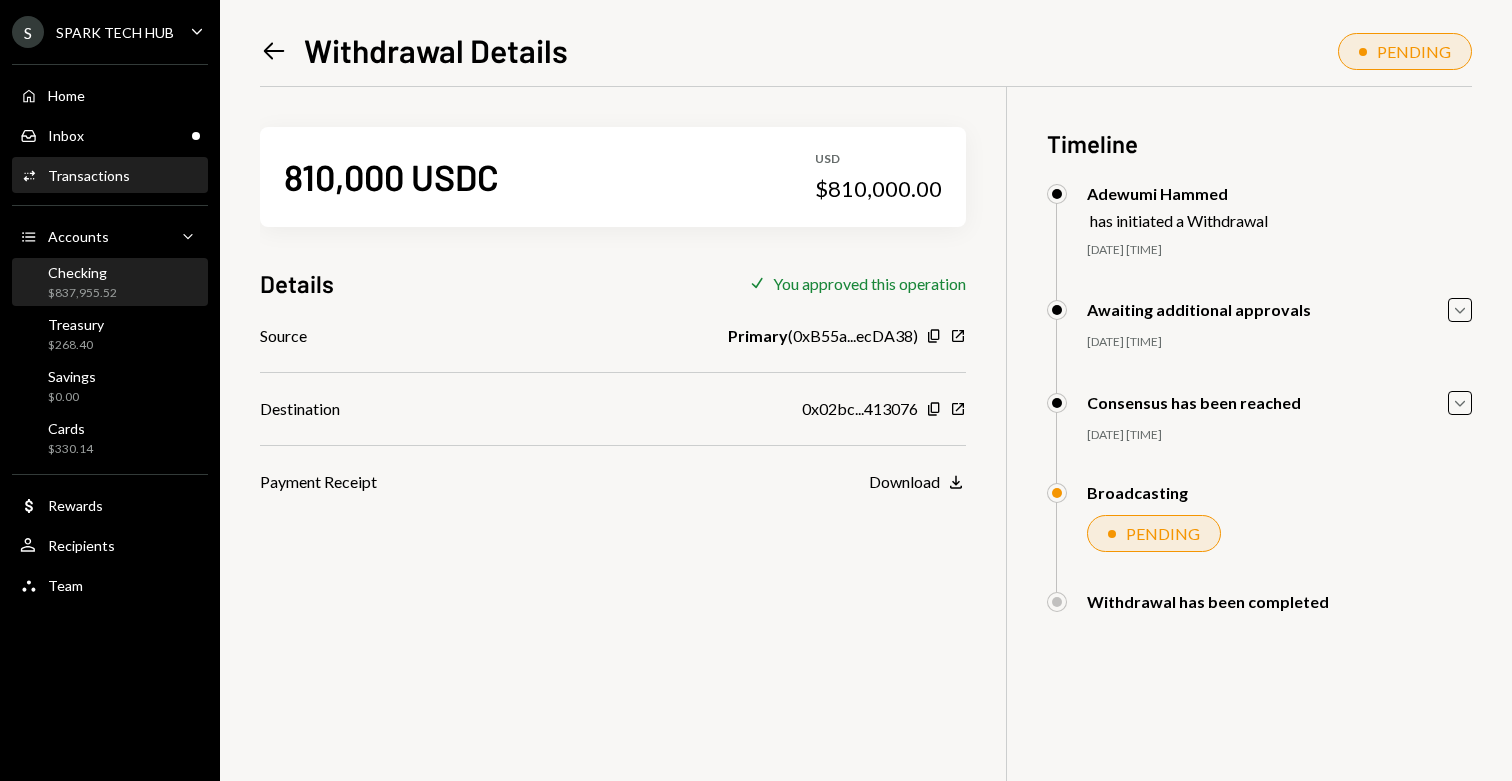 click on "Checking" at bounding box center [82, 272] 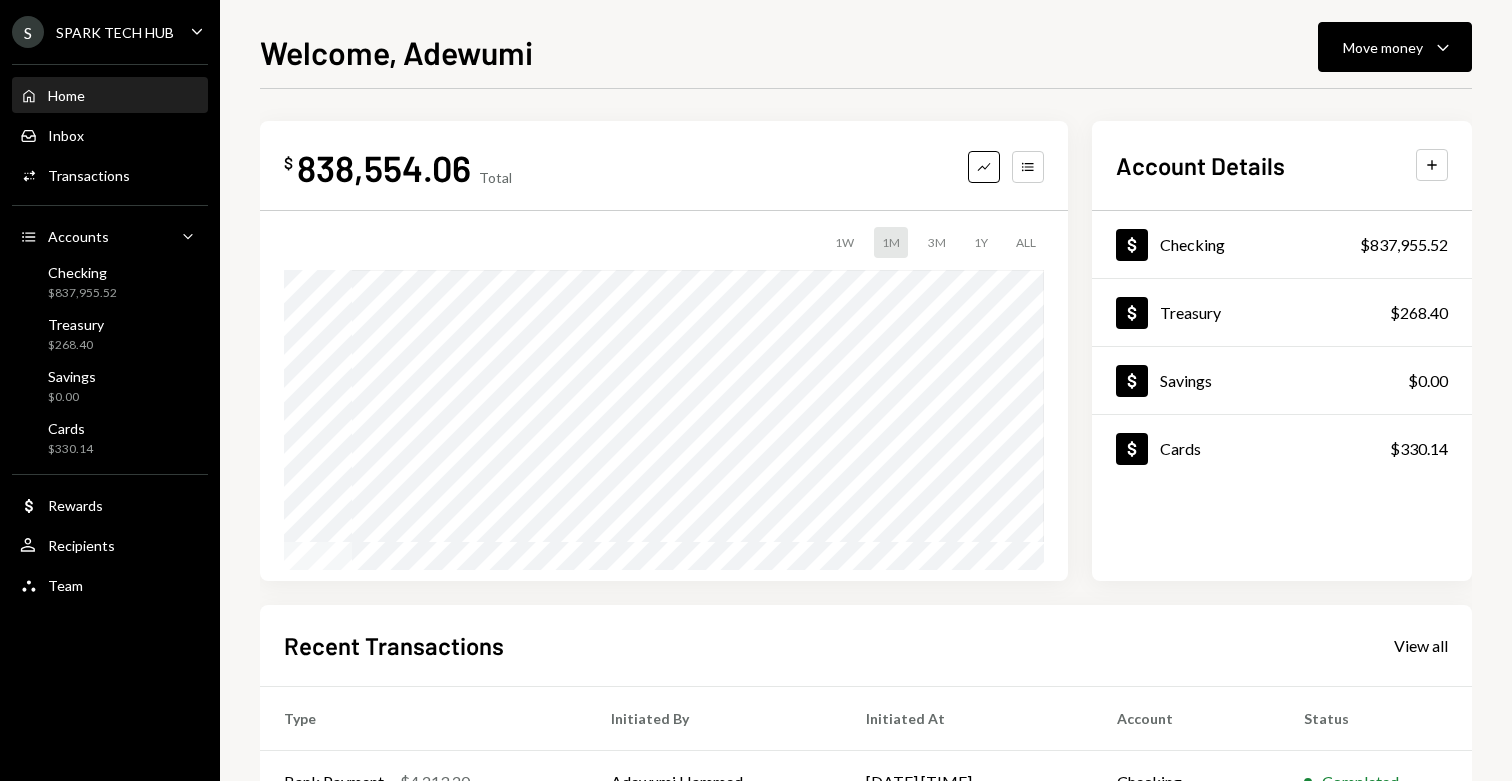scroll, scrollTop: 0, scrollLeft: 0, axis: both 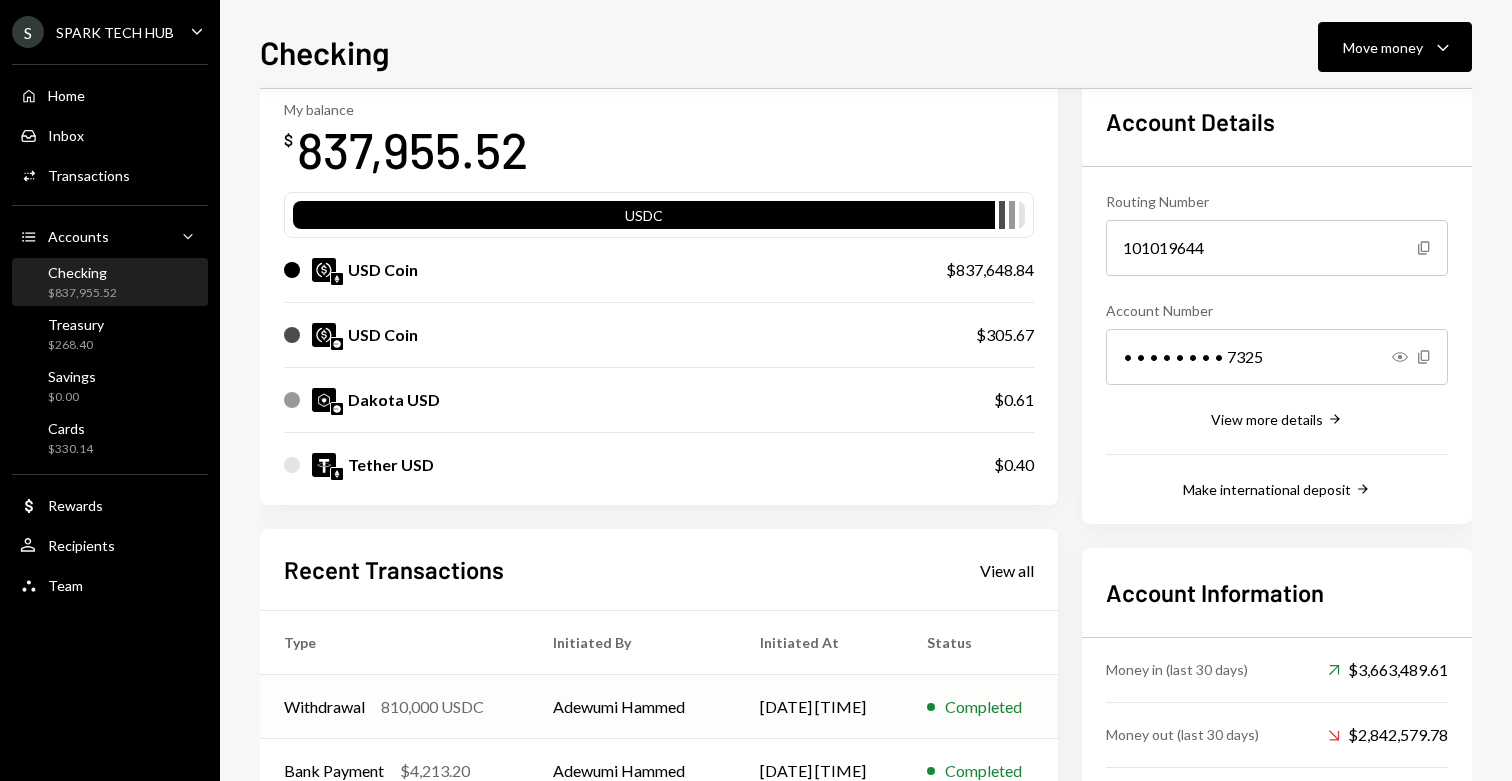 click on "Adewumi Hammed" at bounding box center [632, 707] 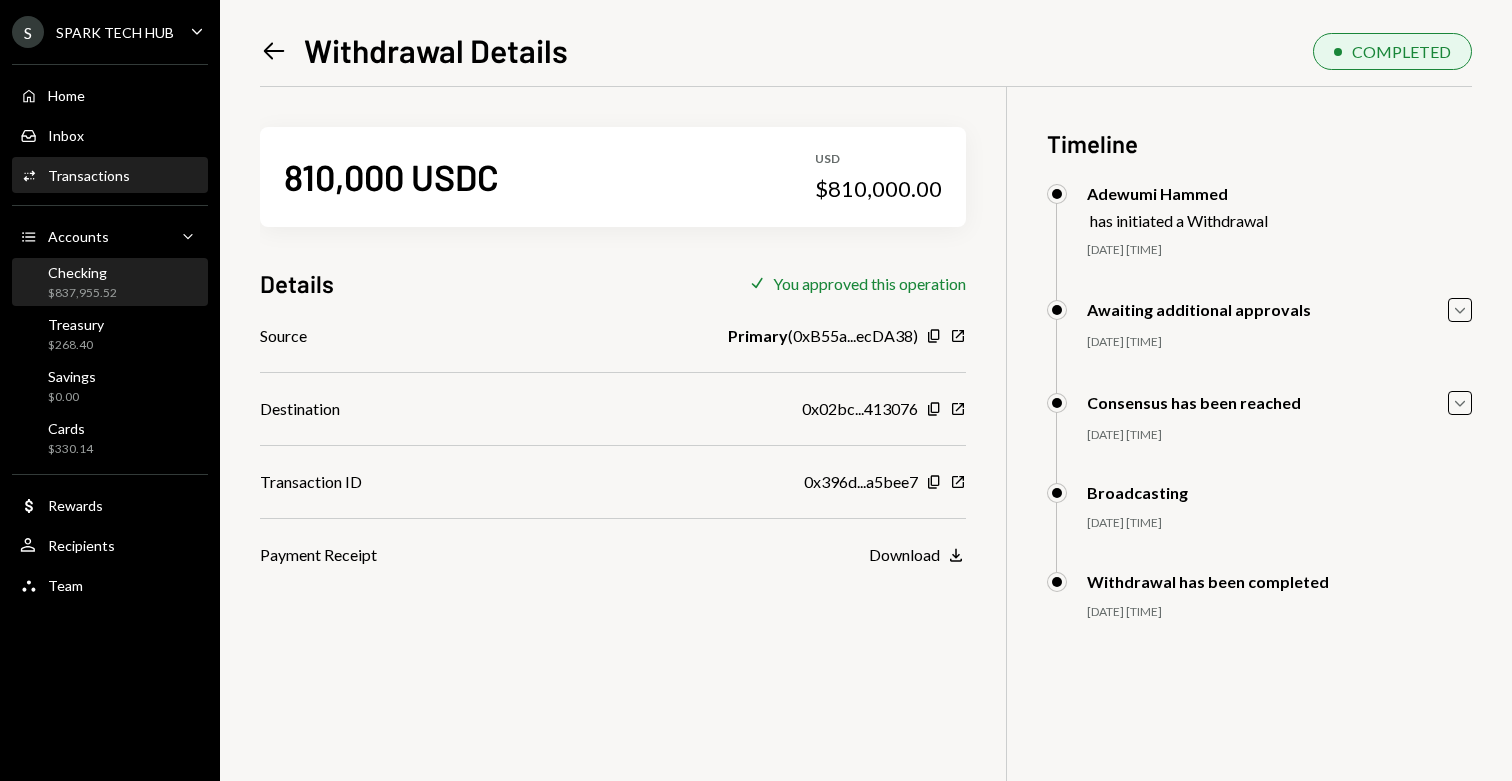 click on "Checking $837,955.52" at bounding box center (110, 283) 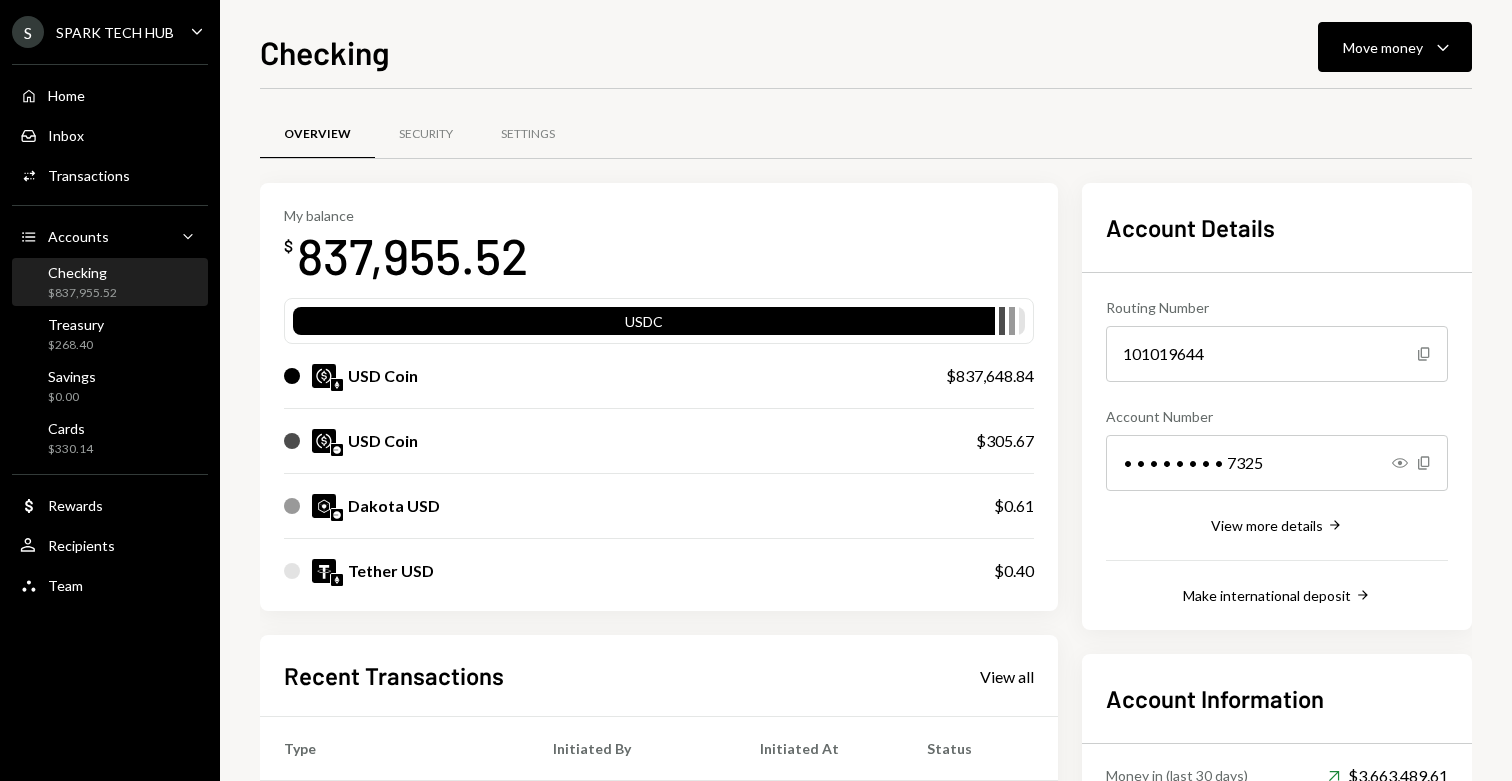 click on "USD Coin $837,648.84" at bounding box center (659, 376) 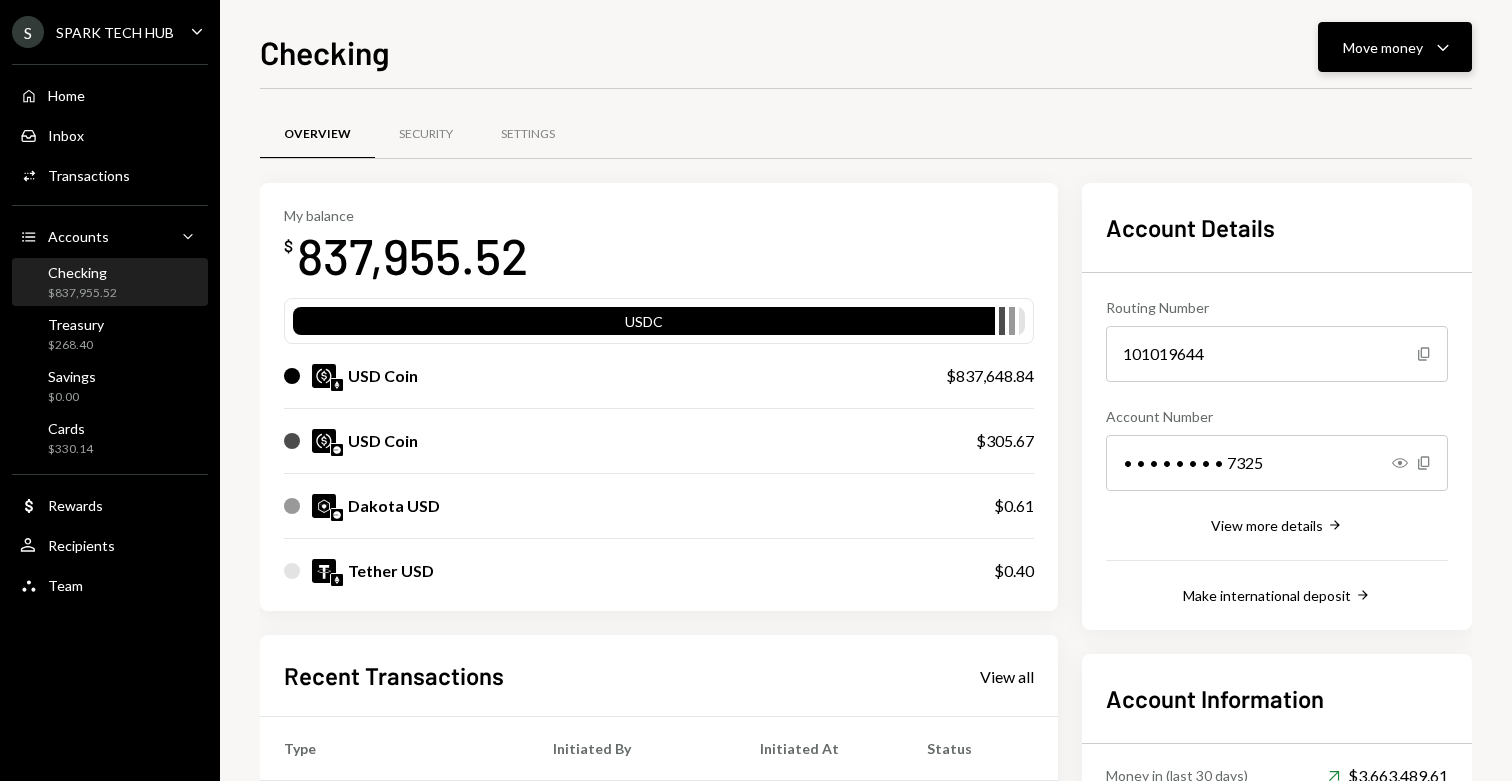click on "Move money Caret Down" at bounding box center [1395, 47] 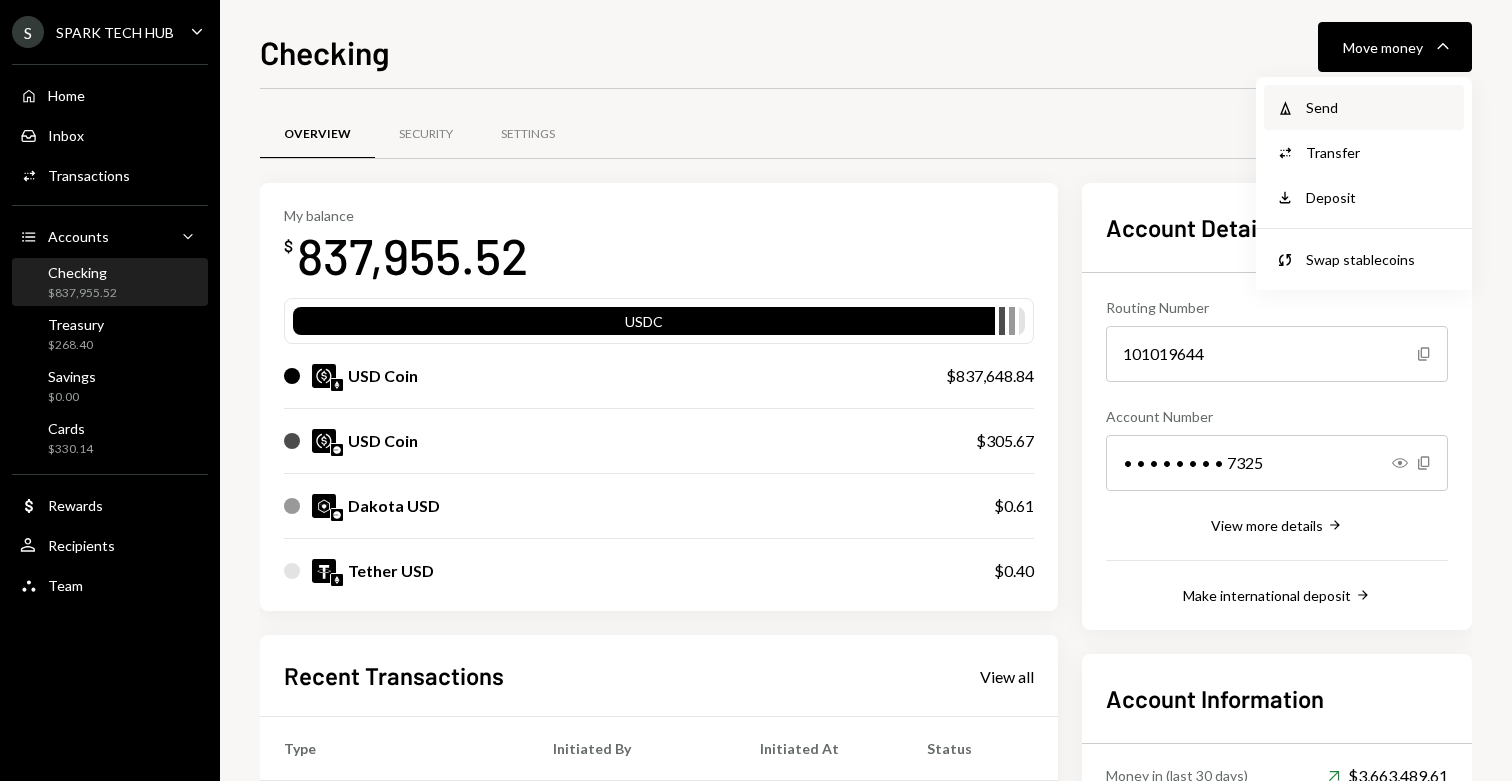 click on "Withdraw Send" at bounding box center (1364, 107) 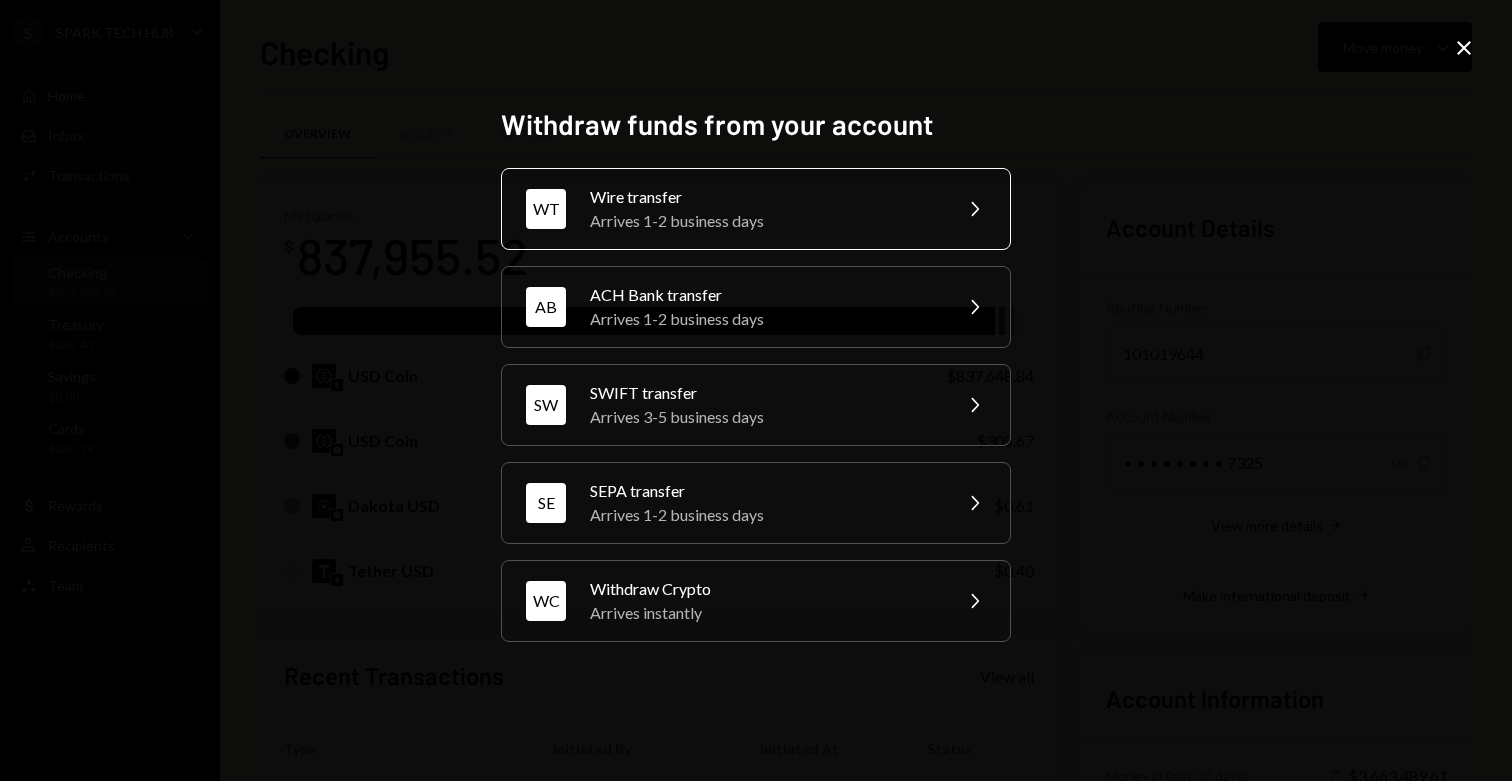 click on "Arrives 1-2 business days" at bounding box center (764, 221) 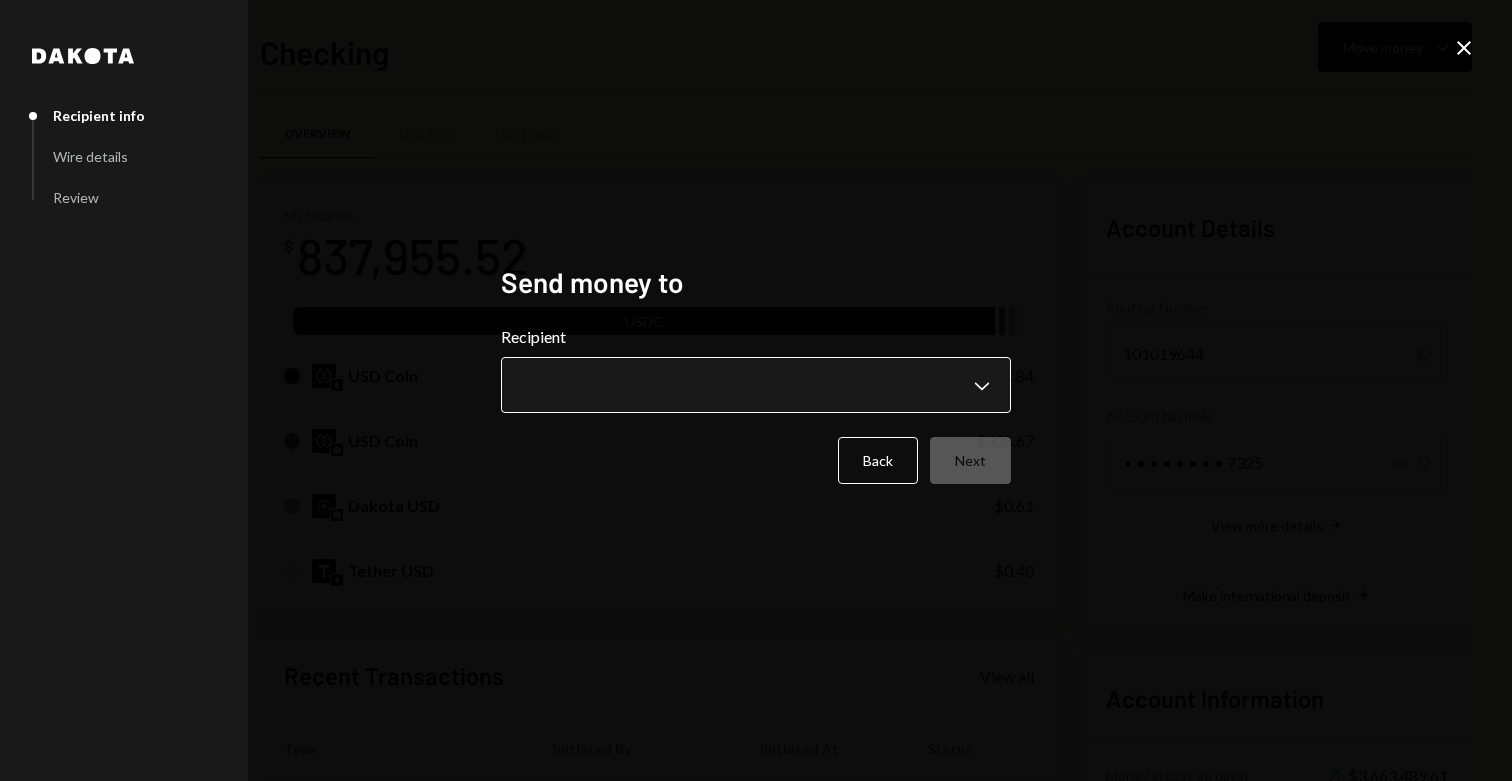 click on "S SPARK TECH HUB Caret Down Home Home Inbox Inbox Activities Transactions Accounts Accounts Caret Down Checking $837,955.52 Treasury $268.40 Savings $0.00 Cards $330.14 Dollar Rewards User Recipients Team Team Checking Move money Caret Down Overview Security Settings My balance $ 837,955.52 USDC USD Coin $837,648.84 USD Coin $305.67 Dakota USD $0.61 Tether USD $0.40 Recent Transactions View all Type Initiated By Initiated At Status Withdrawal 810,000  USDC [FIRST] [LAST] 07/17/25 11:46 AM Completed Bank Payment $4,213.20 [FIRST] [LAST] 07/17/25 11:05 AM Completed Bank Payment $15,015.00 [FIRST] [LAST] 07/17/25 10:05 AM Completed Deposit 353,883.65  USDC 0x260B...C54cEa Copy 07/17/25 8:25 AM Completed Bank Payment $400.40 [FIRST] [LAST] 07/16/25 2:06 PM Completed Account Details Routing Number 101019644 Copy Account Number • • • • • • • •  7325 Show Copy View more details Right Arrow Make international deposit Right Arrow Account Information Money in (last 30 days) Up Right Arrow $3,663,489.61" at bounding box center [756, 390] 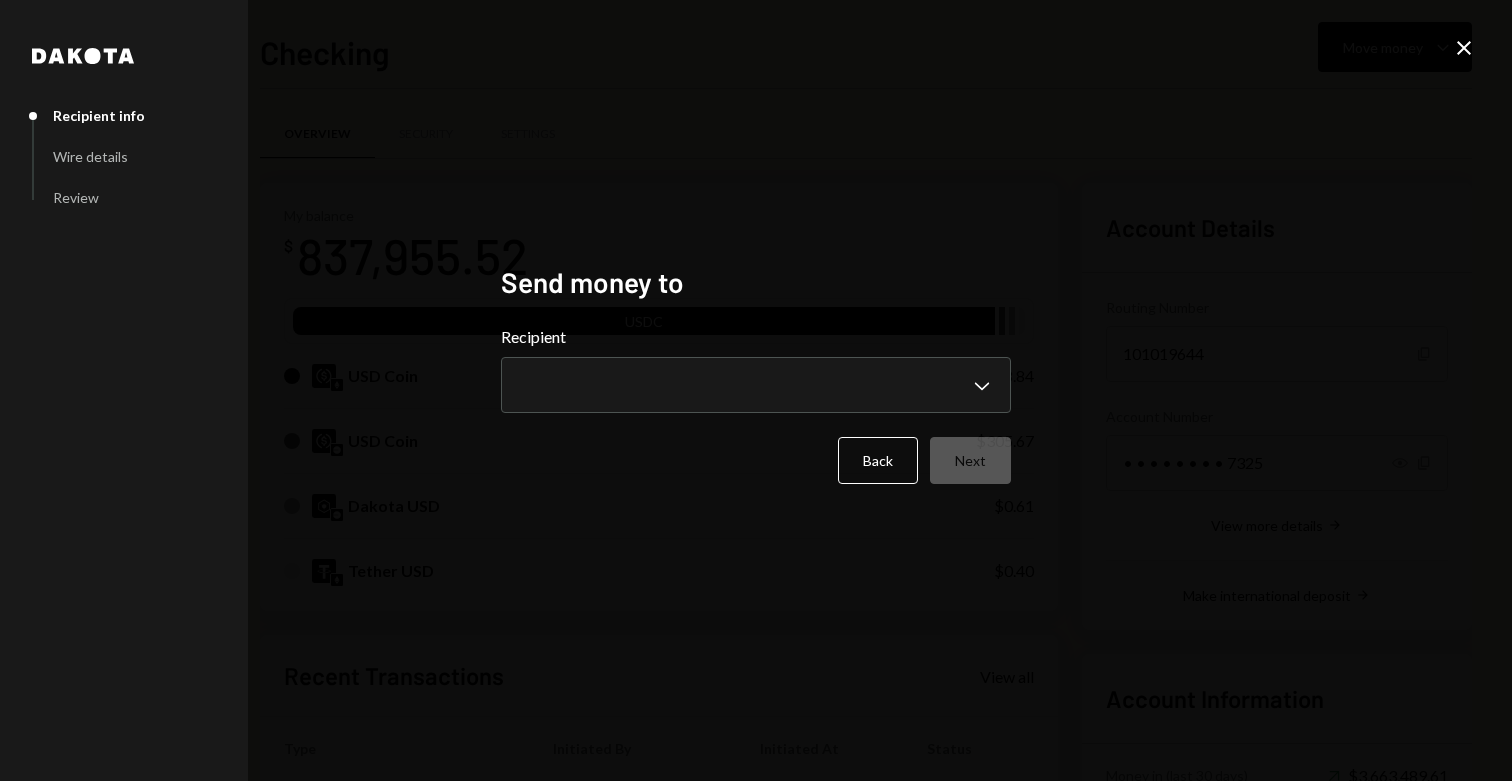 click on "S SPARK TECH HUB Caret Down Home Home Inbox Inbox Activities Transactions Accounts Accounts Caret Down Checking $837,955.52 Treasury $268.40 Savings $0.00 Cards $330.14 Dollar Rewards User Recipients Team Team Checking Move money Caret Down Overview Security Settings My balance $ 837,955.52 USDC USD Coin $837,648.84 USD Coin $305.67 Dakota USD $0.61 Tether USD $0.40 Recent Transactions View all Type Initiated By Initiated At Status Withdrawal 810,000  USDC [FIRST] [LAST] 07/17/25 11:46 AM Completed Bank Payment $4,213.20 [FIRST] [LAST] 07/17/25 11:05 AM Completed Bank Payment $15,015.00 [FIRST] [LAST] 07/17/25 10:05 AM Completed Deposit 353,883.65  USDC 0x260B...C54cEa Copy 07/17/25 8:25 AM Completed Bank Payment $400.40 [FIRST] [LAST] 07/16/25 2:06 PM Completed Account Details Routing Number 101019644 Copy Account Number • • • • • • • •  7325 Show Copy View more details Right Arrow Make international deposit Right Arrow Account Information Money in (last 30 days) Up Right Arrow $3,663,489.61" at bounding box center [756, 390] 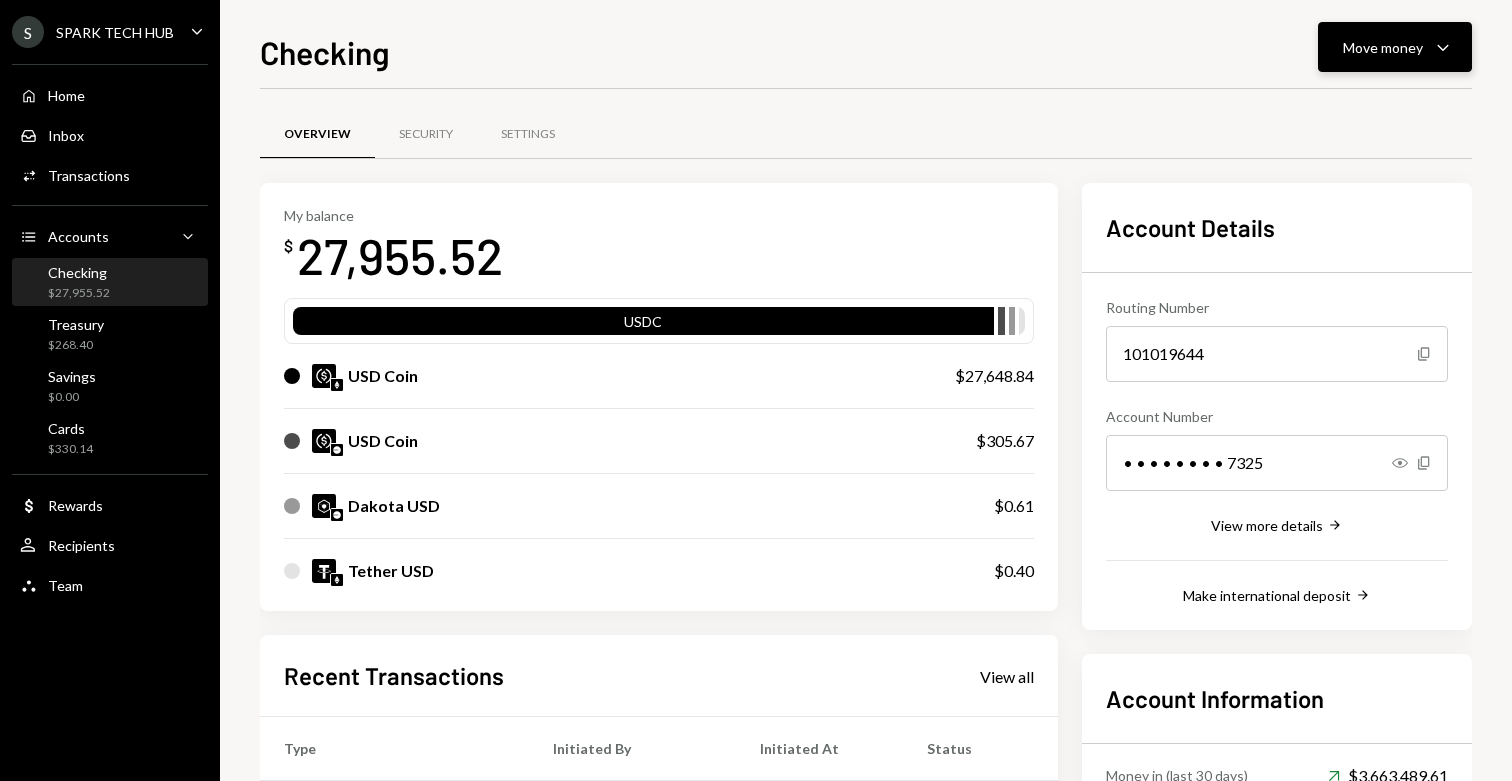 click on "Move money" at bounding box center (1383, 47) 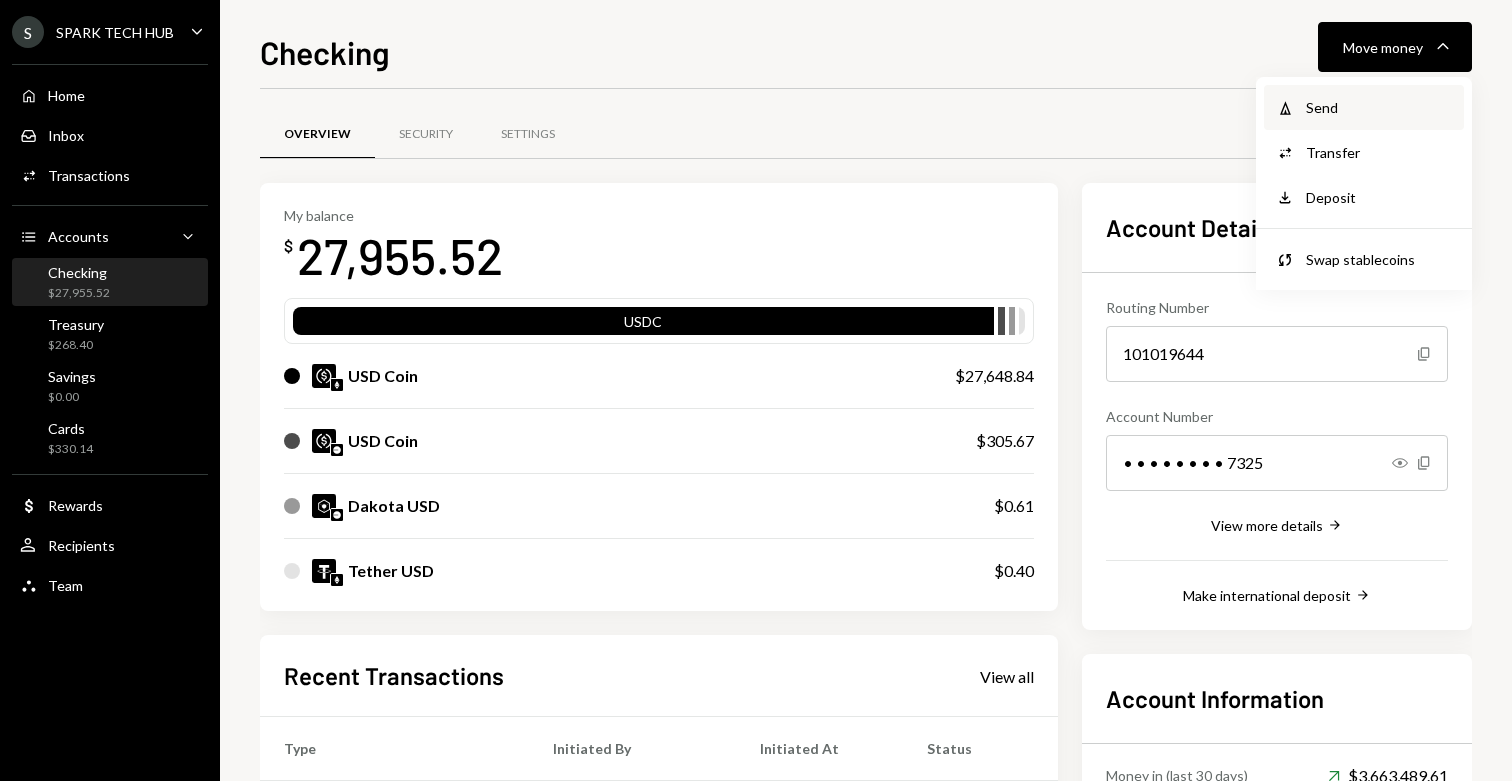 click on "Withdraw Send" at bounding box center (1364, 107) 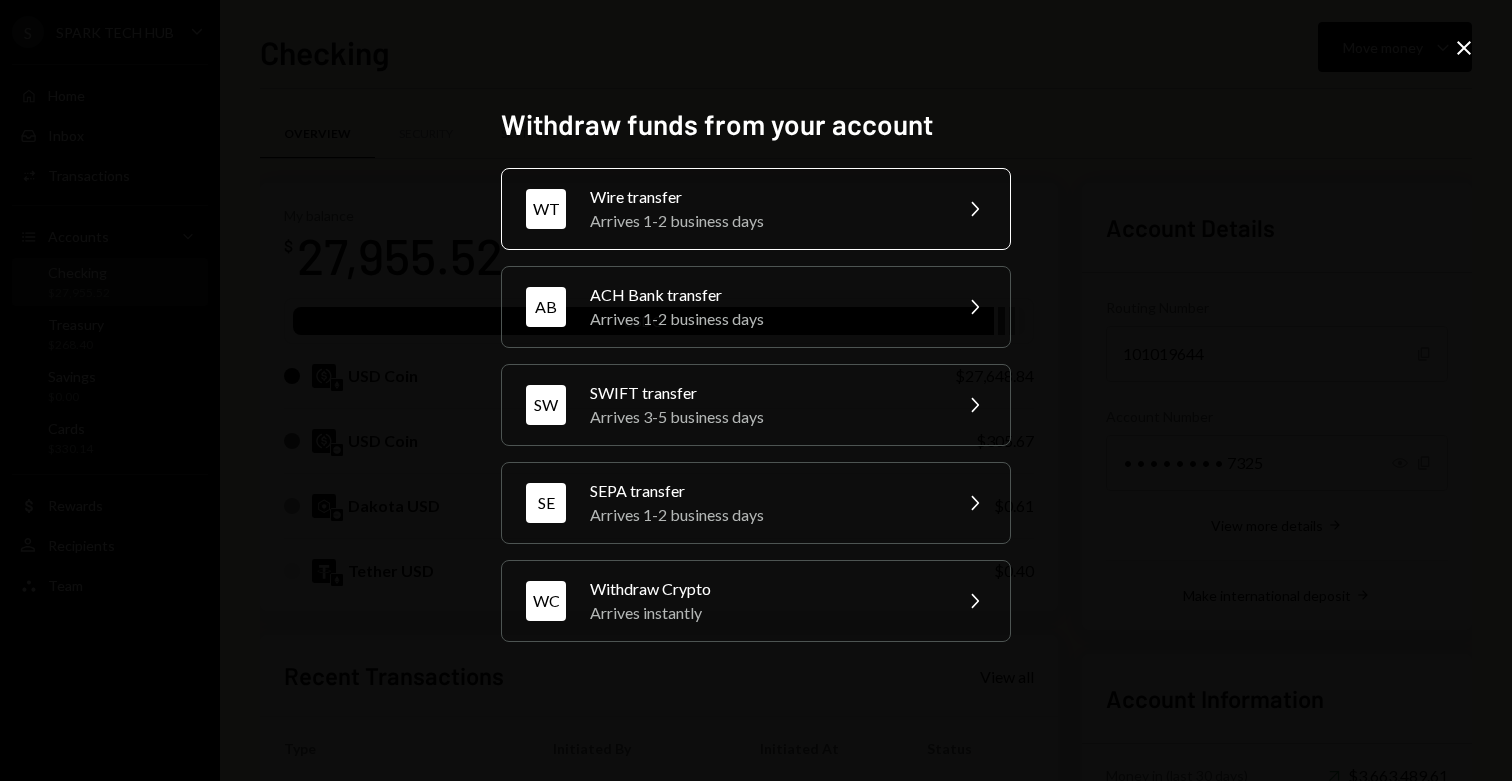 click on "Wire transfer" at bounding box center [764, 197] 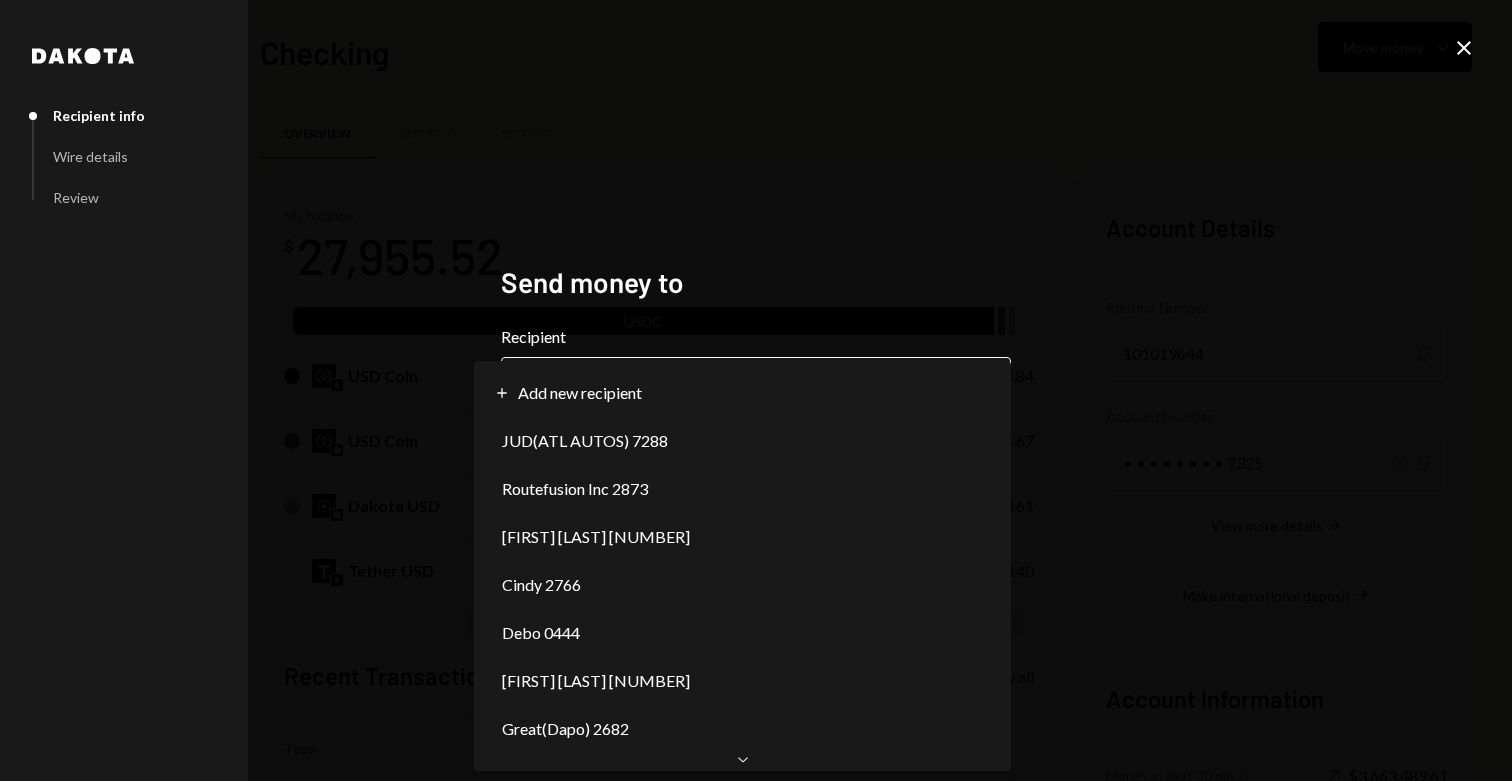 click on "S SPARK TECH HUB Caret Down Home Home Inbox Inbox Activities Transactions Accounts Accounts Caret Down Checking $27,955.52 Treasury $268.40 Savings $0.00 Cards $330.14 Dollar Rewards User Recipients Team Team Checking Move money Caret Down Overview Security Settings My balance $ 27,955.52 USDC USD Coin $27,648.84 USD Coin $305.67 Dakota USD $0.61 Tether USD $0.40 Recent Transactions View all Type Initiated By Initiated At Status Withdrawal 810,000  USDC [FIRST] [LAST] 07/17/25 11:46 AM Completed Bank Payment $4,213.20 [FIRST] [LAST] 07/17/25 11:05 AM Completed Bank Payment $15,015.00 [FIRST] [LAST] 07/17/25 10:05 AM Completed Deposit 353,883.65  USDC 0x260B...C54cEa Copy 07/17/25 8:25 AM Completed Bank Payment $400.40 [FIRST] [LAST] 07/16/25 2:06 PM Completed Account Details Routing Number 101019644 Copy Account Number • • • • • • • •  7325 Show Copy View more details Right Arrow Make international deposit Right Arrow Account Information Money in (last 30 days) Up Right Arrow $3,663,489.61" at bounding box center (756, 390) 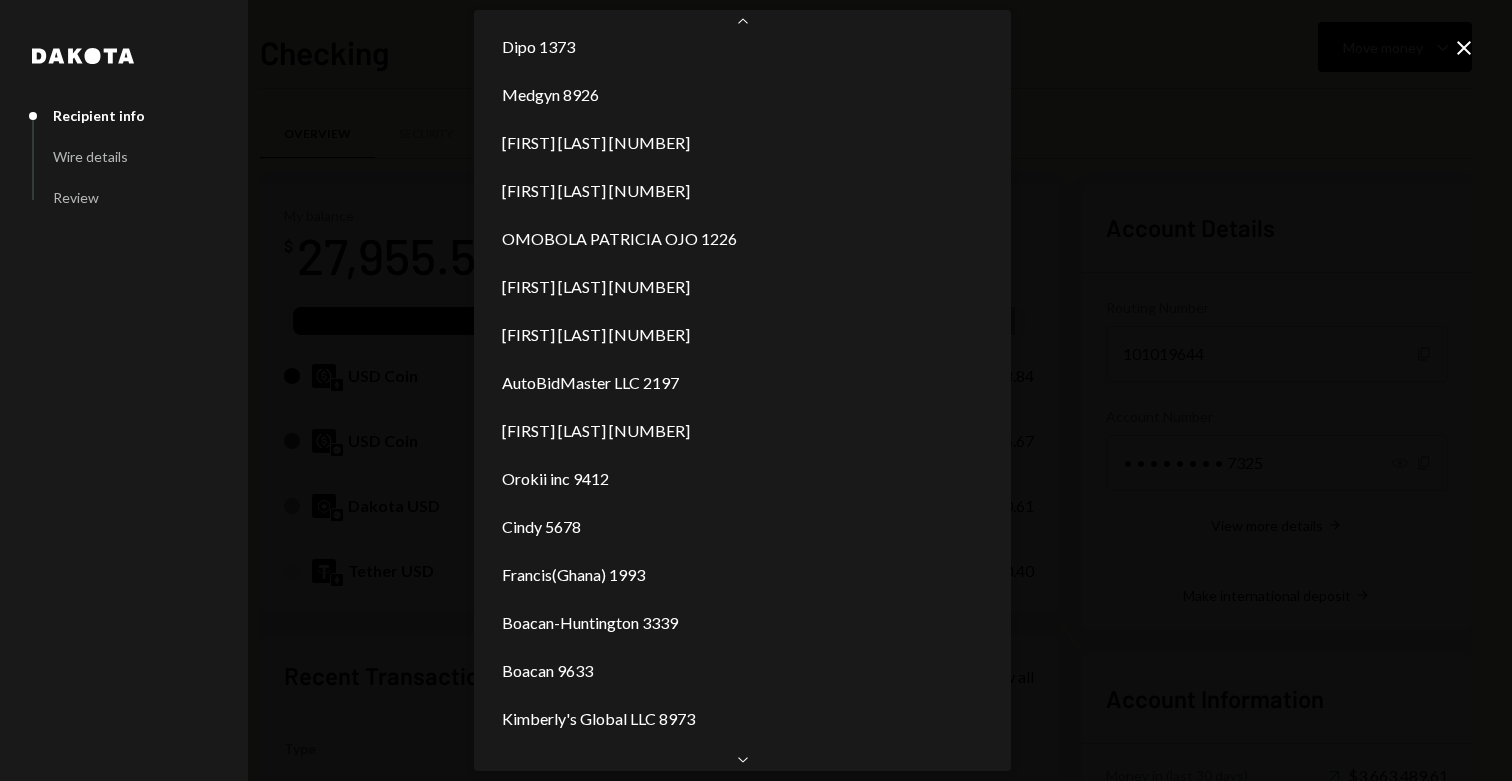 scroll, scrollTop: 645, scrollLeft: 0, axis: vertical 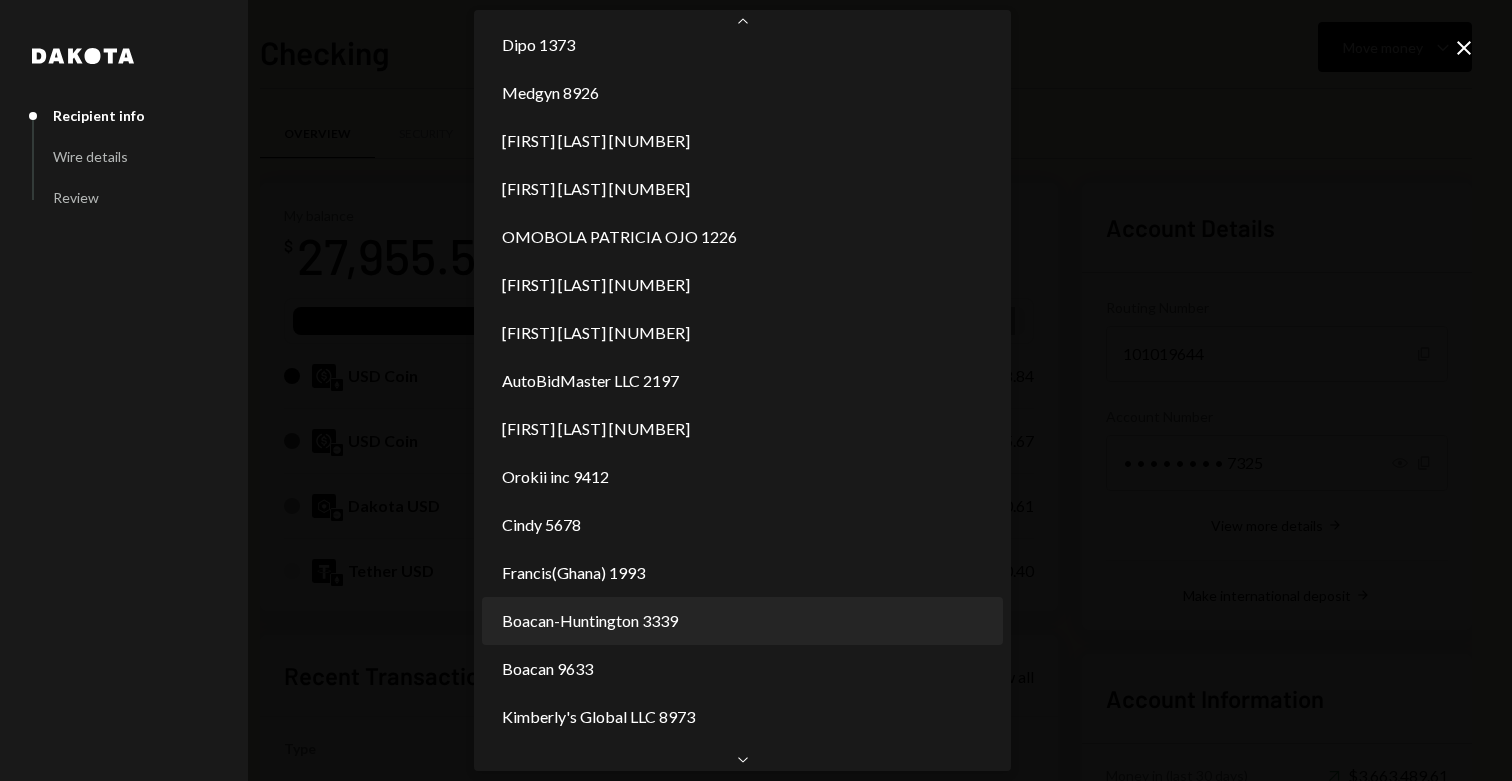 select on "**********" 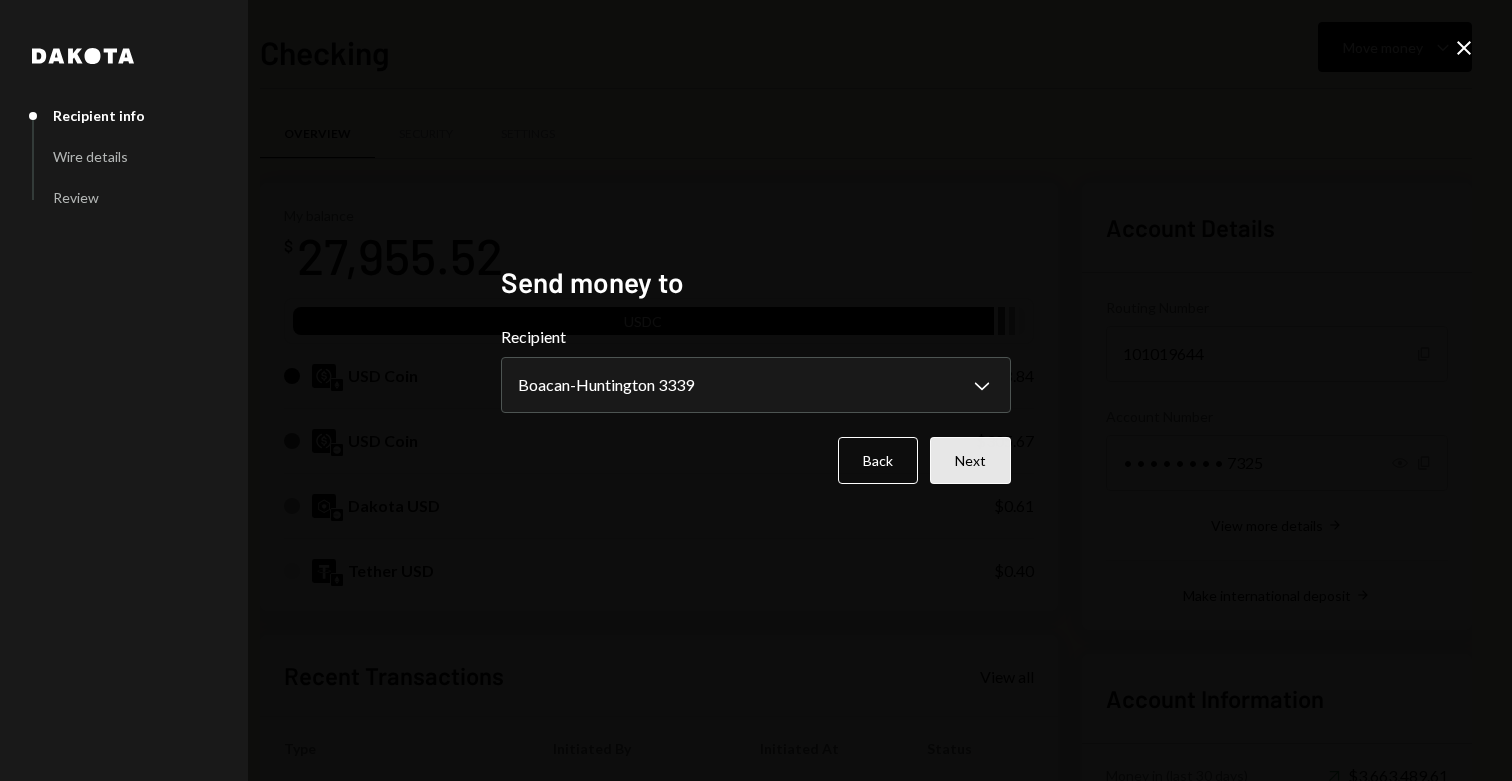 click on "Next" at bounding box center [970, 460] 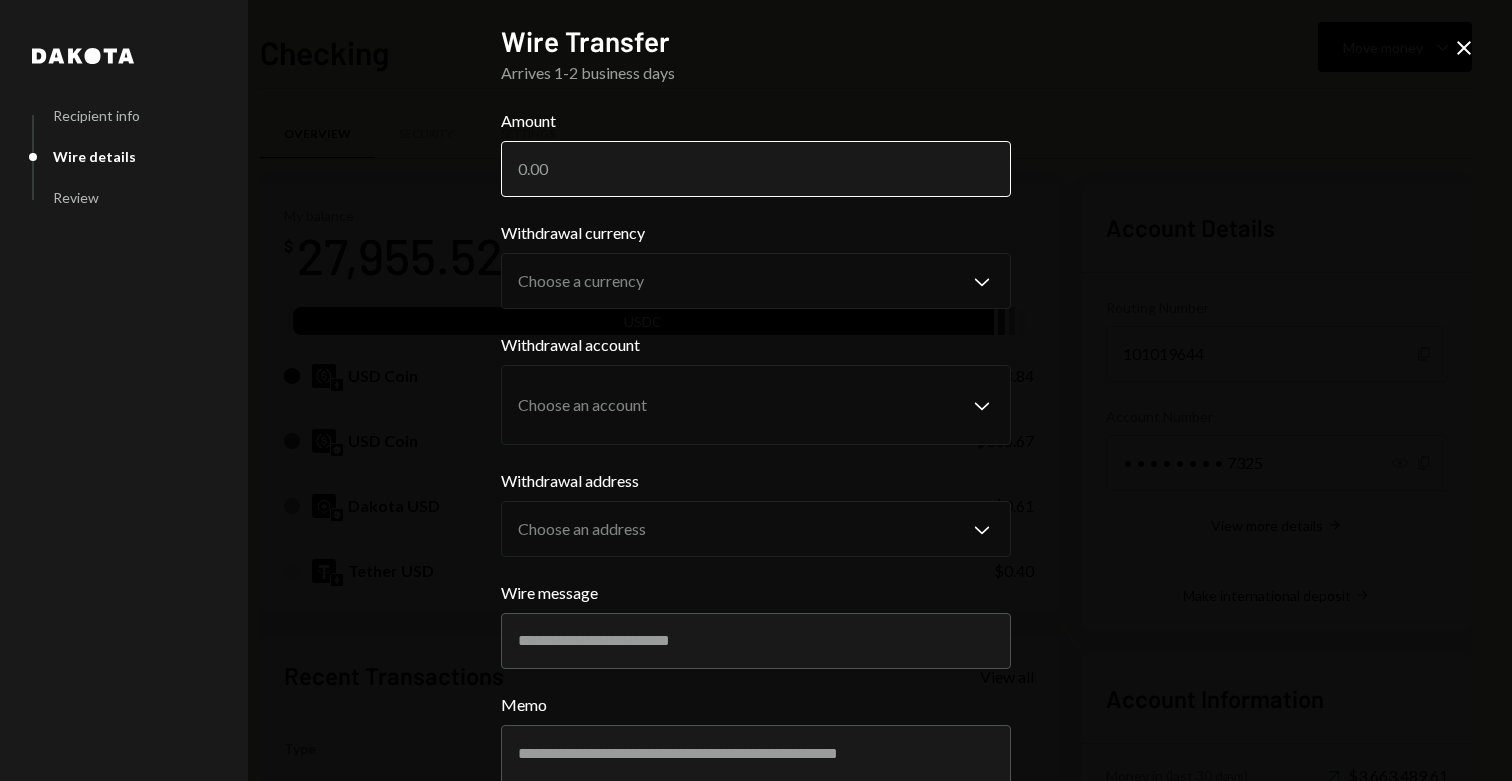 click on "Amount" at bounding box center (756, 169) 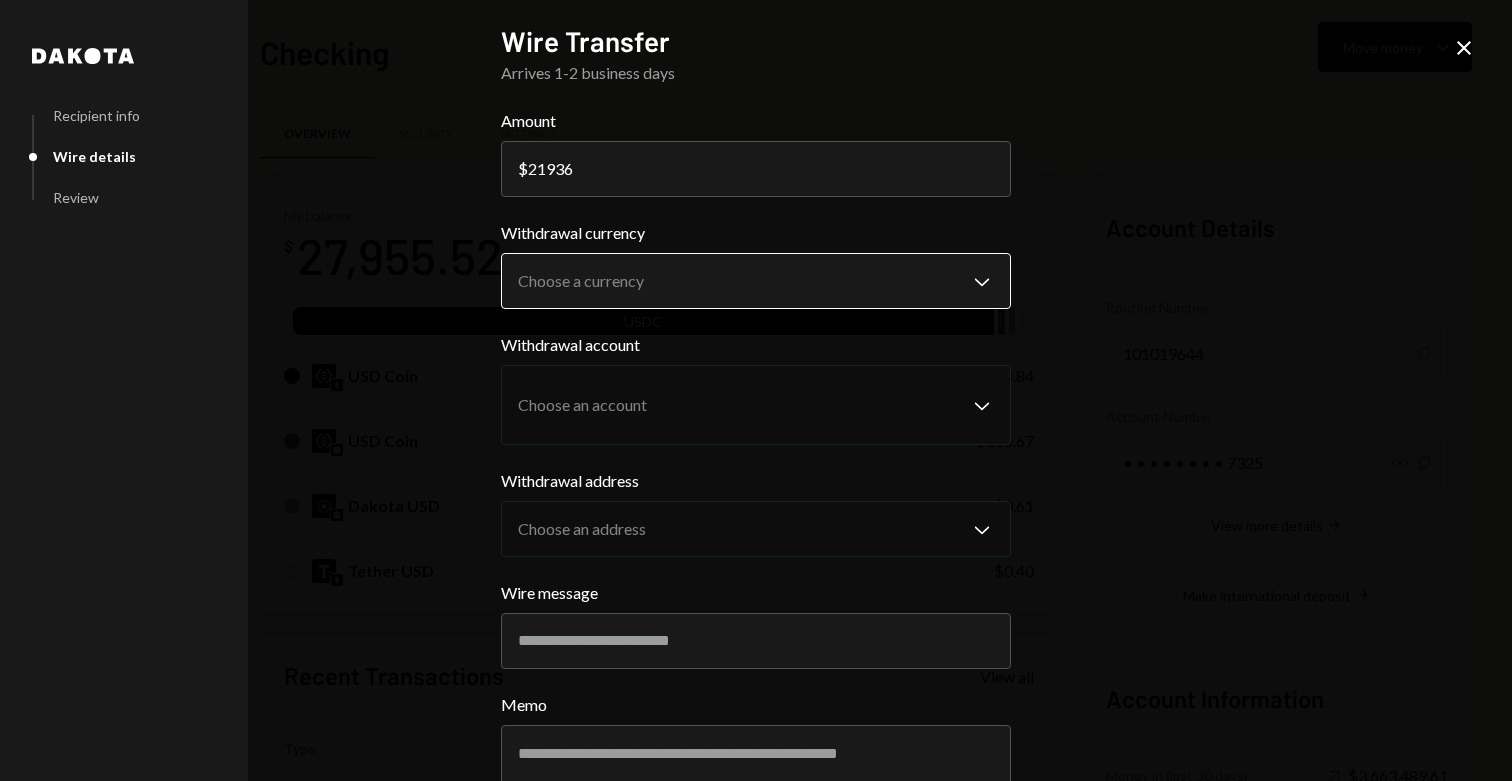 type on "21936" 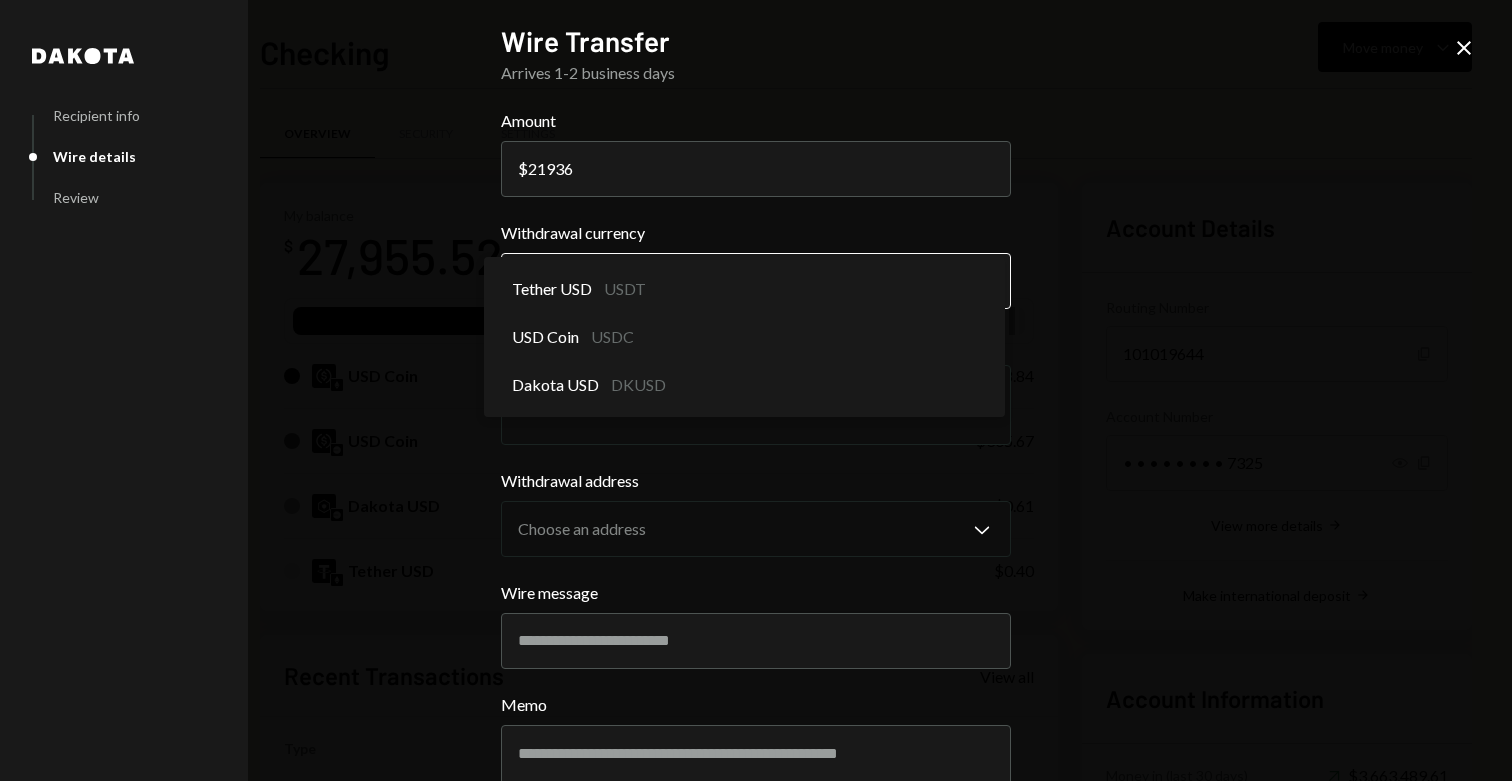 click on "S SPARK TECH HUB Caret Down Home Home Inbox Inbox Activities Transactions Accounts Accounts Caret Down Checking $27,955.52 Treasury $268.40 Savings $0.00 Cards $330.14 Dollar Rewards User Recipients Team Team Checking Move money Caret Down Overview Security Settings My balance $ 27,955.52 USDC USD Coin $27,648.84 USD Coin $305.67 Dakota USD $0.61 Tether USD $0.40 Recent Transactions View all Type Initiated By Initiated At Status Withdrawal 810,000  USDC [FIRST] [LAST] 07/17/25 11:46 AM Completed Bank Payment $4,213.20 [FIRST] [LAST] 07/17/25 11:05 AM Completed Bank Payment $15,015.00 [FIRST] [LAST] 07/17/25 10:05 AM Completed Deposit 353,883.65  USDC 0x260B...C54cEa Copy 07/17/25 8:25 AM Completed Bank Payment $400.40 [FIRST] [LAST] 07/16/25 2:06 PM Completed Account Details Routing Number 101019644 Copy Account Number • • • • • • • •  7325 Show Copy View more details Right Arrow Make international deposit Right Arrow Account Information Money in (last 30 days) Up Right Arrow $3,663,489.61" at bounding box center (756, 390) 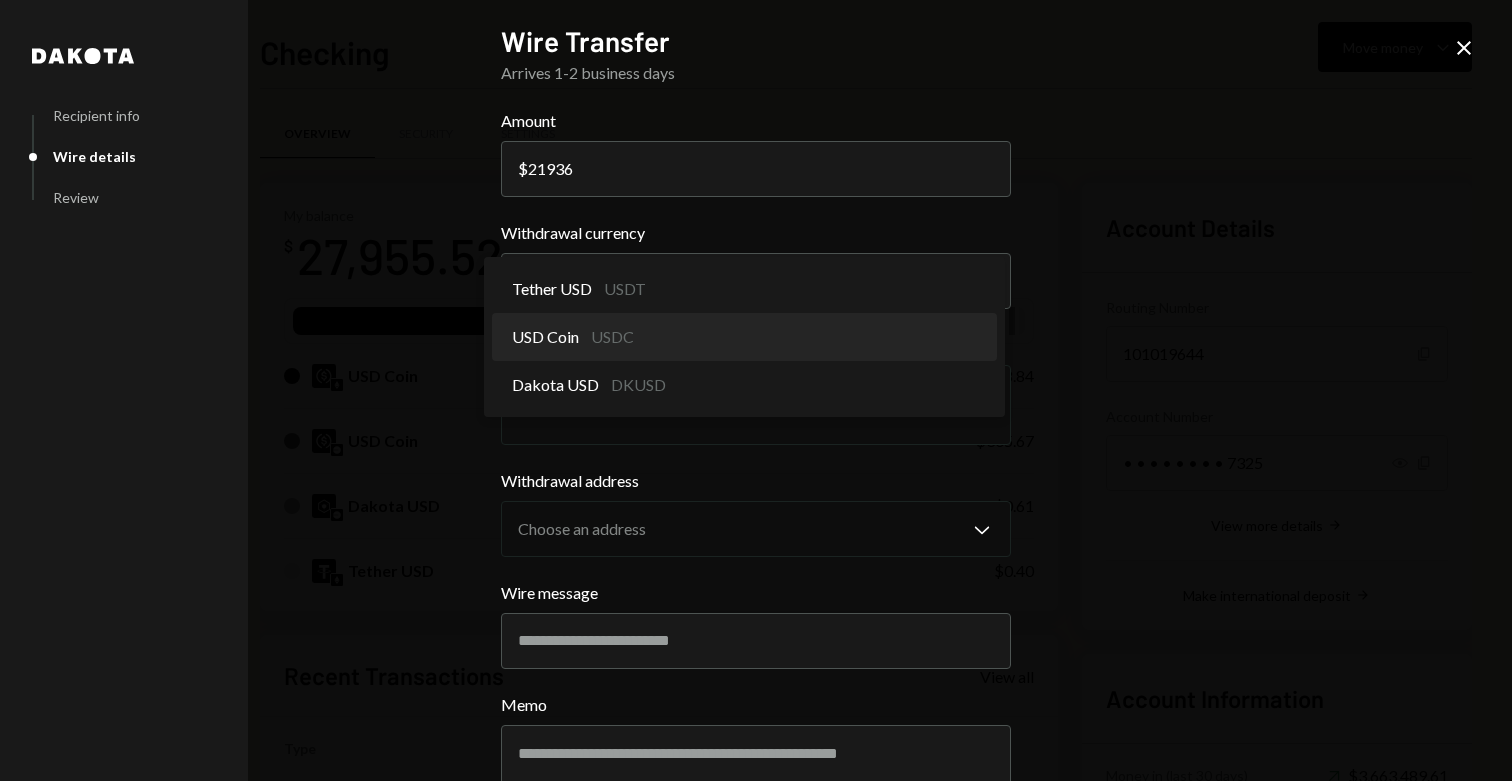 select on "****" 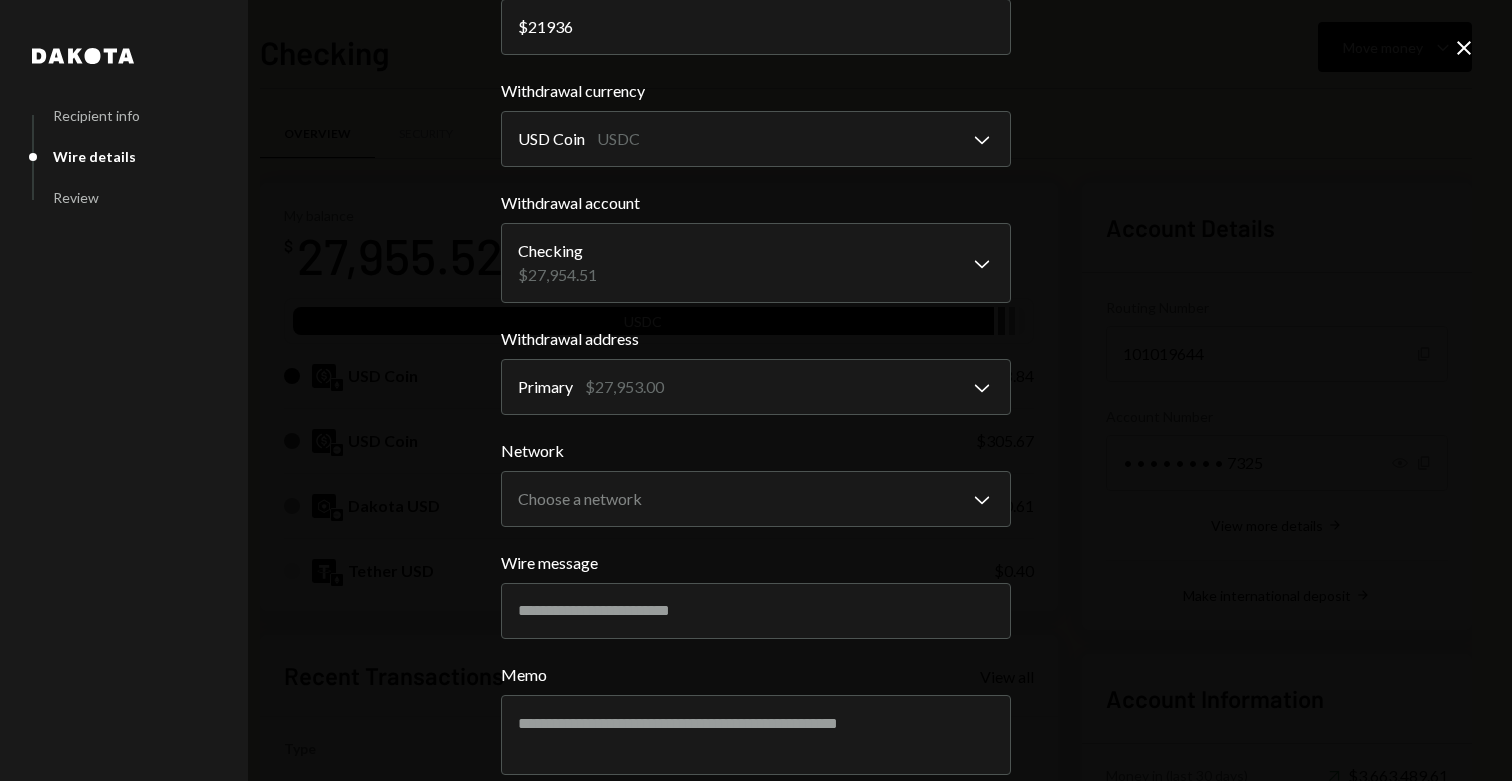 scroll, scrollTop: 238, scrollLeft: 0, axis: vertical 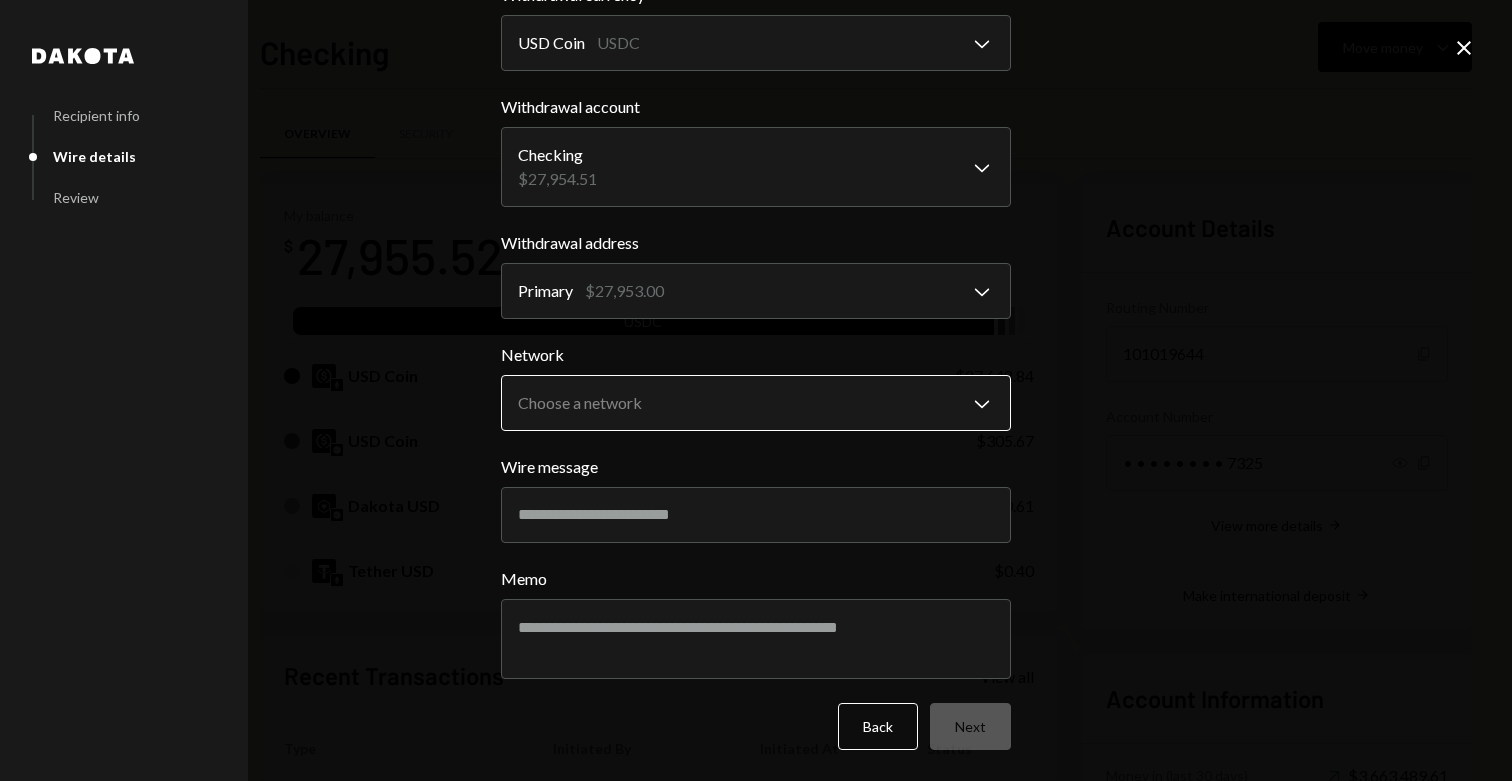 click on "S SPARK TECH HUB Caret Down Home Home Inbox Inbox Activities Transactions Accounts Accounts Caret Down Checking $27,955.52 Treasury $268.40 Savings $0.00 Cards $330.14 Dollar Rewards User Recipients Team Team Checking Move money Caret Down Overview Security Settings My balance $ 27,955.52 USDC USD Coin $27,648.84 USD Coin $305.67 Dakota USD $0.61 Tether USD $0.40 Recent Transactions View all Type Initiated By Initiated At Status Withdrawal 810,000  USDC [FIRST] [LAST] 07/17/25 11:46 AM Completed Bank Payment $4,213.20 [FIRST] [LAST] 07/17/25 11:05 AM Completed Bank Payment $15,015.00 [FIRST] [LAST] 07/17/25 10:05 AM Completed Deposit 353,883.65  USDC 0x260B...C54cEa Copy 07/17/25 8:25 AM Completed Bank Payment $400.40 [FIRST] [LAST] 07/16/25 2:06 PM Completed Account Details Routing Number 101019644 Copy Account Number • • • • • • • •  7325 Show Copy View more details Right Arrow Make international deposit Right Arrow Account Information Money in (last 30 days) Up Right Arrow $3,663,489.61" at bounding box center [756, 390] 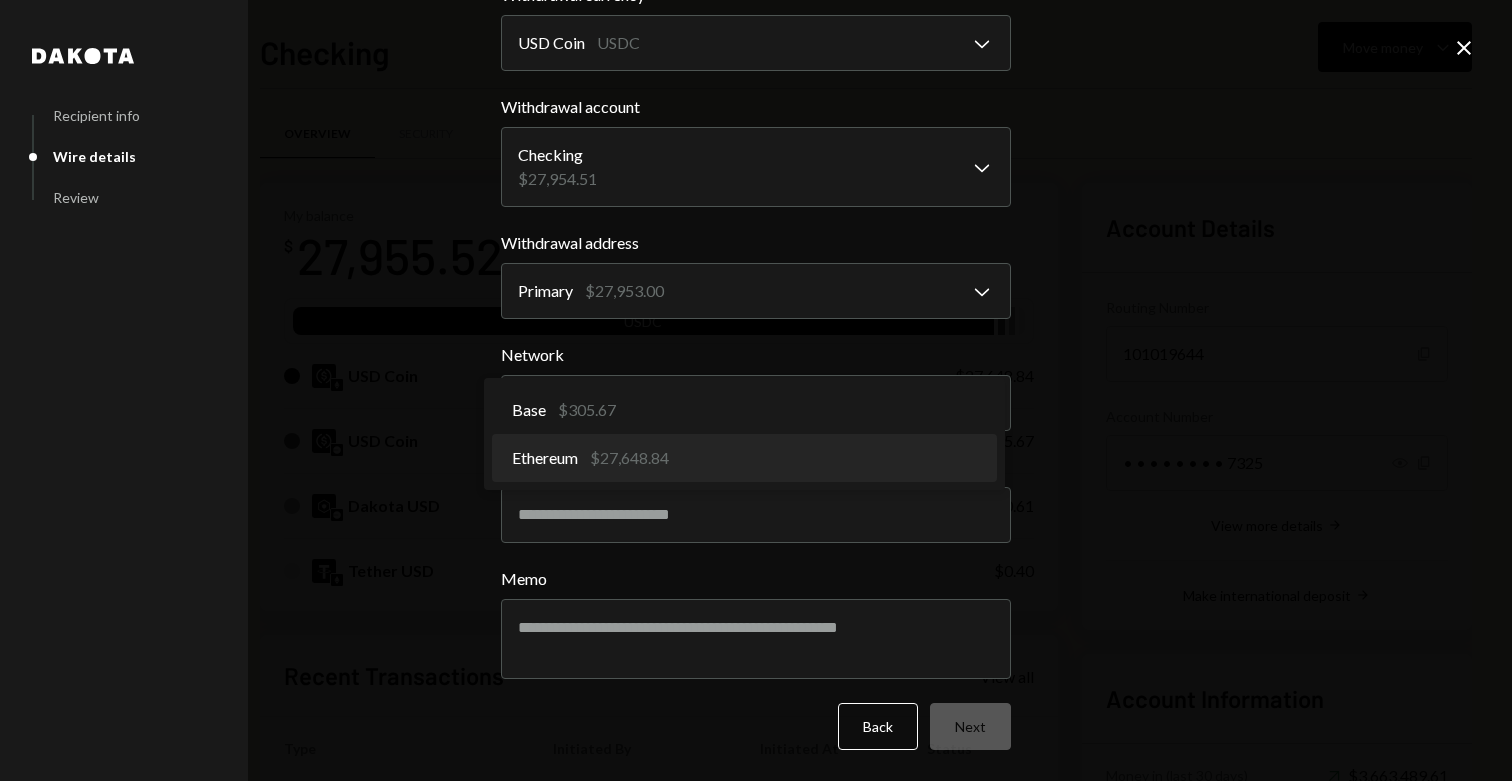 select on "**********" 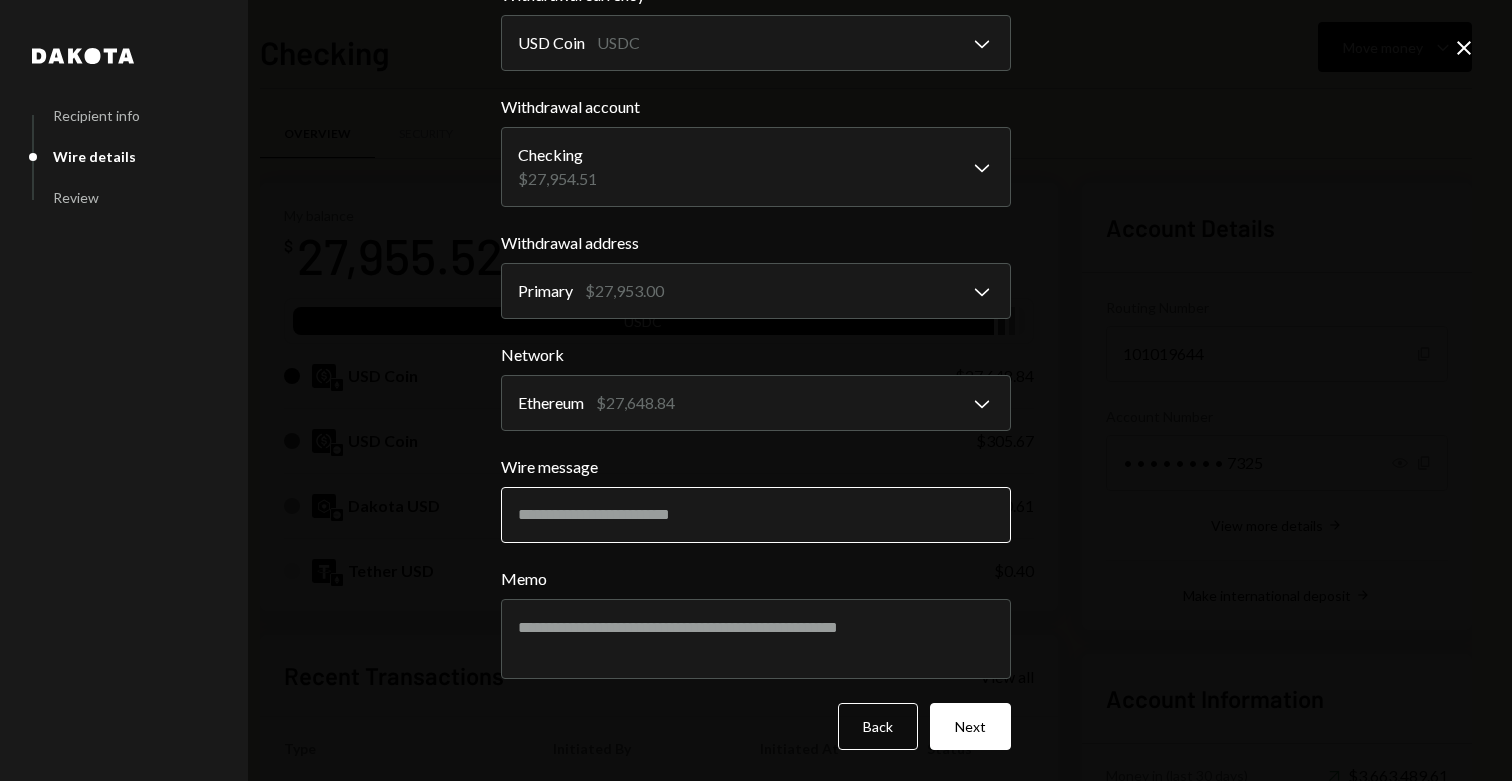 click on "Wire message" at bounding box center [756, 515] 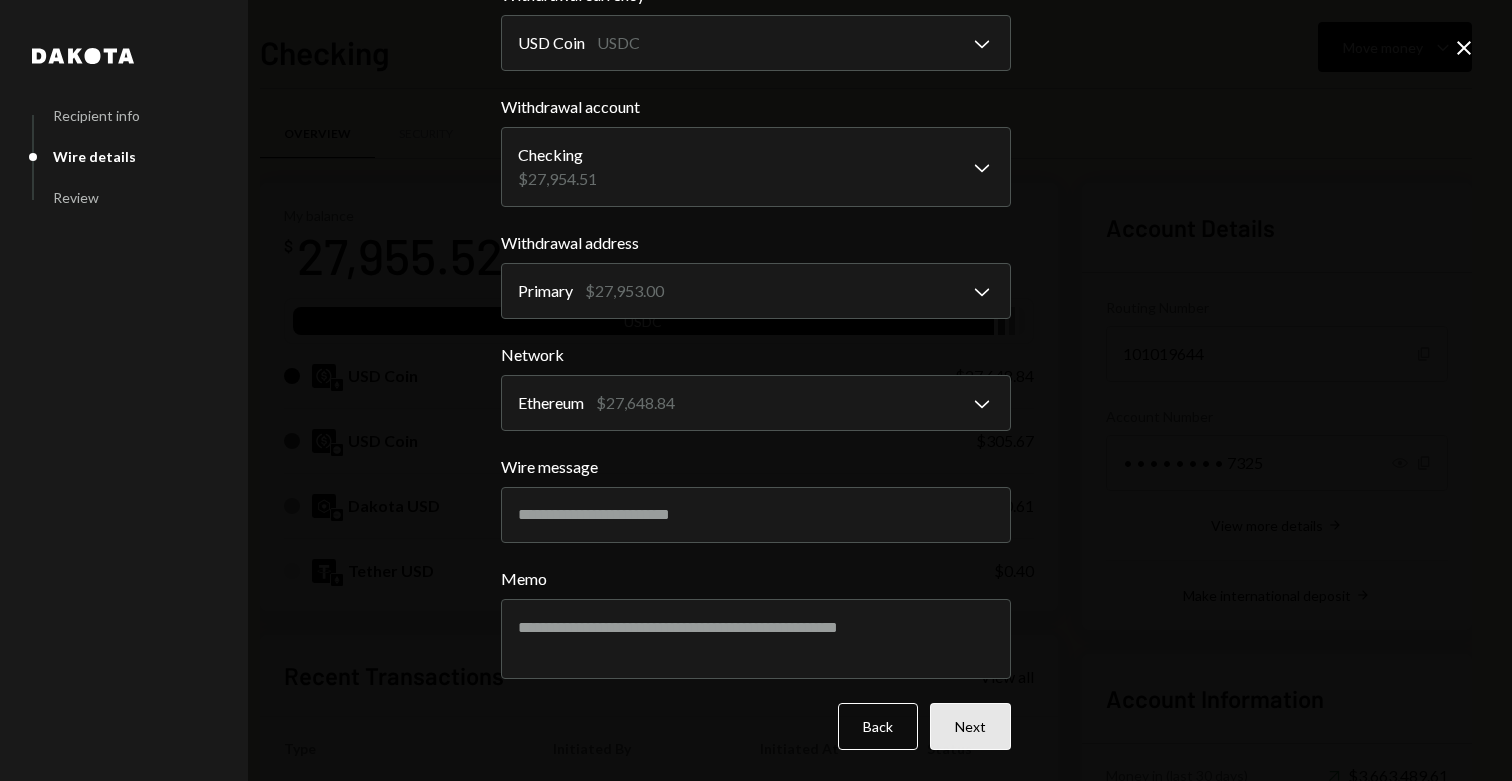 click on "Next" at bounding box center [970, 726] 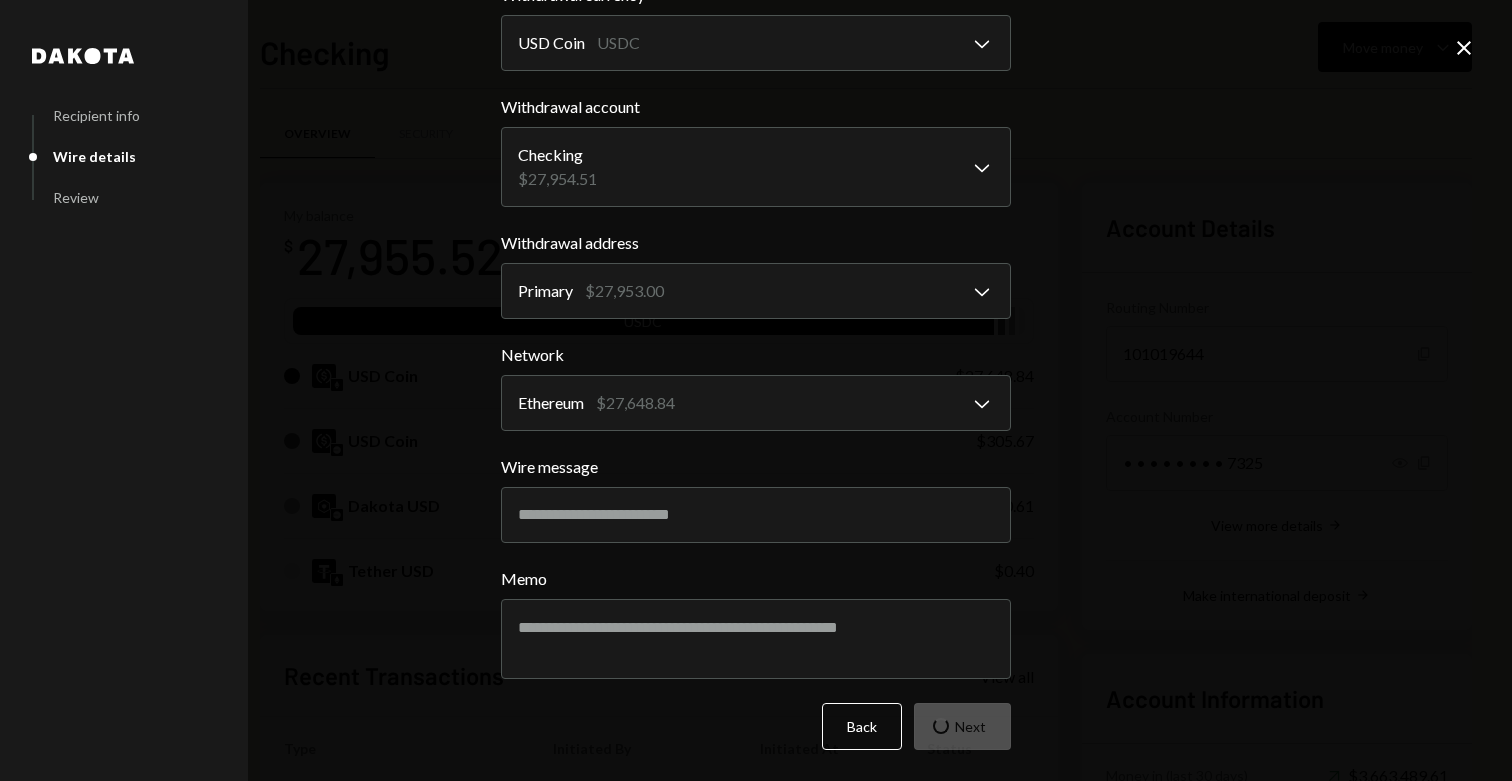 scroll, scrollTop: 0, scrollLeft: 0, axis: both 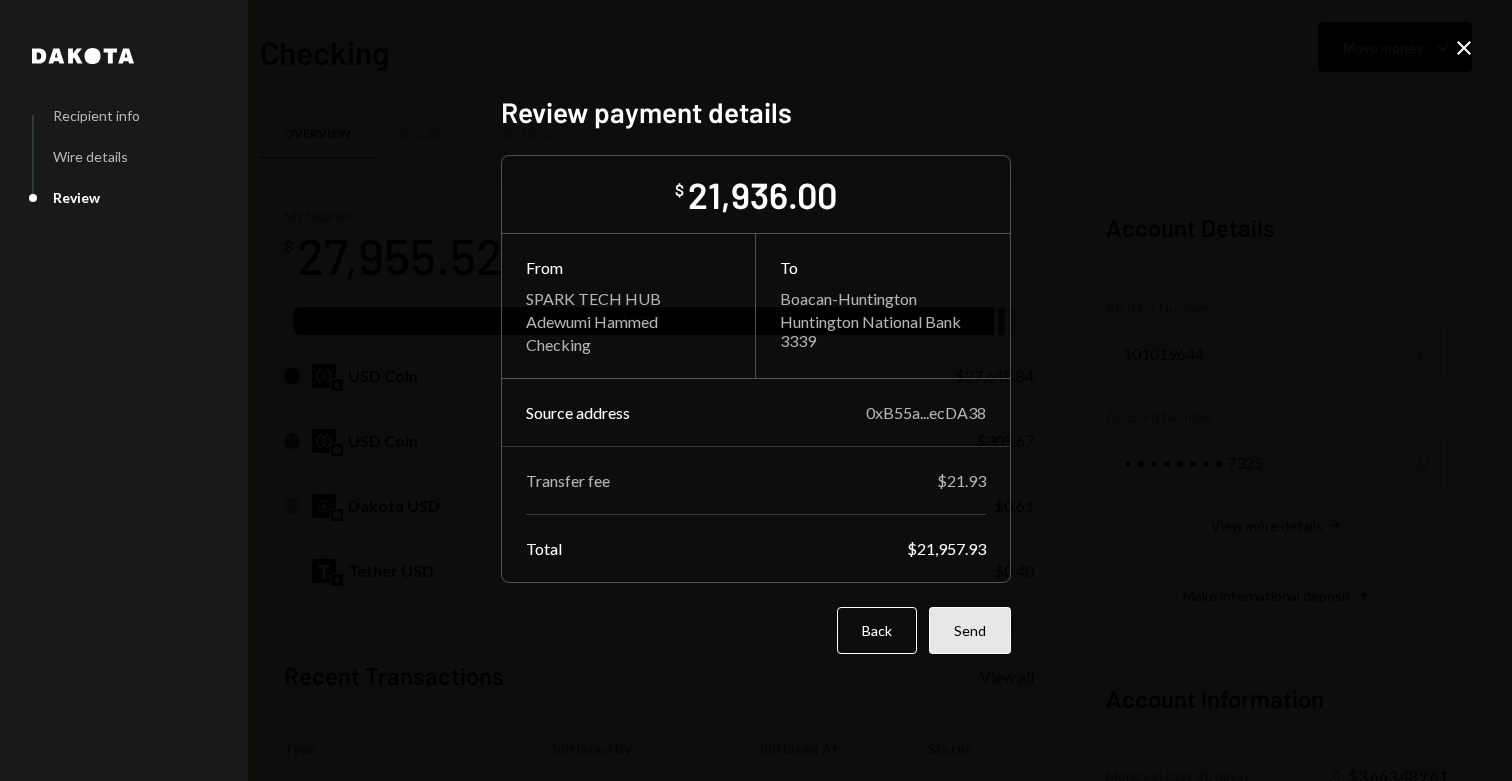 click on "Send" at bounding box center [970, 630] 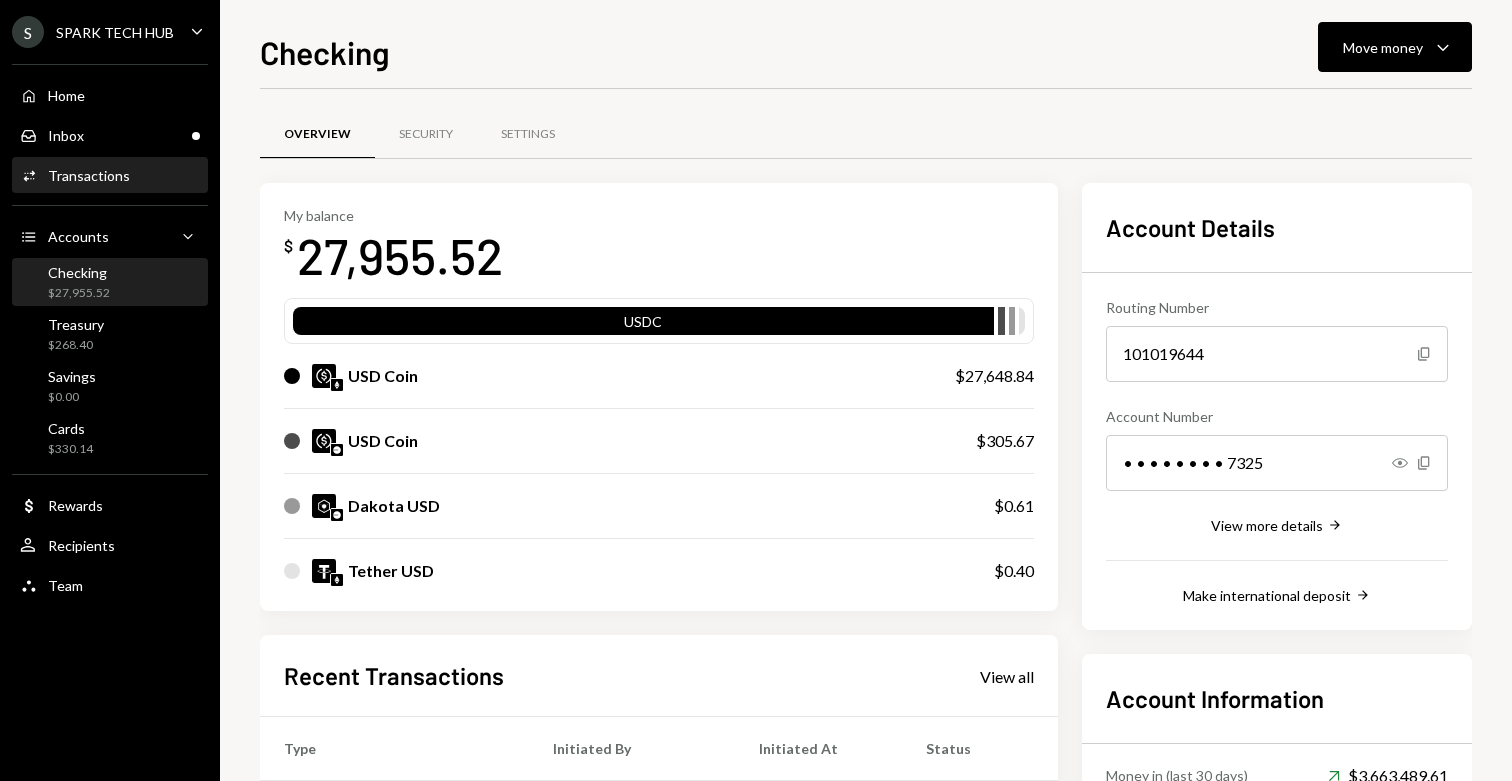 click on "Transactions" at bounding box center (89, 175) 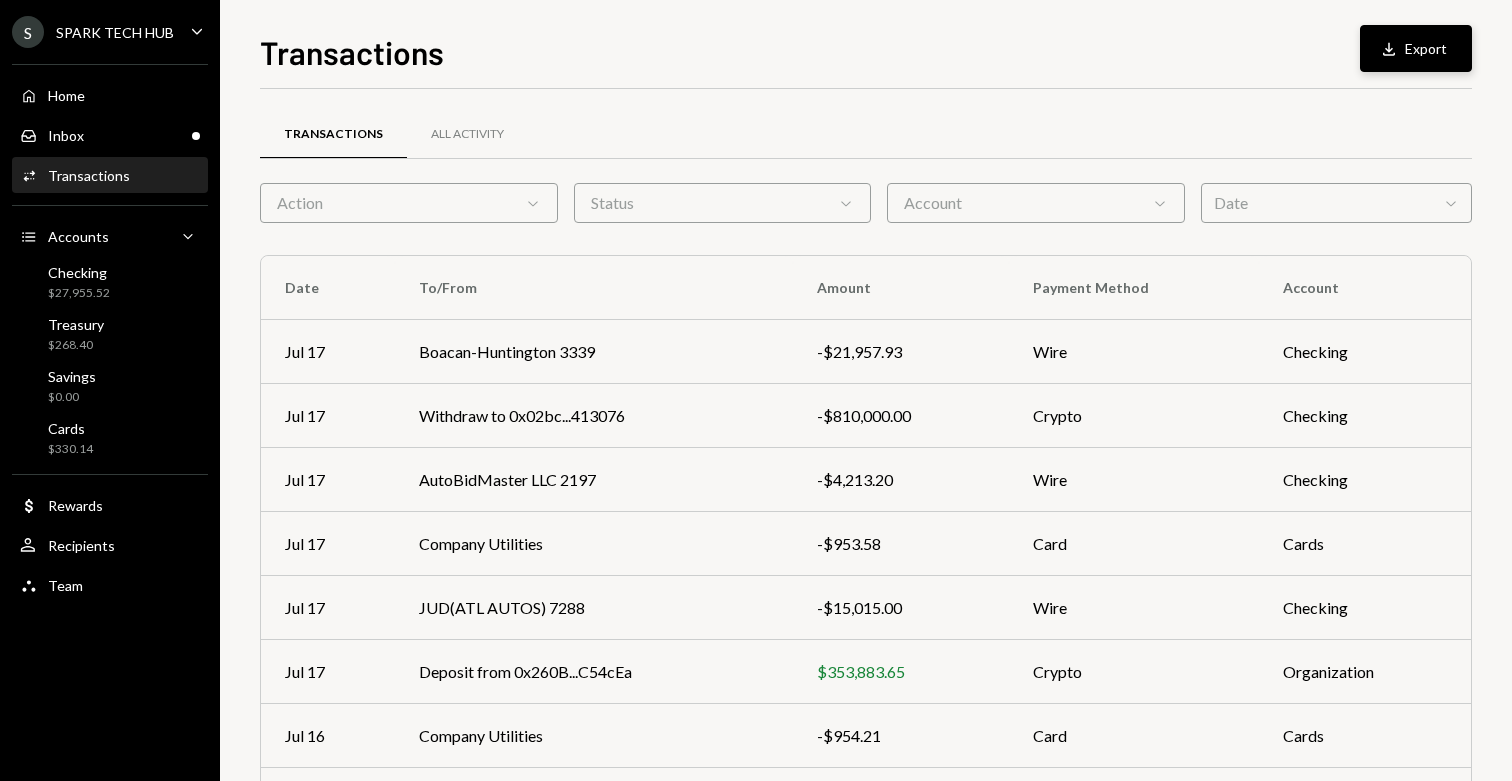 click on "Download Export" at bounding box center [1416, 48] 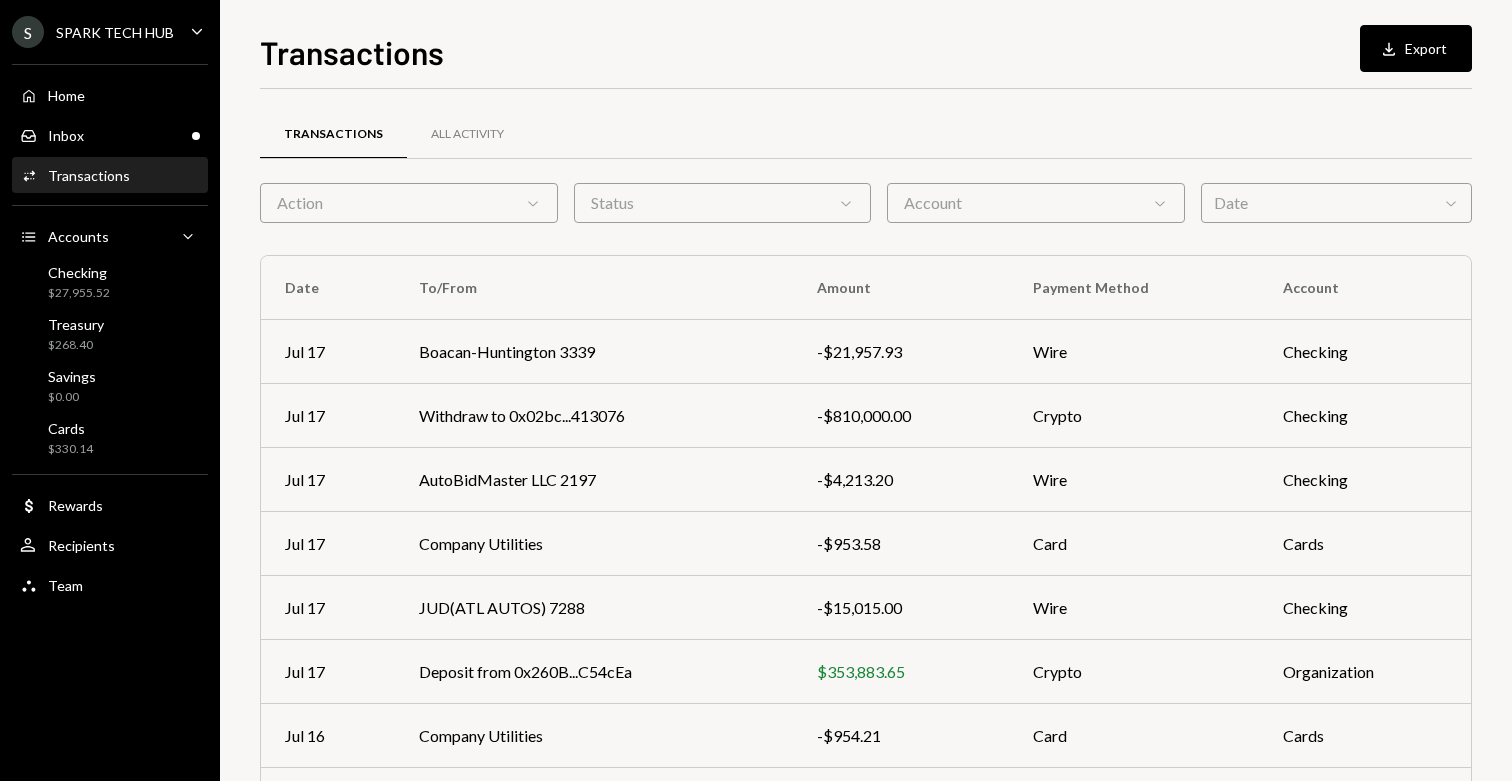 click on "Transactions All Activity" at bounding box center (866, 134) 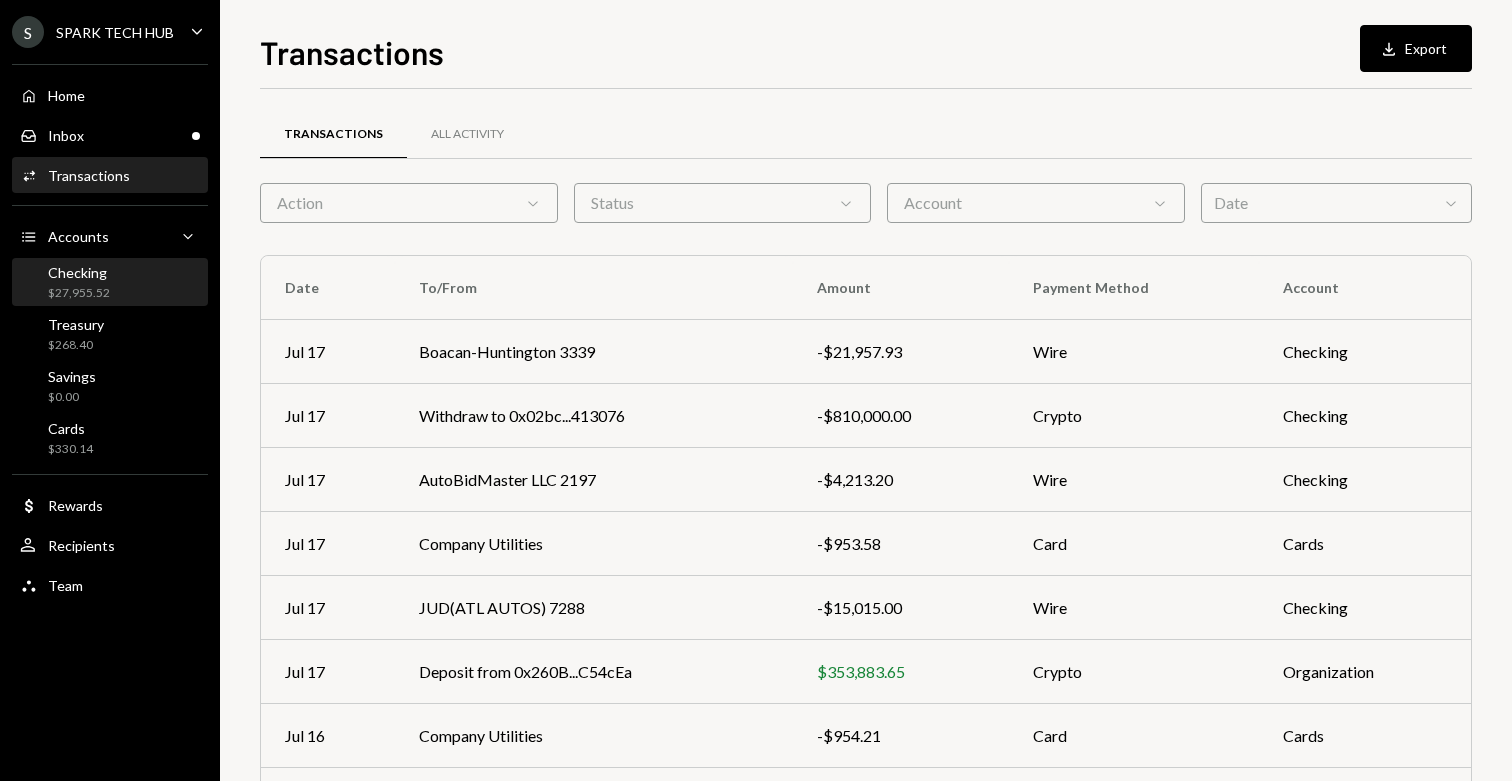 click on "Checking" at bounding box center (79, 272) 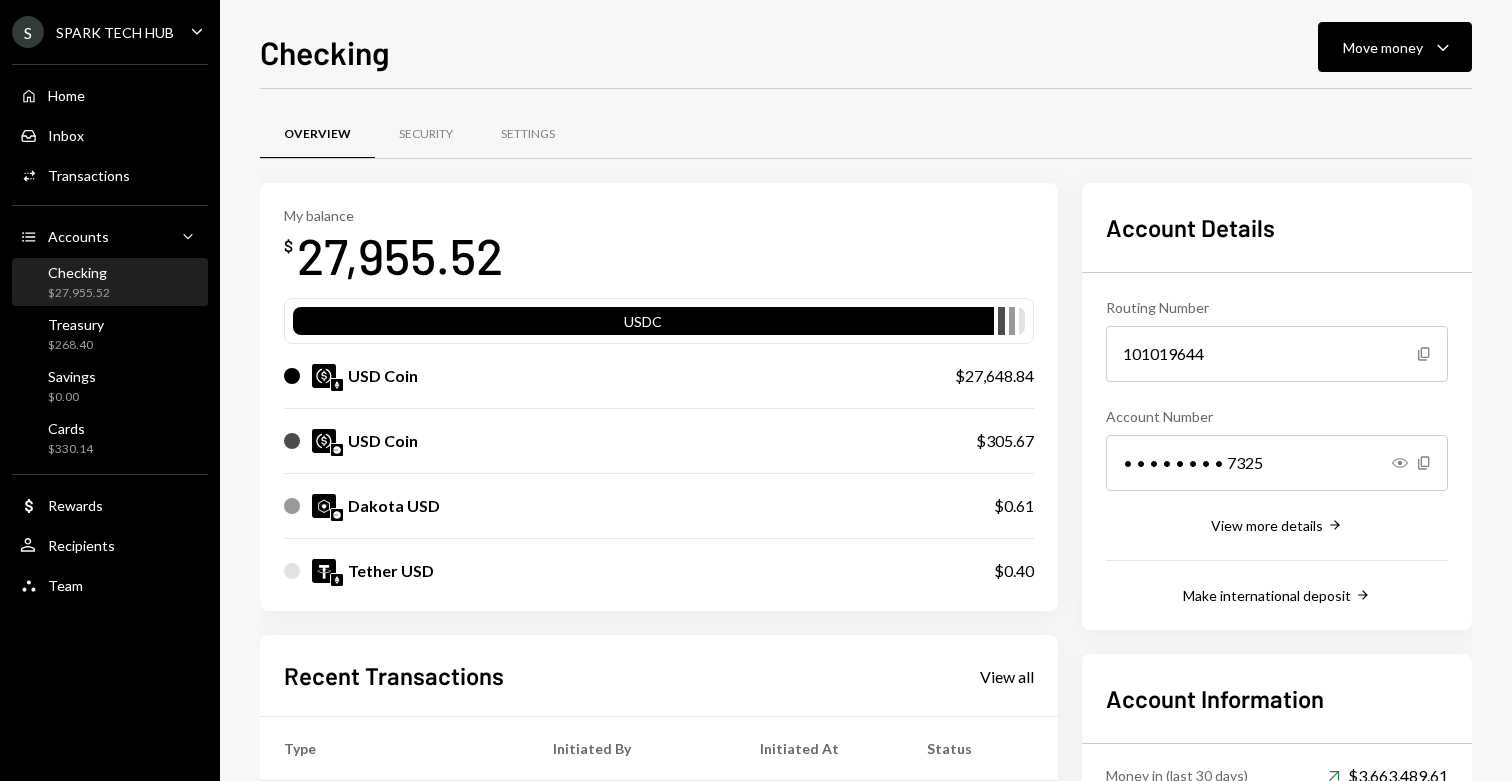 click on "SPARK TECH HUB" at bounding box center [115, 32] 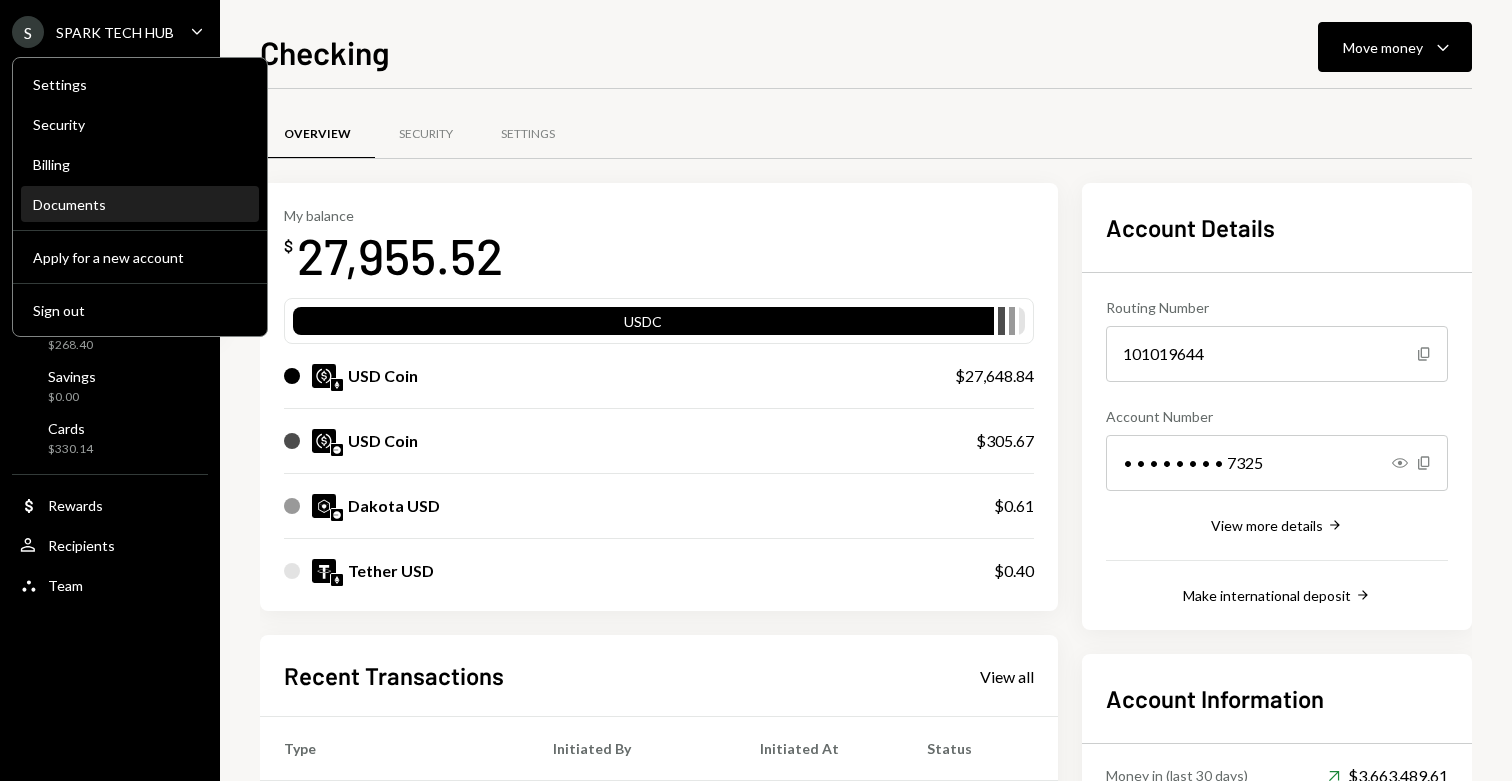 click on "Documents" at bounding box center [140, 204] 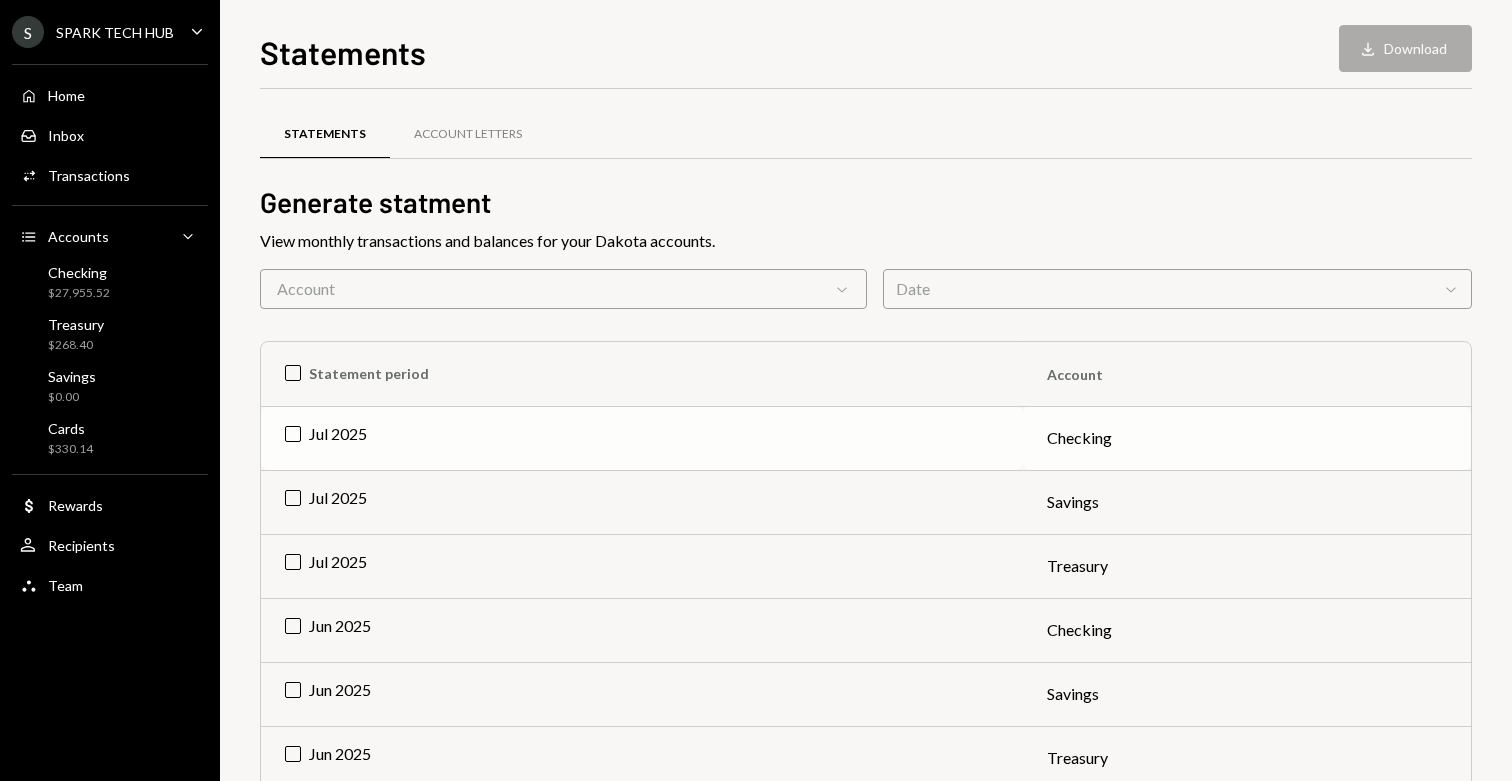 click on "Jul 2025" at bounding box center [642, 438] 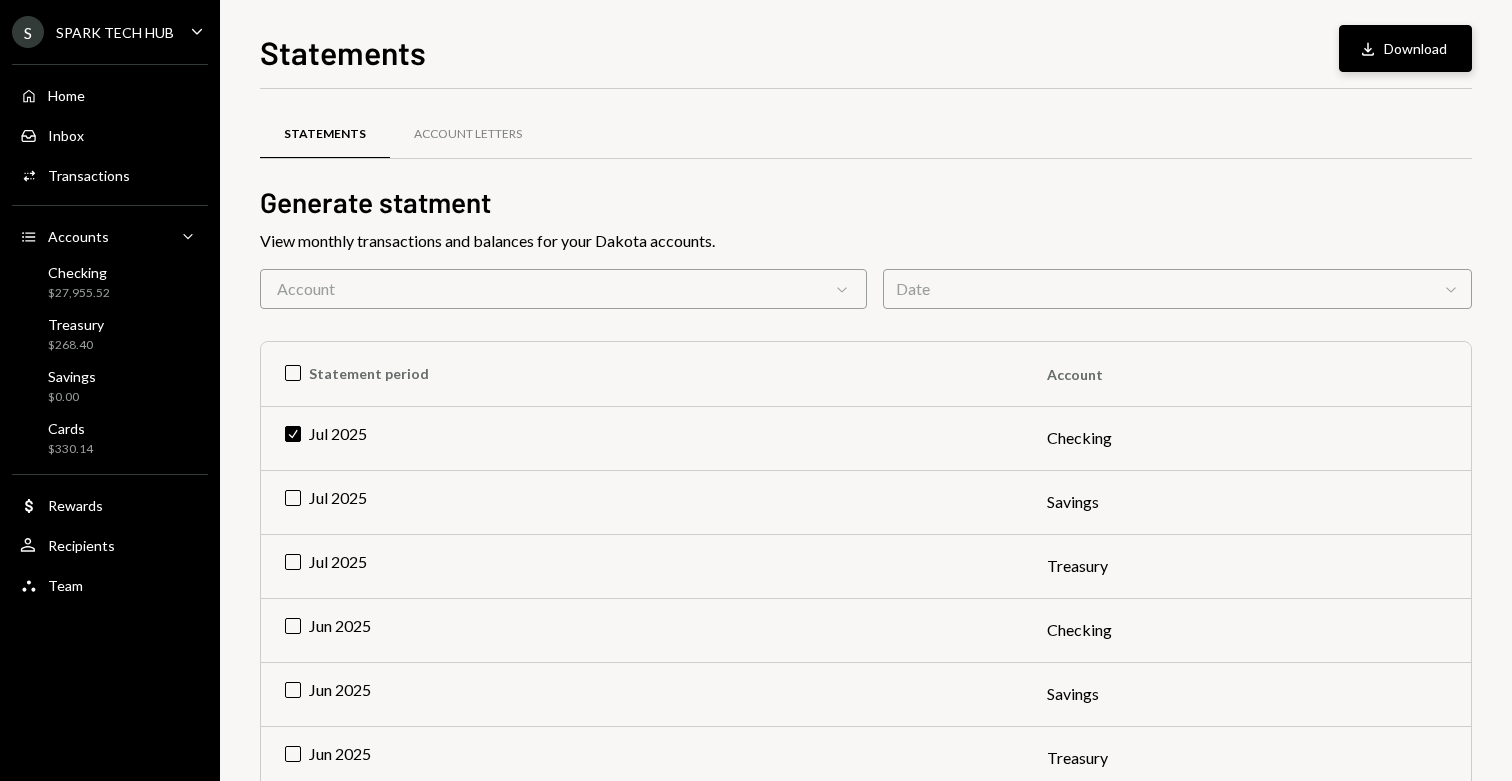 click on "Download" 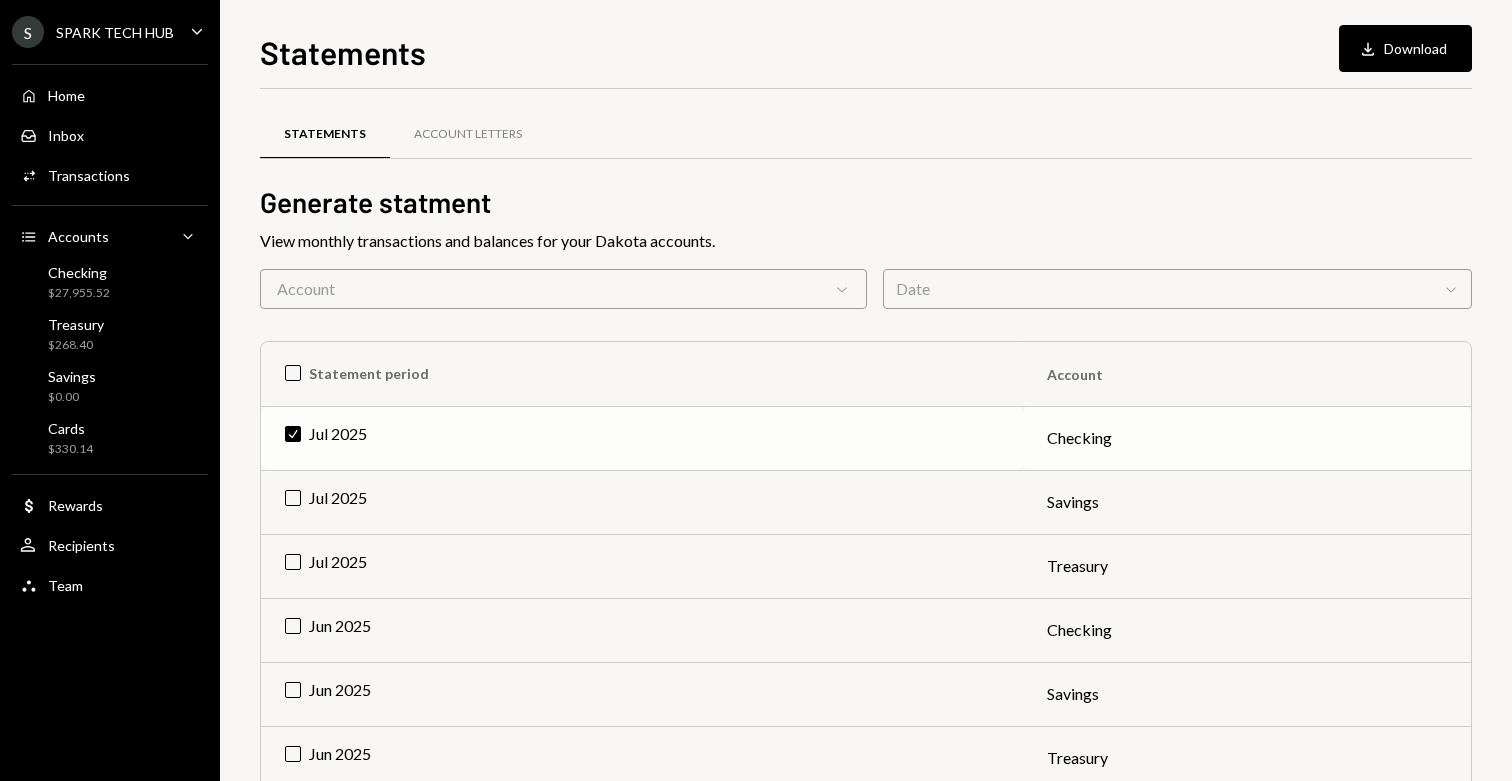 click on "Check [DATE]" at bounding box center [642, 438] 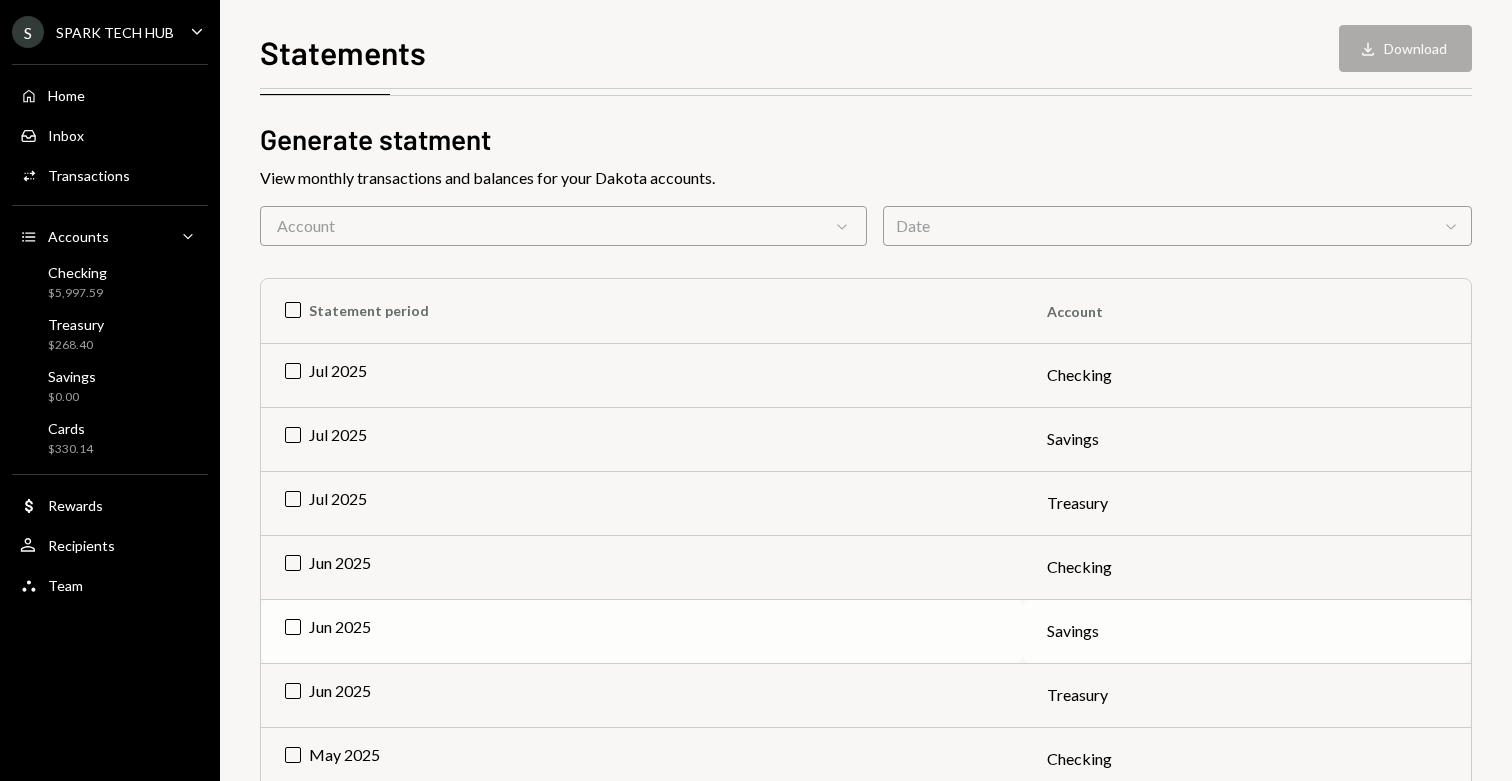 scroll, scrollTop: 0, scrollLeft: 0, axis: both 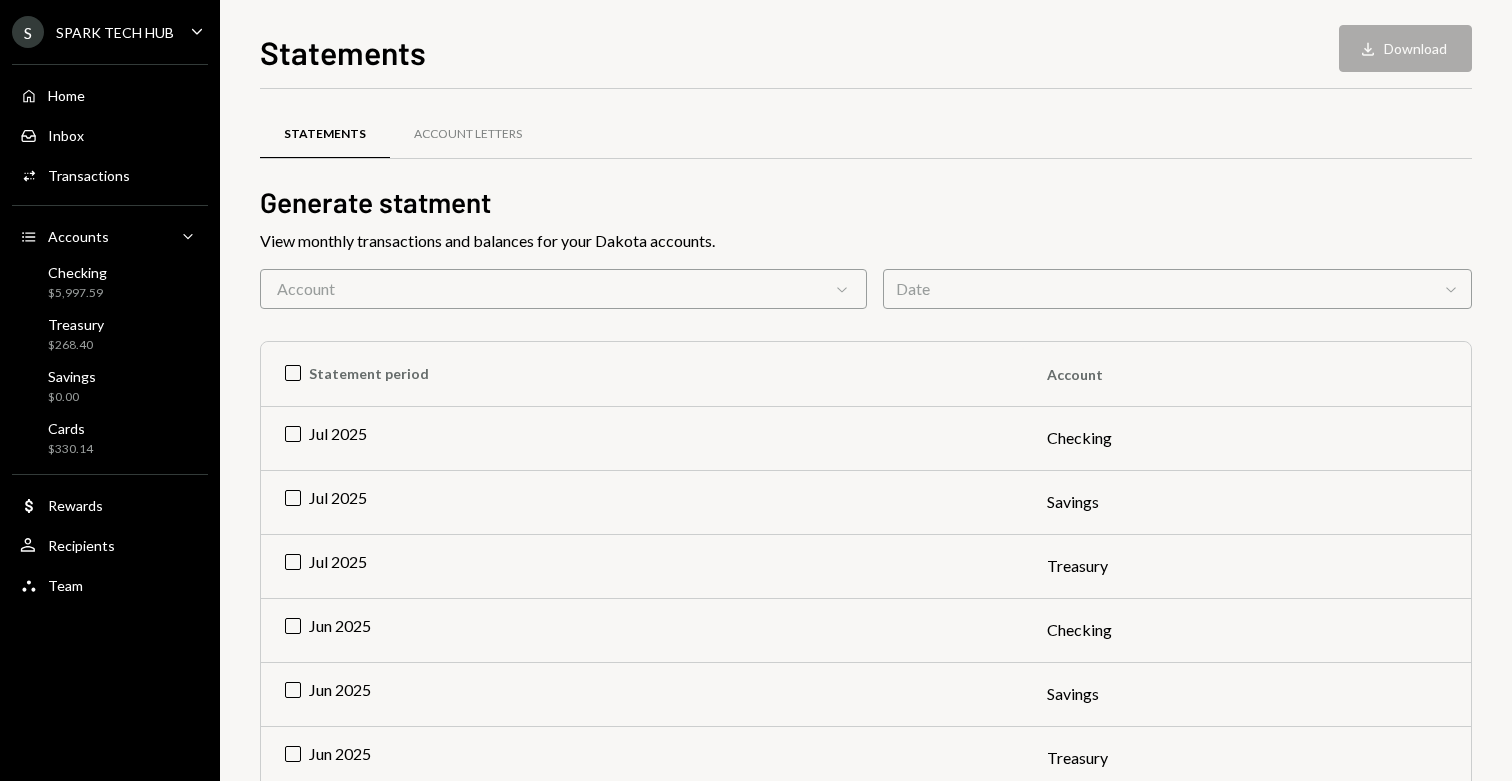 click on "Account Chevron Down" at bounding box center [563, 289] 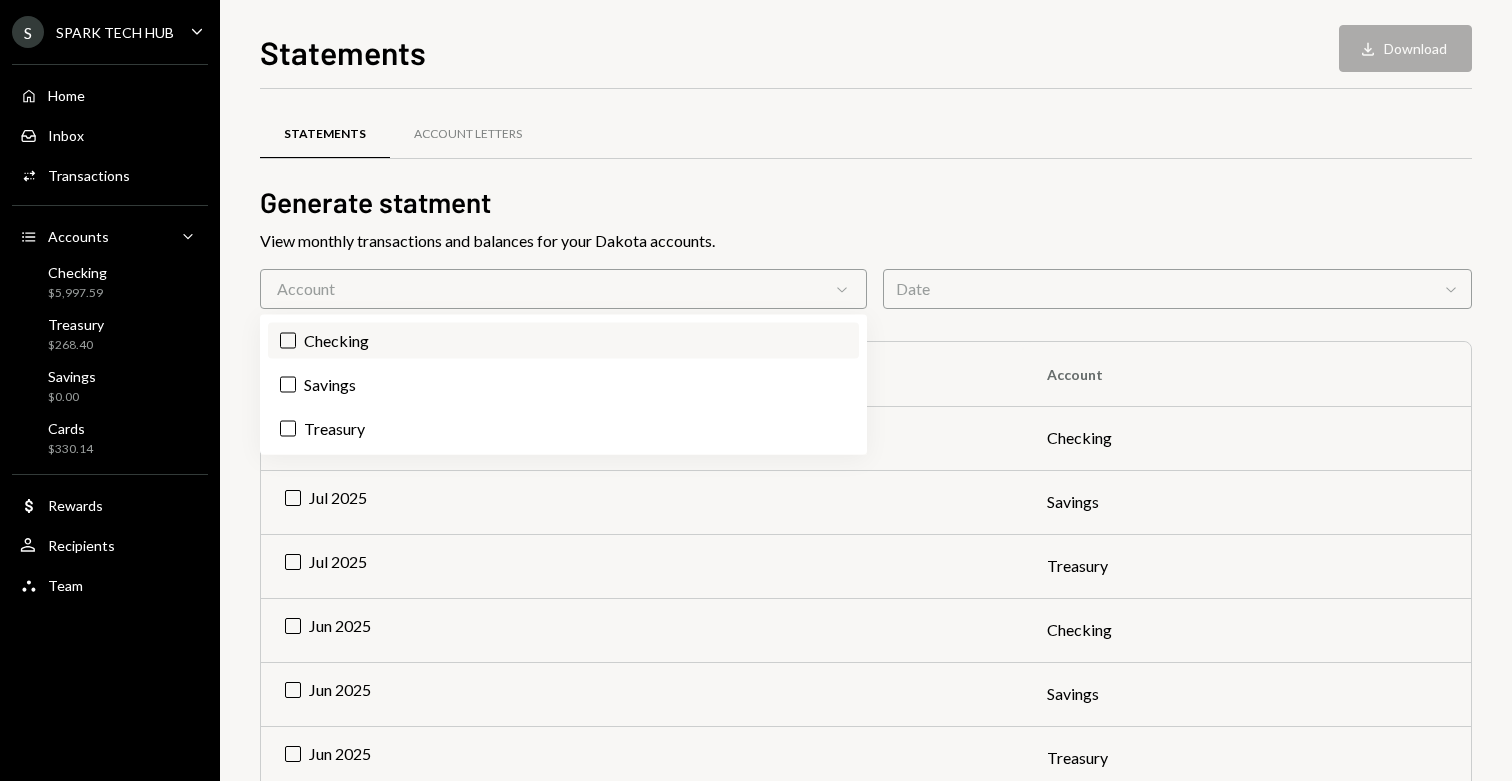 click on "Checking" at bounding box center (563, 341) 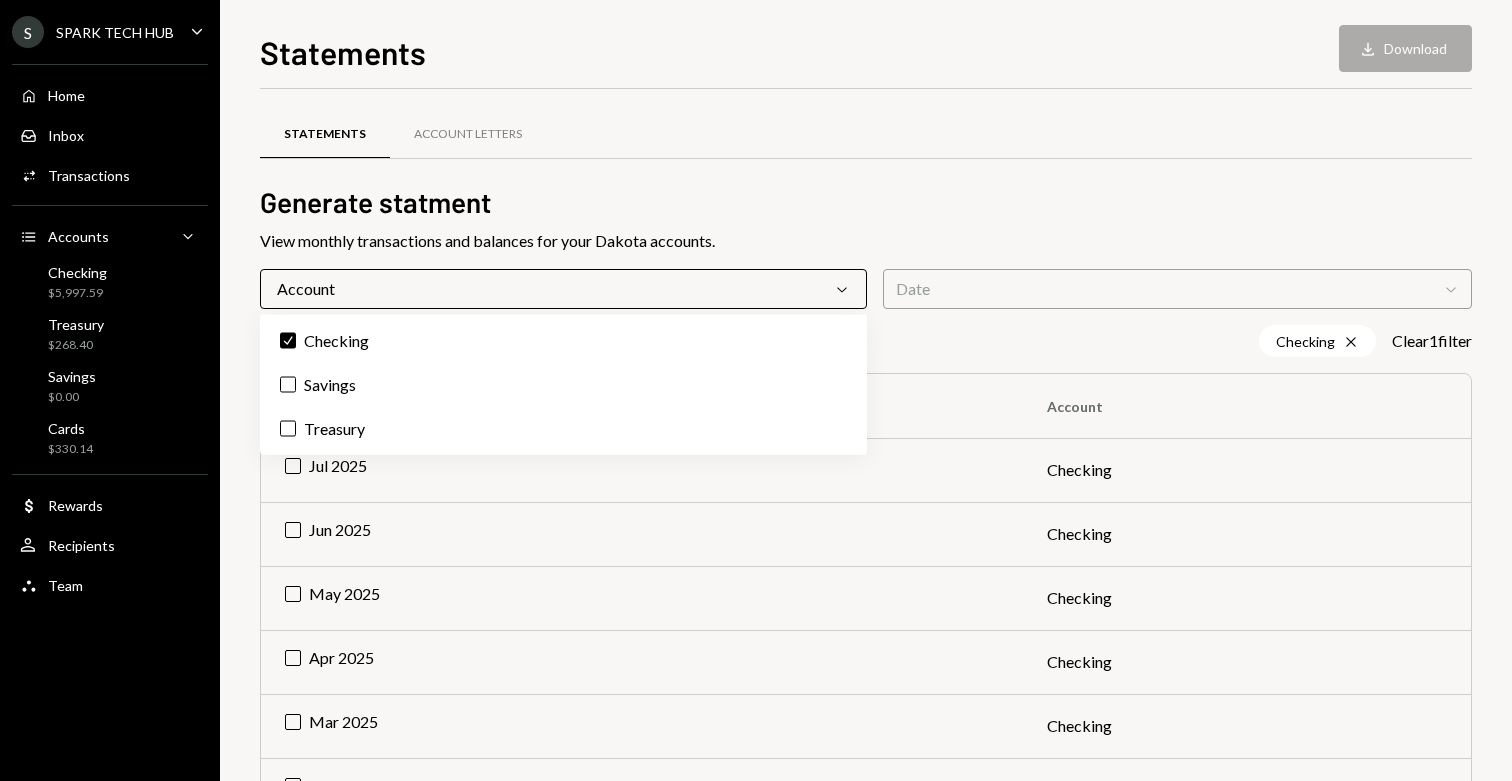 click on "Generate statment" at bounding box center [866, 202] 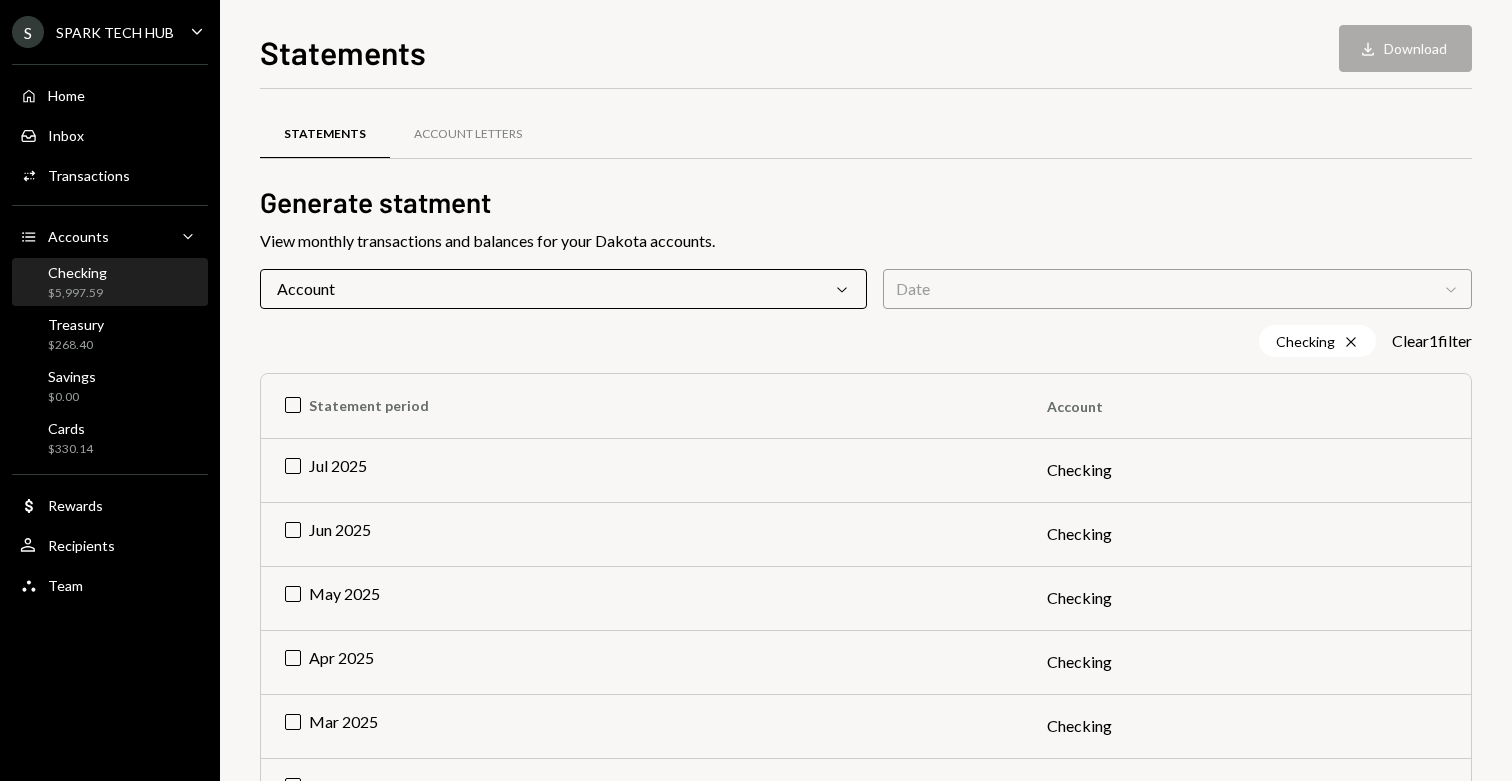 click on "Checking $5,997.59" at bounding box center (110, 283) 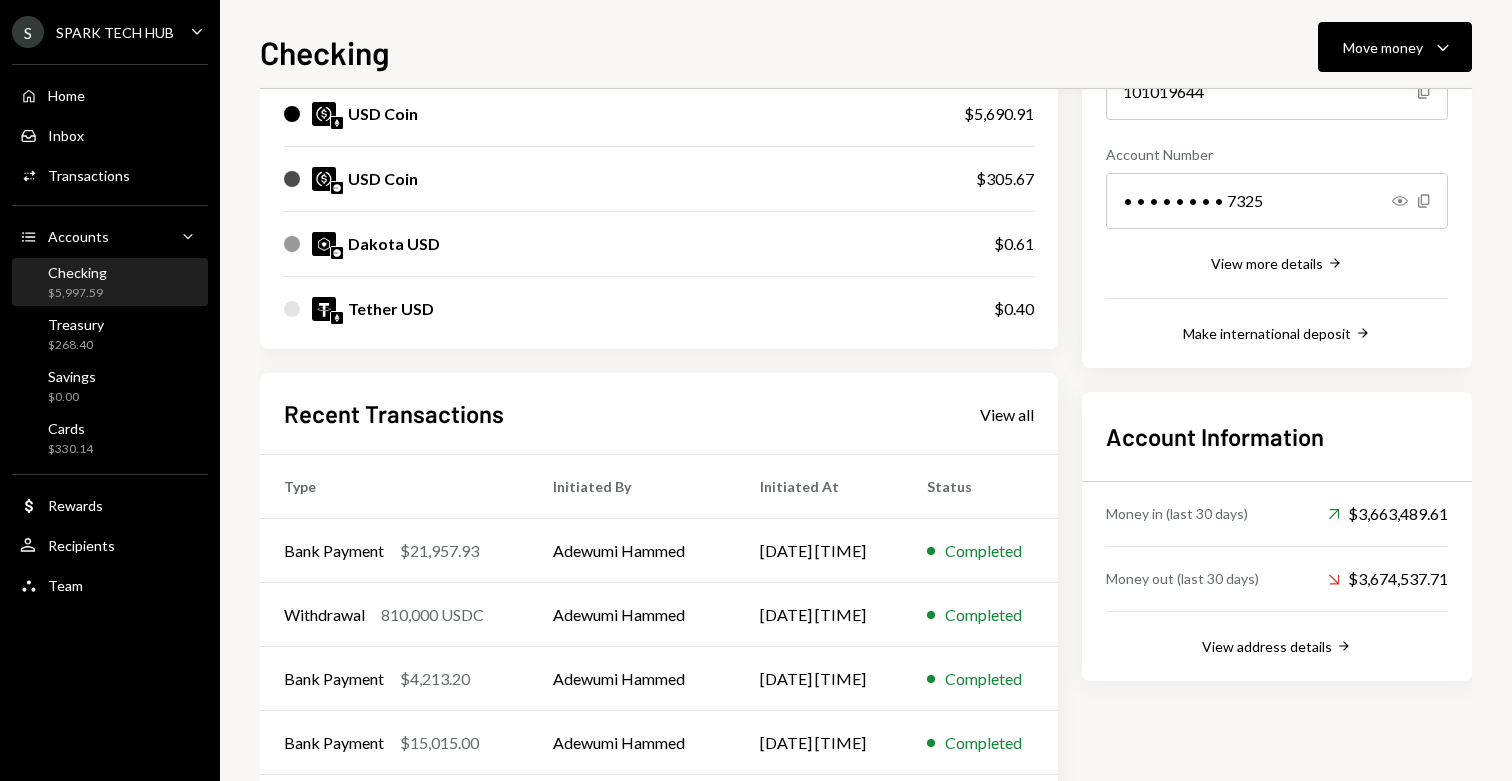 scroll, scrollTop: 264, scrollLeft: 0, axis: vertical 